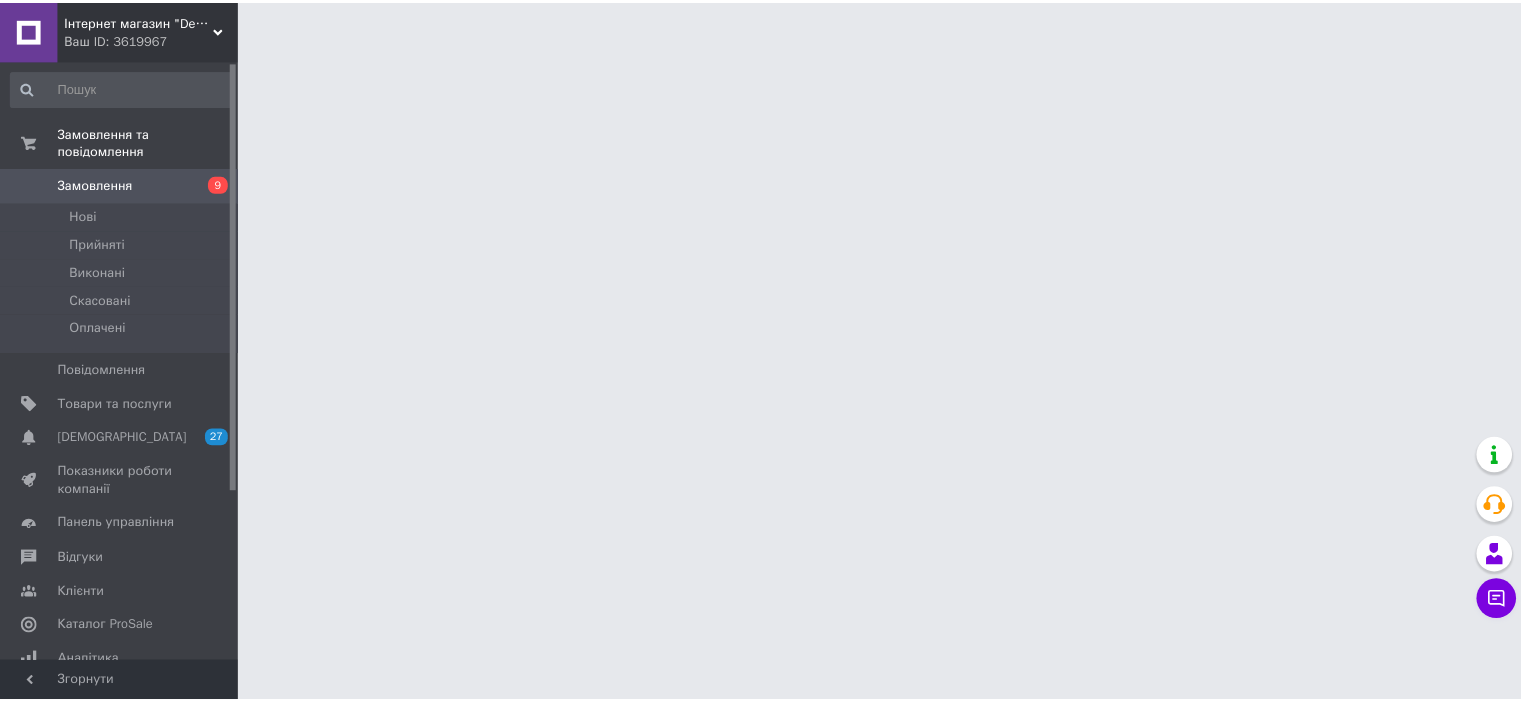 scroll, scrollTop: 0, scrollLeft: 0, axis: both 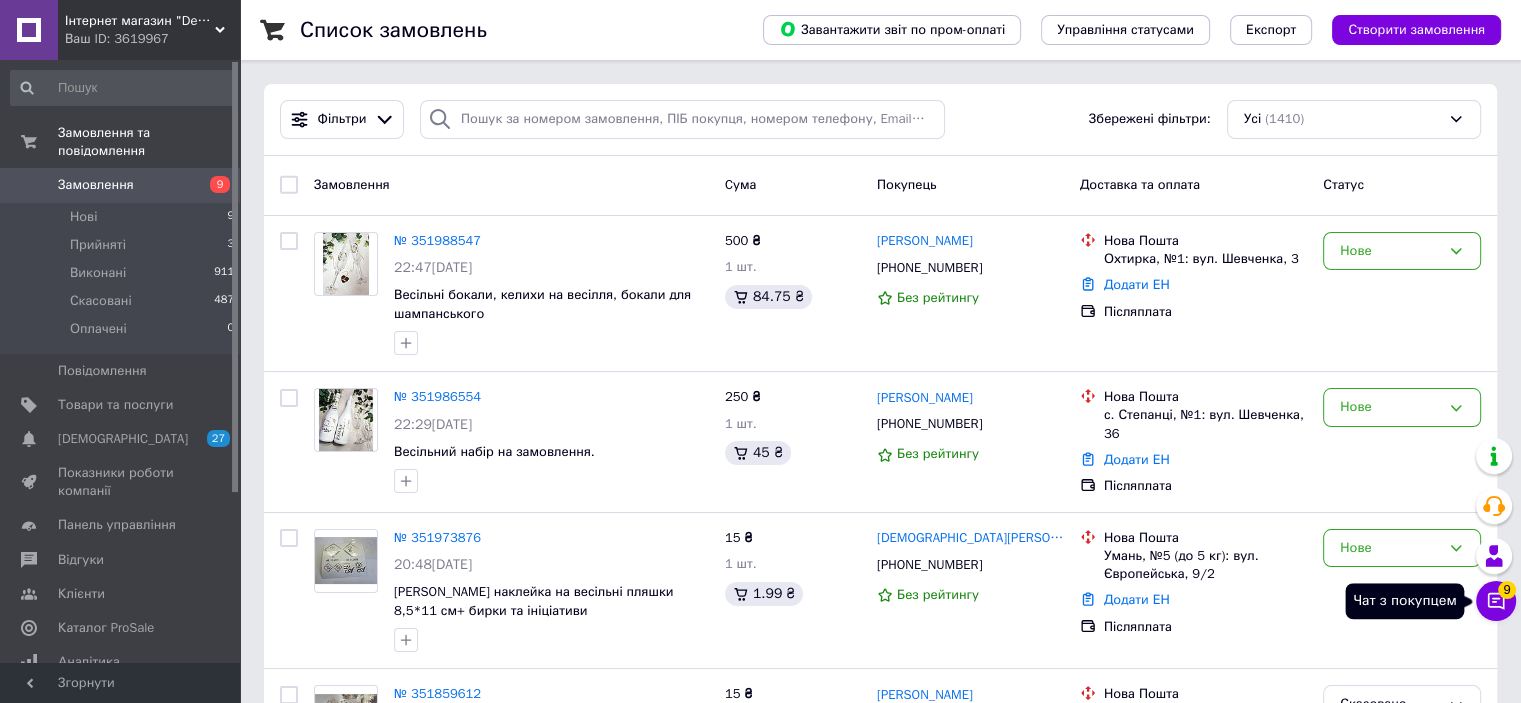 click 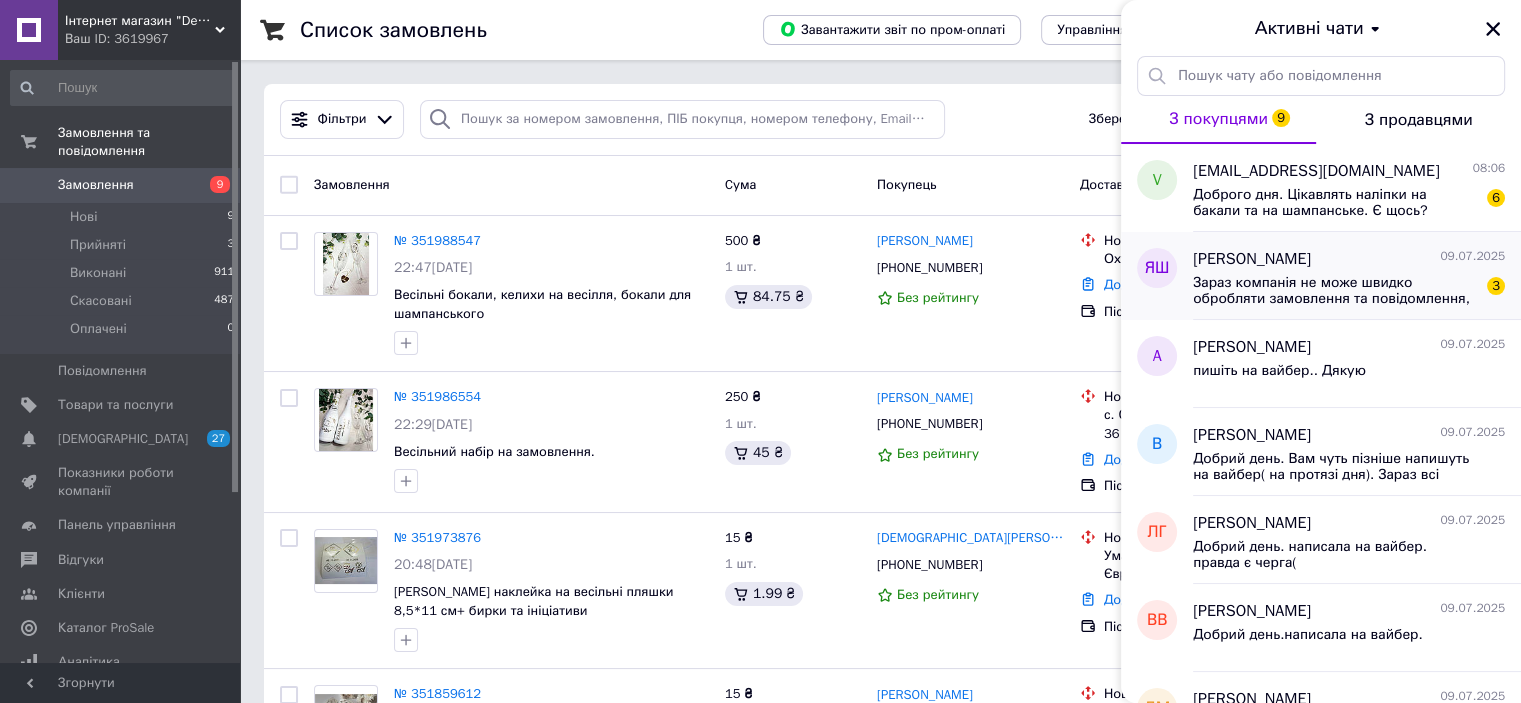 click on "Яна Шиян 09.07.2025 Зараз компанія не може швидко обробляти замовлення та повідомлення,
оскільки за її графіком роботи сьогодні вихідний. Ваша заявка буде оброблена в найближчий робочий день. 3" at bounding box center (1357, 276) 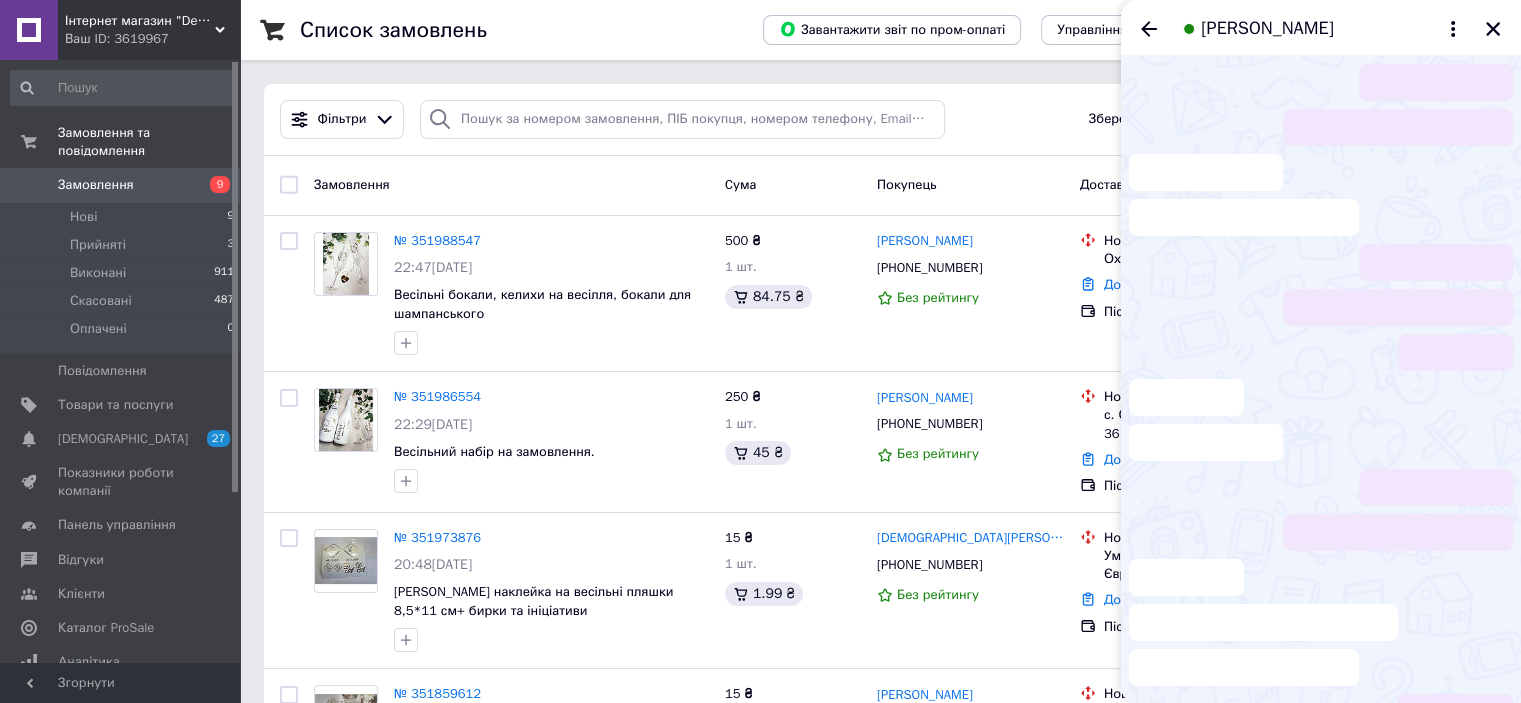 scroll, scrollTop: 65, scrollLeft: 0, axis: vertical 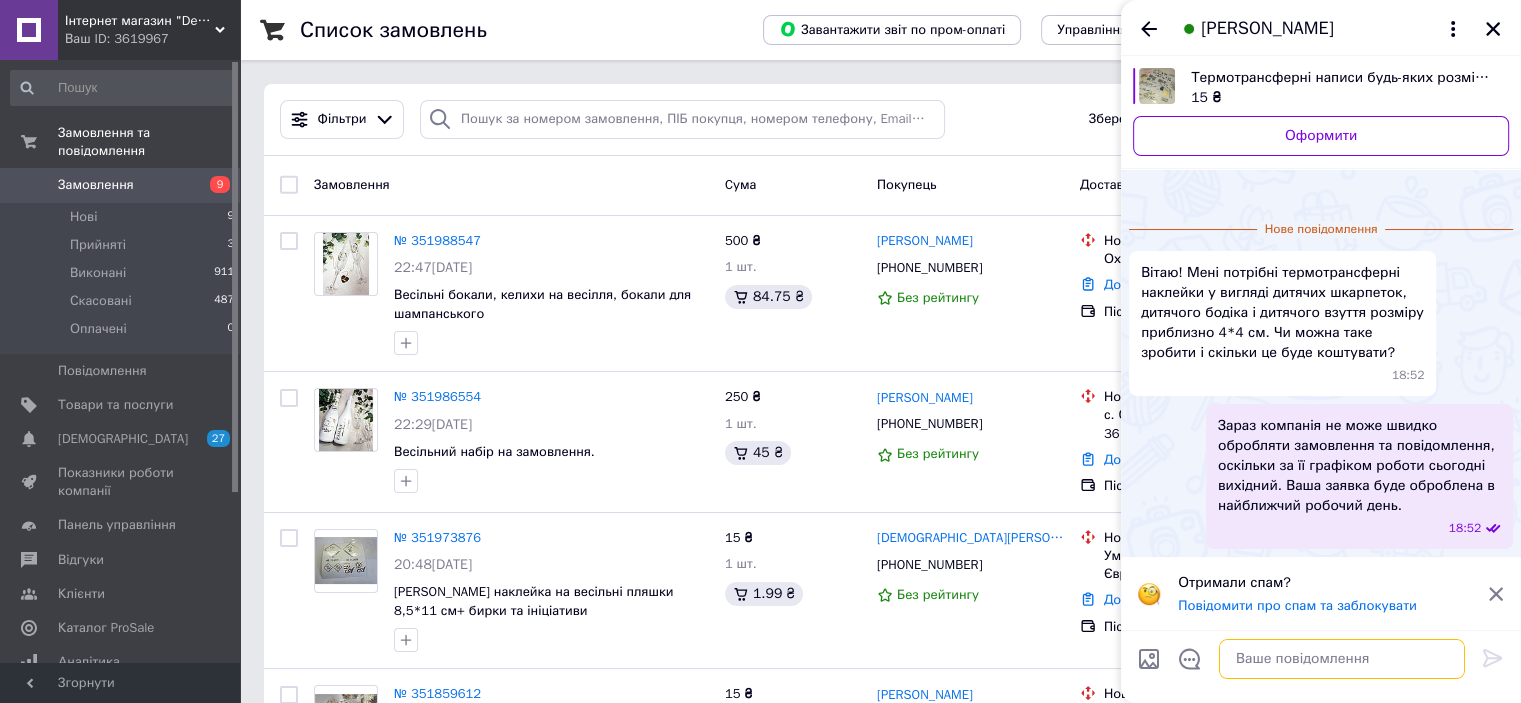 click at bounding box center [1342, 659] 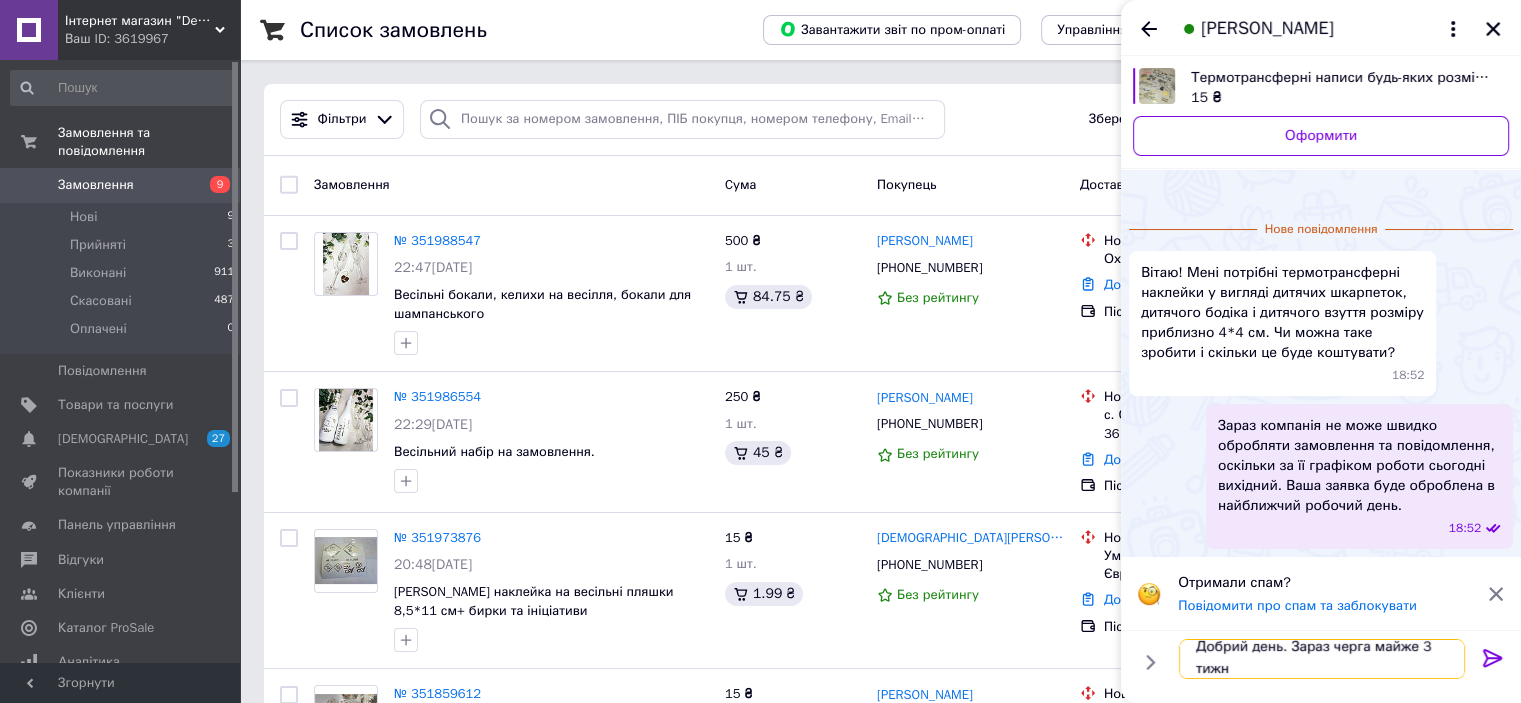 scroll, scrollTop: 1, scrollLeft: 0, axis: vertical 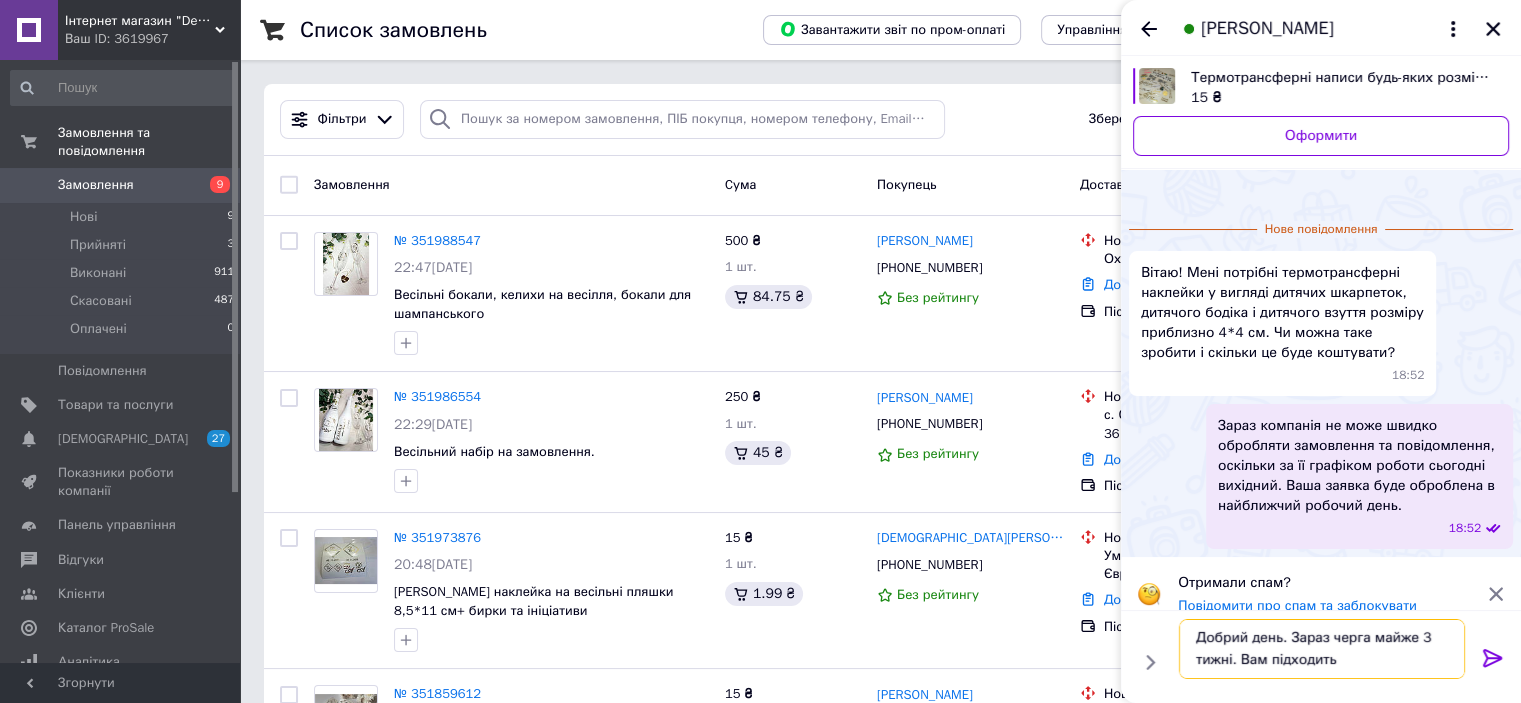 type on "Добрий день. Зараз черга майже 3 тижні. Вам підходить?" 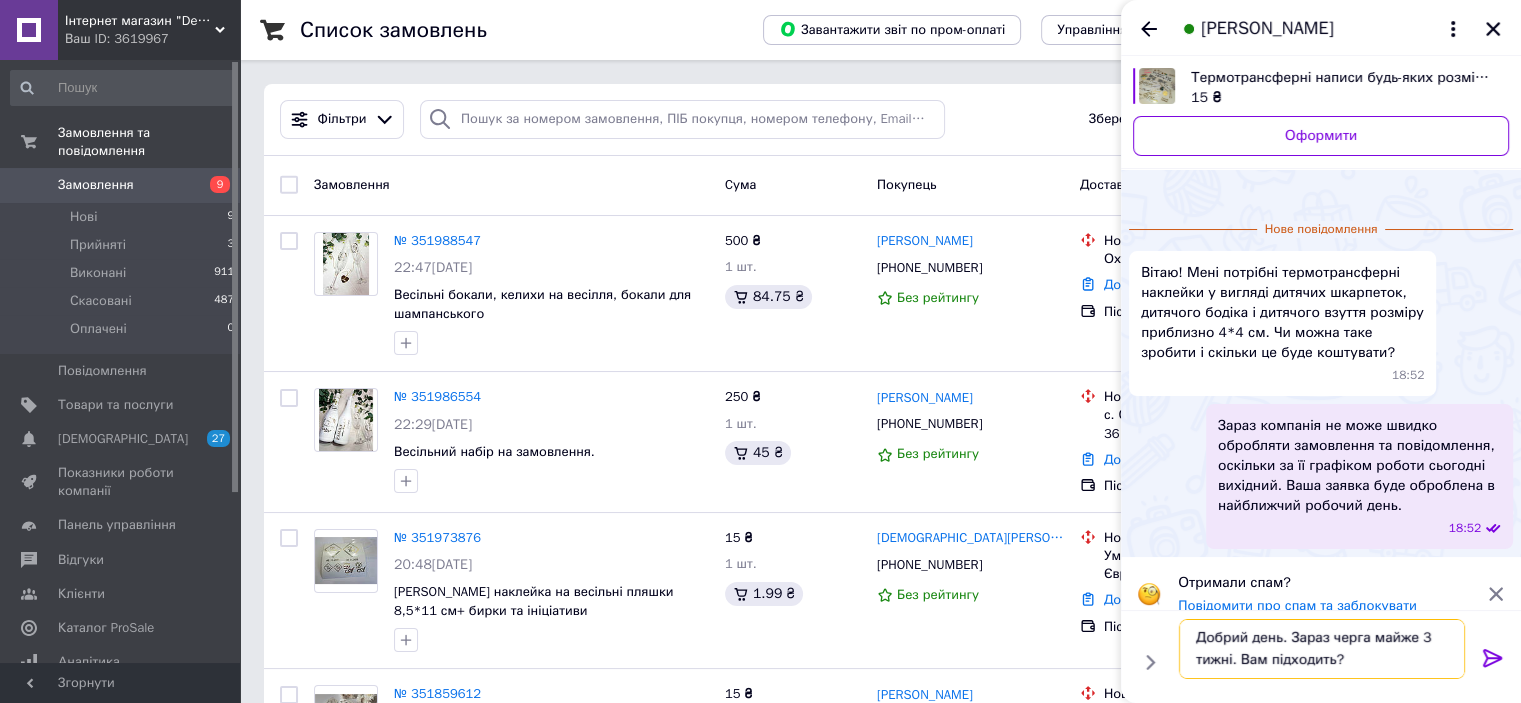 type 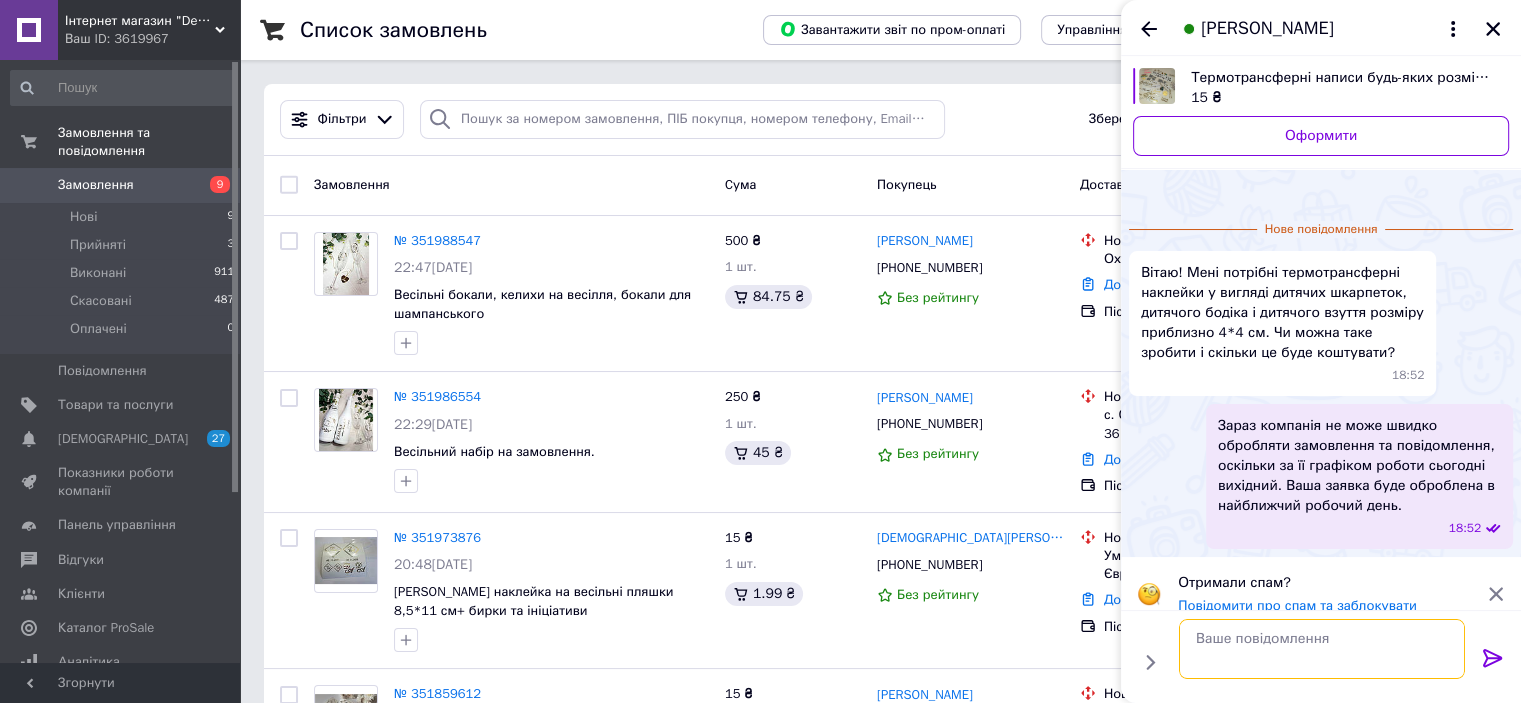 scroll, scrollTop: 0, scrollLeft: 0, axis: both 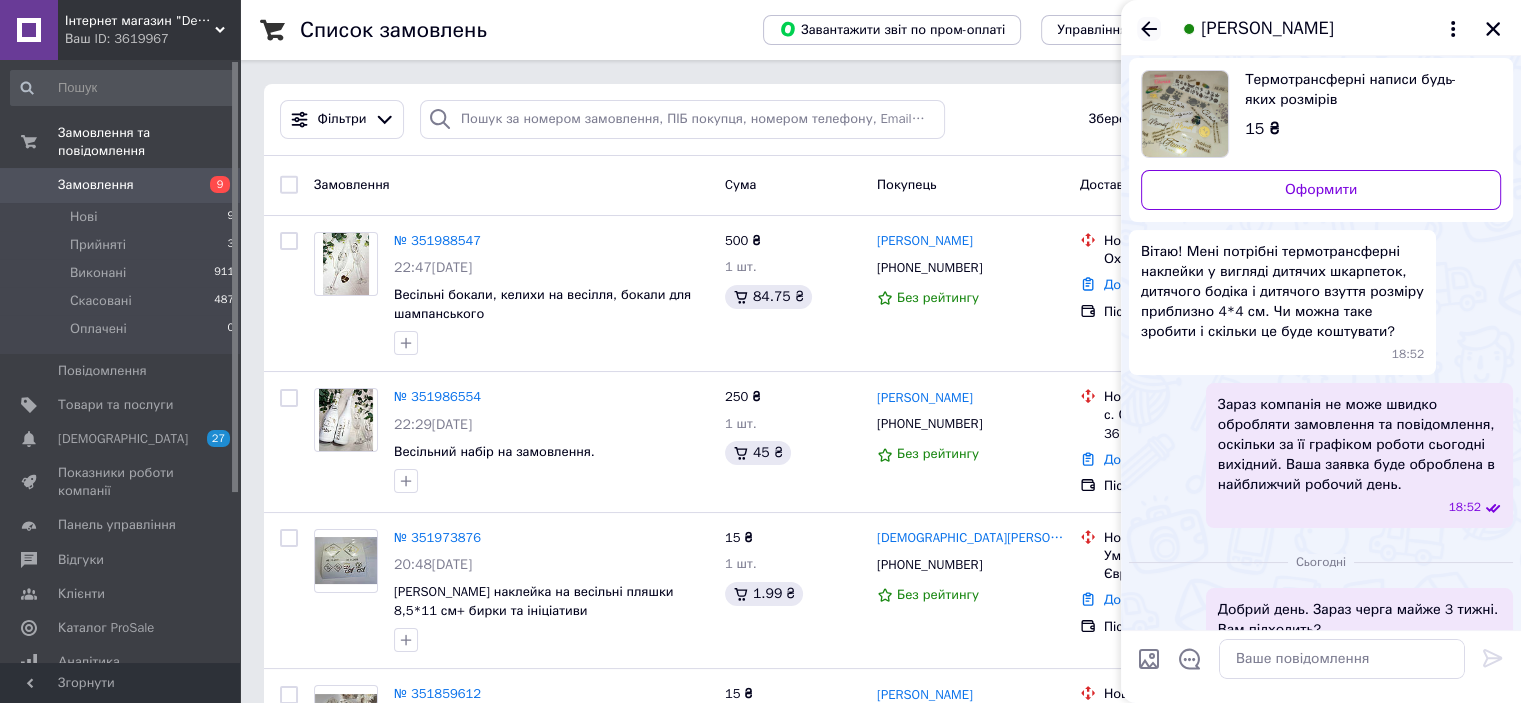 click 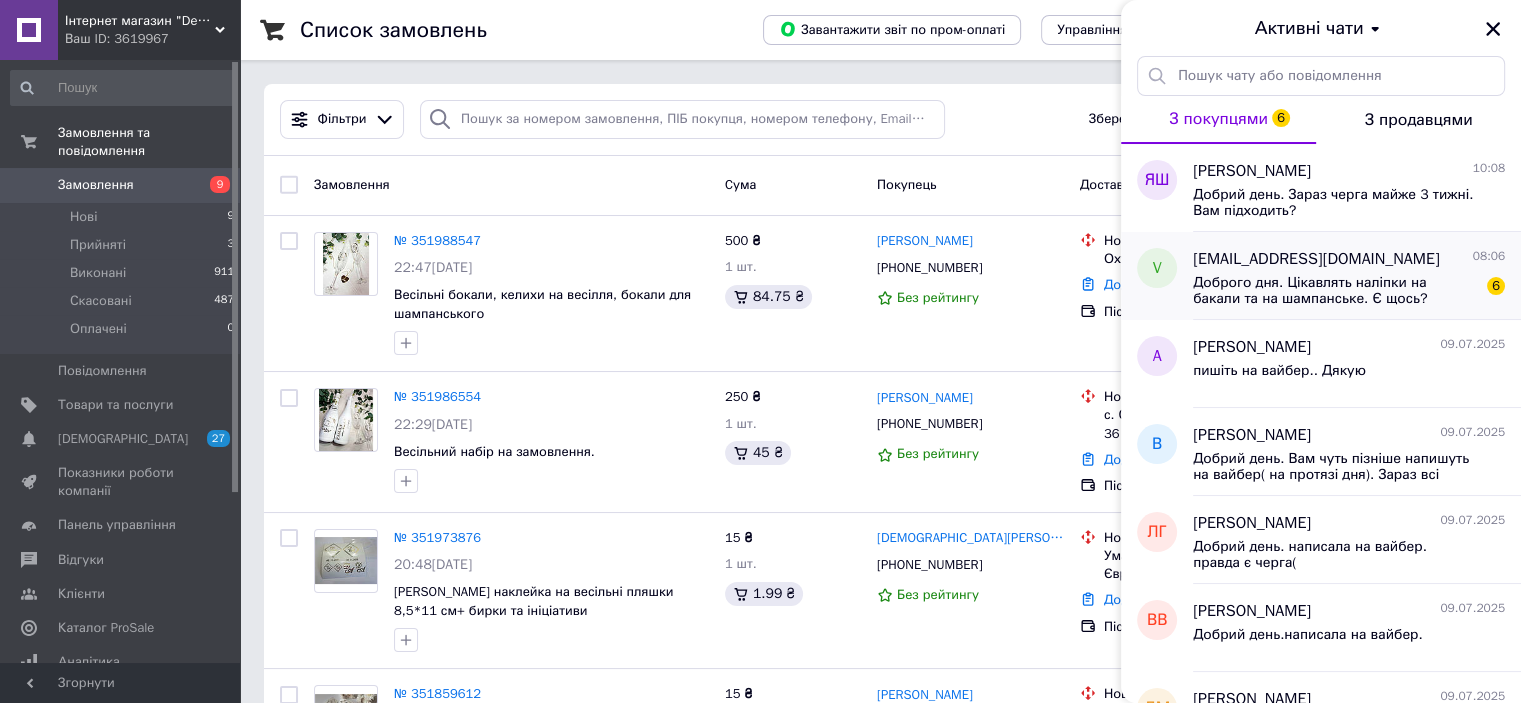 click on "v7rqd4znbs@privaterelay.appleid.com 08:06 Доброго дня. Цікавлять наліпки на бакали та на шампанське. Є щось? 6" at bounding box center (1357, 276) 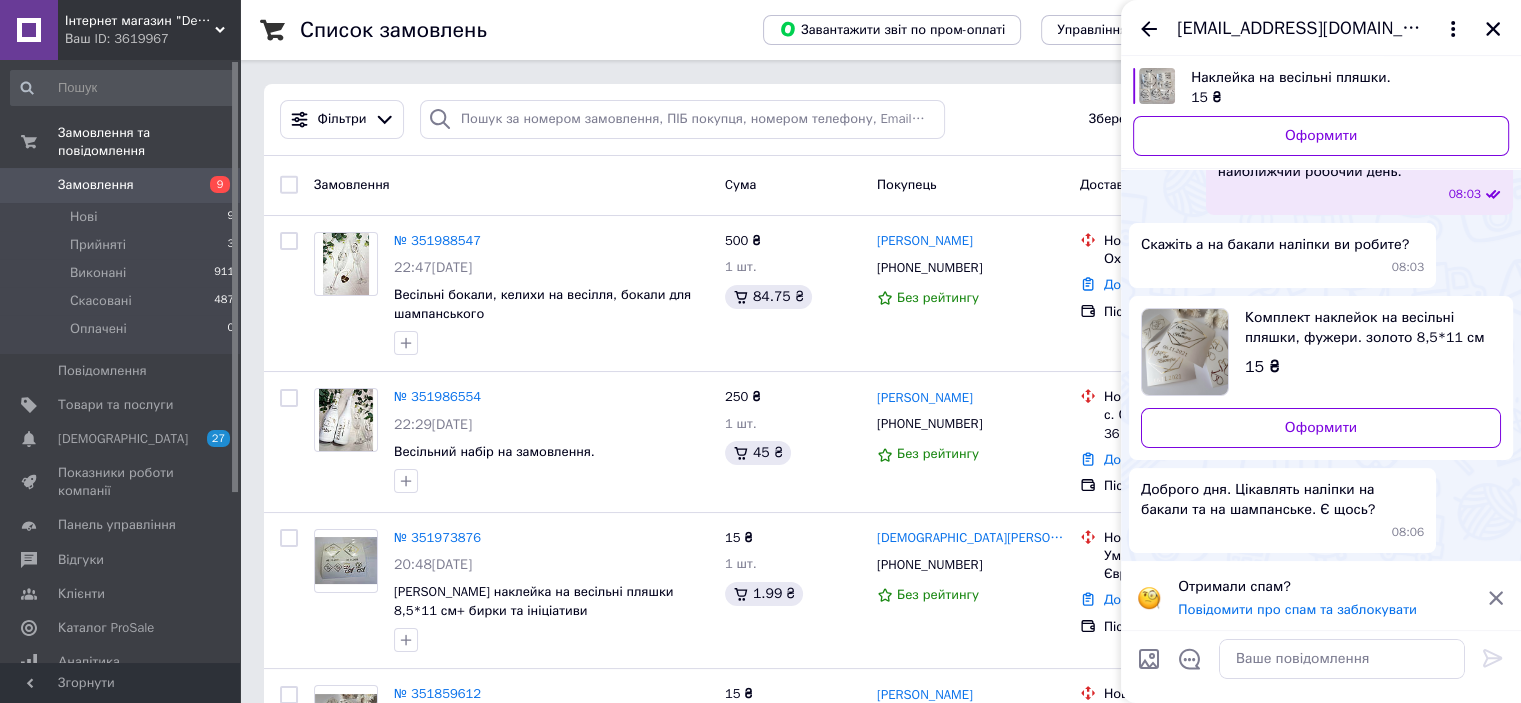 scroll, scrollTop: 252, scrollLeft: 0, axis: vertical 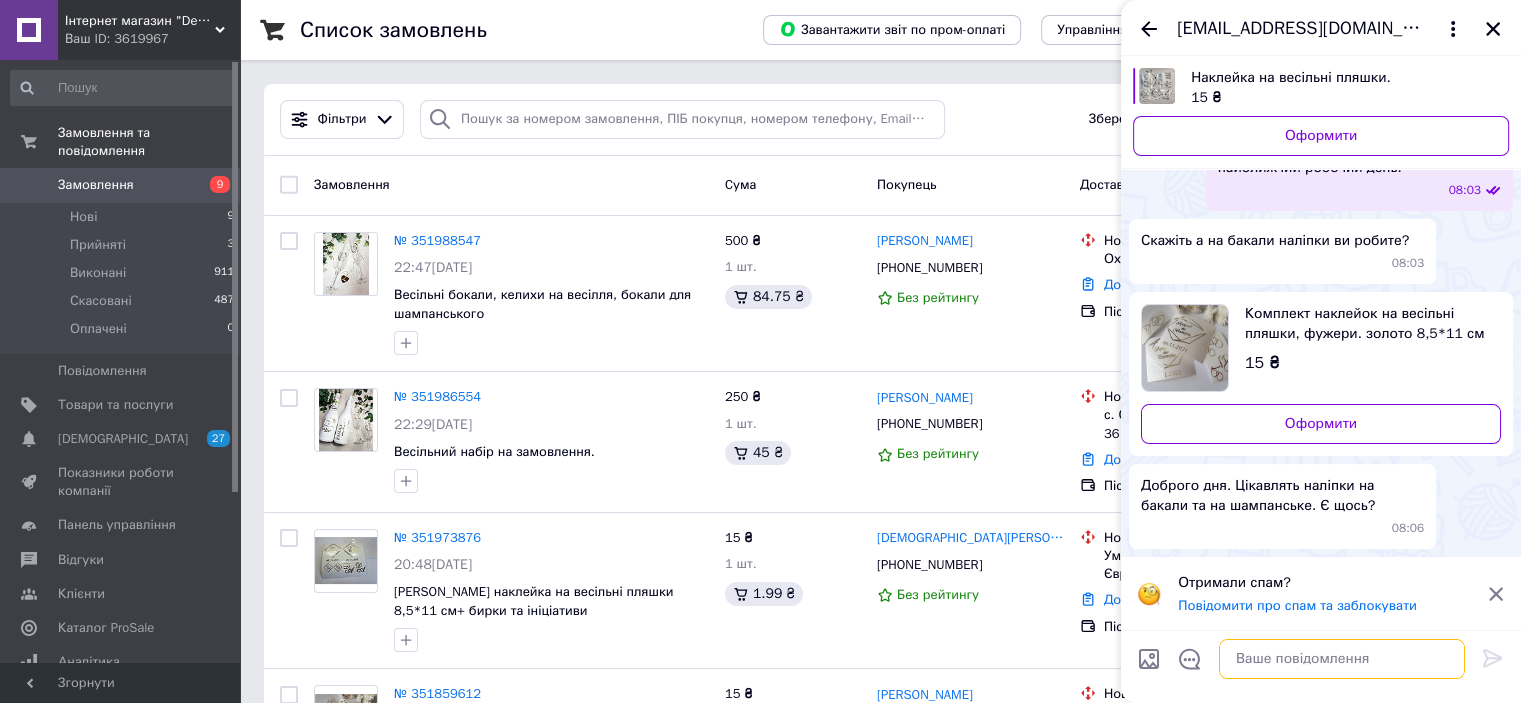 click at bounding box center [1342, 659] 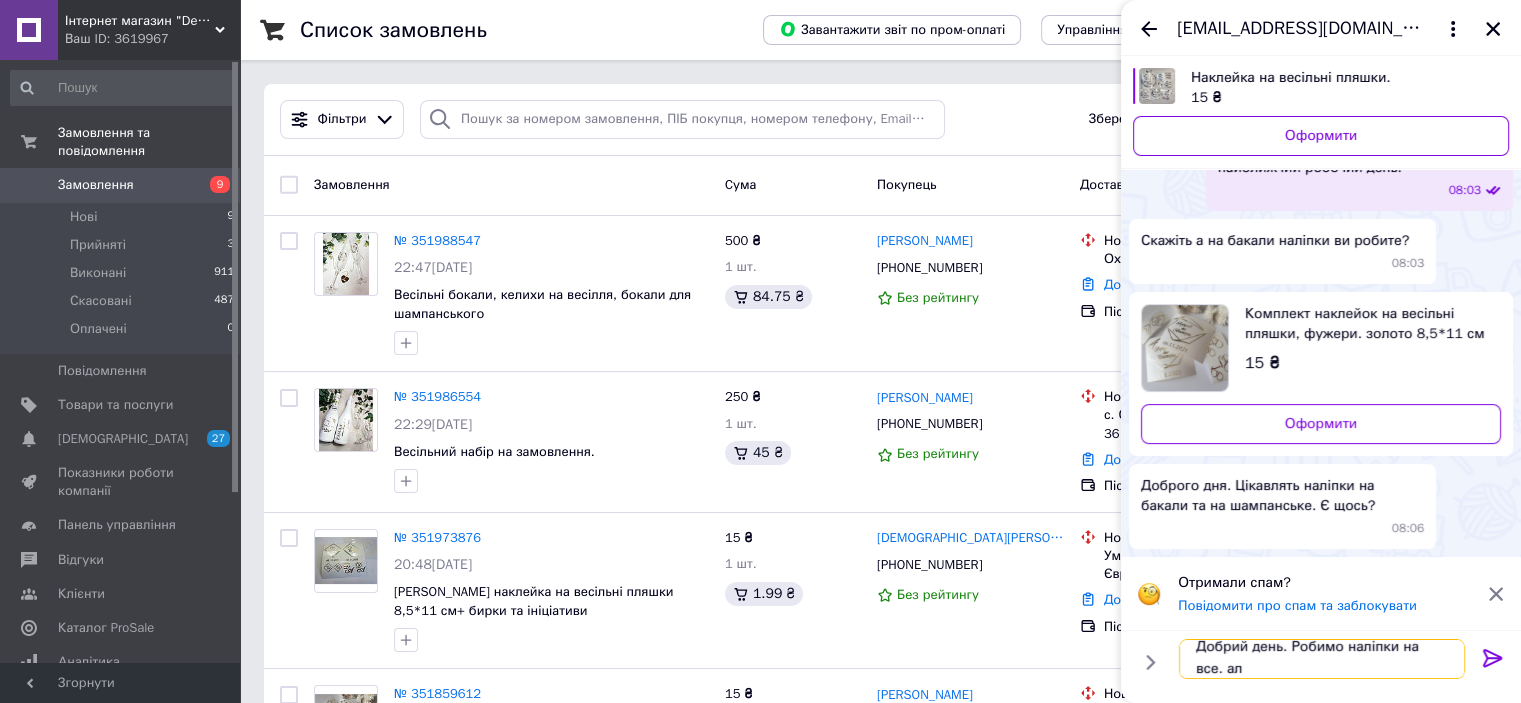 scroll, scrollTop: 1, scrollLeft: 0, axis: vertical 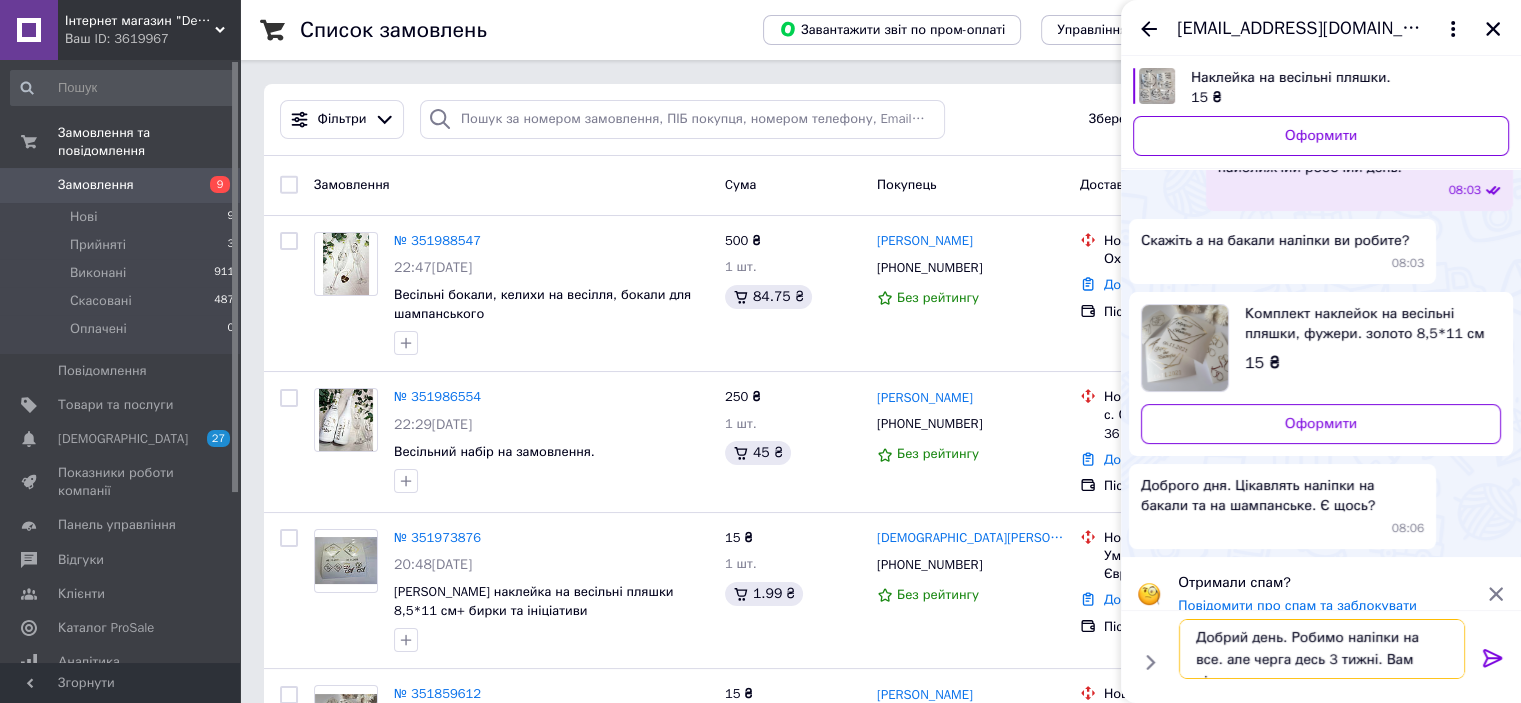 type on "Добрий день. Робимо наліпки на все. але черга десь 3 тижні. Вам підходить?" 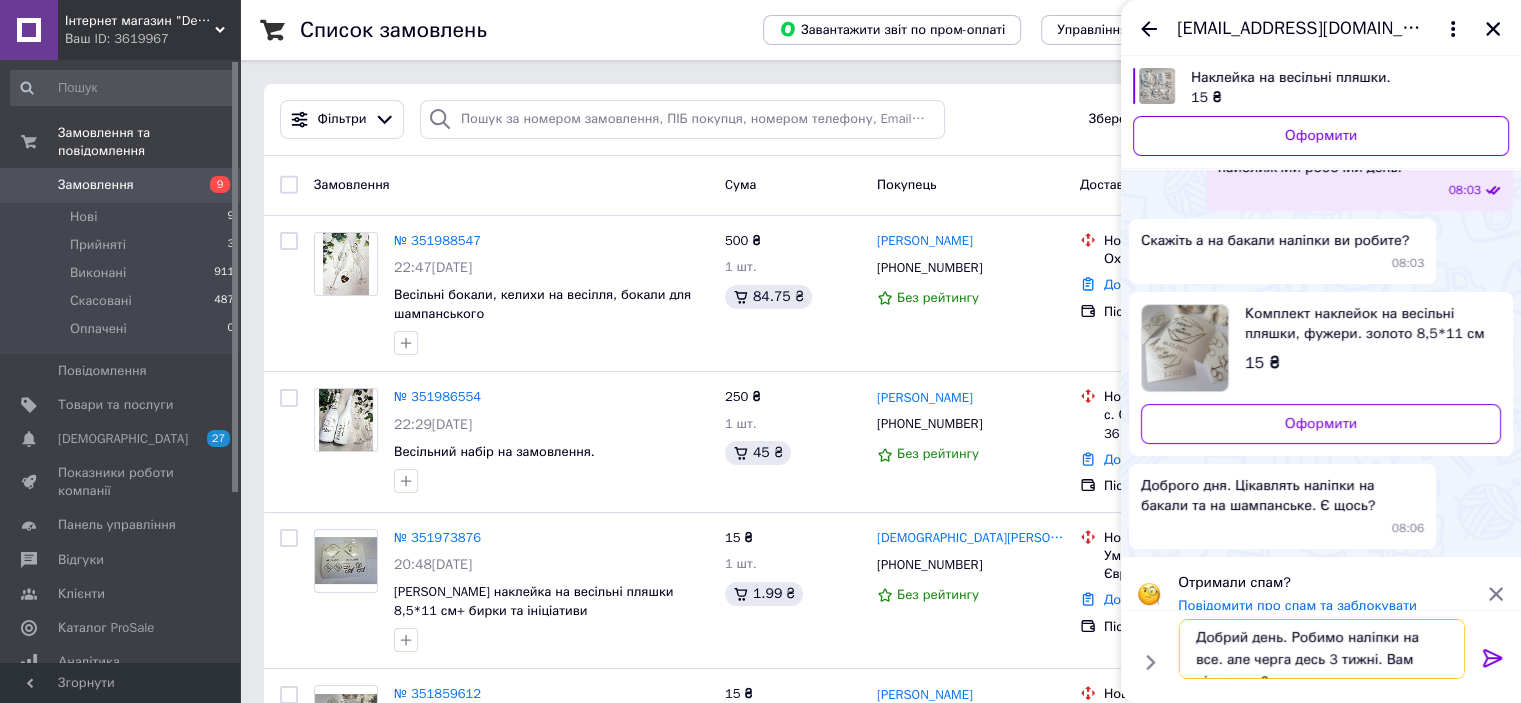type 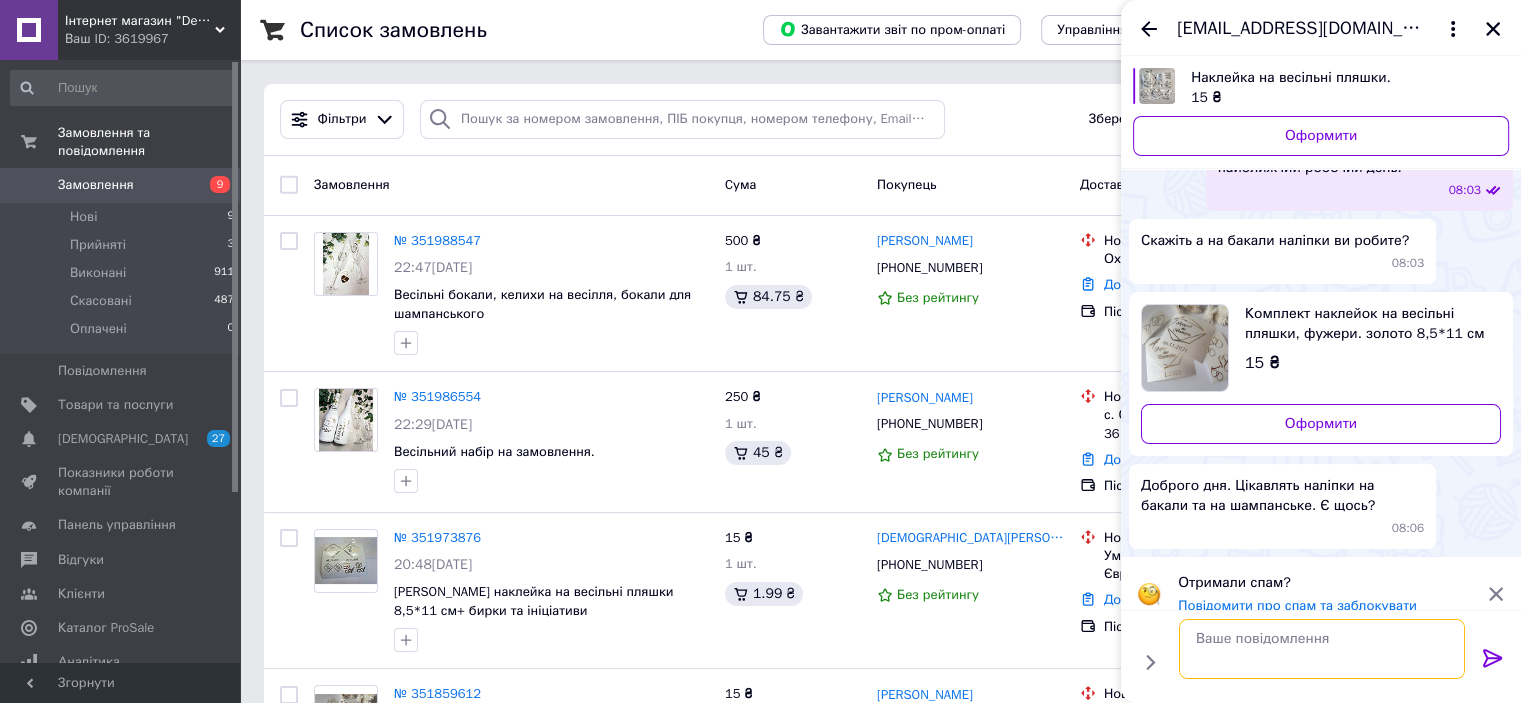scroll, scrollTop: 0, scrollLeft: 0, axis: both 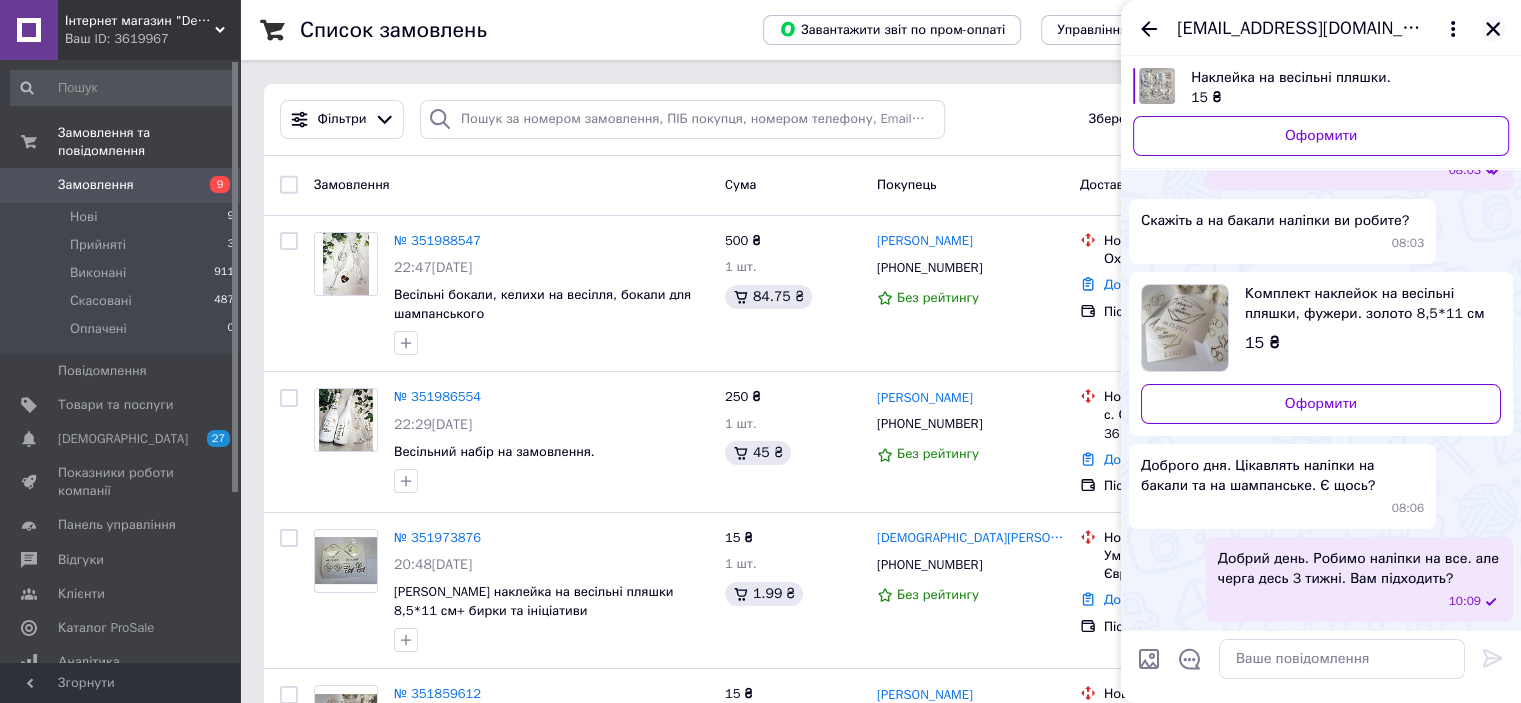click 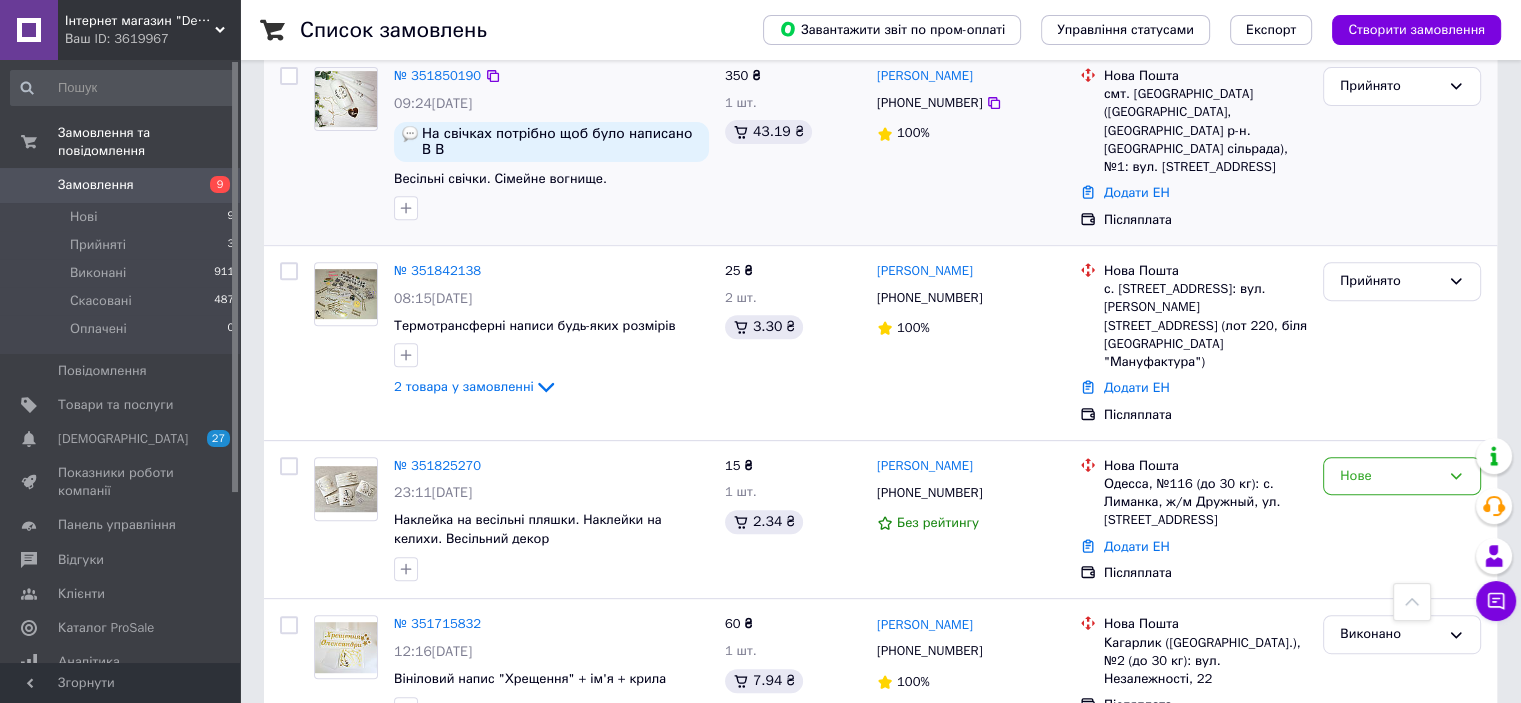 scroll, scrollTop: 900, scrollLeft: 0, axis: vertical 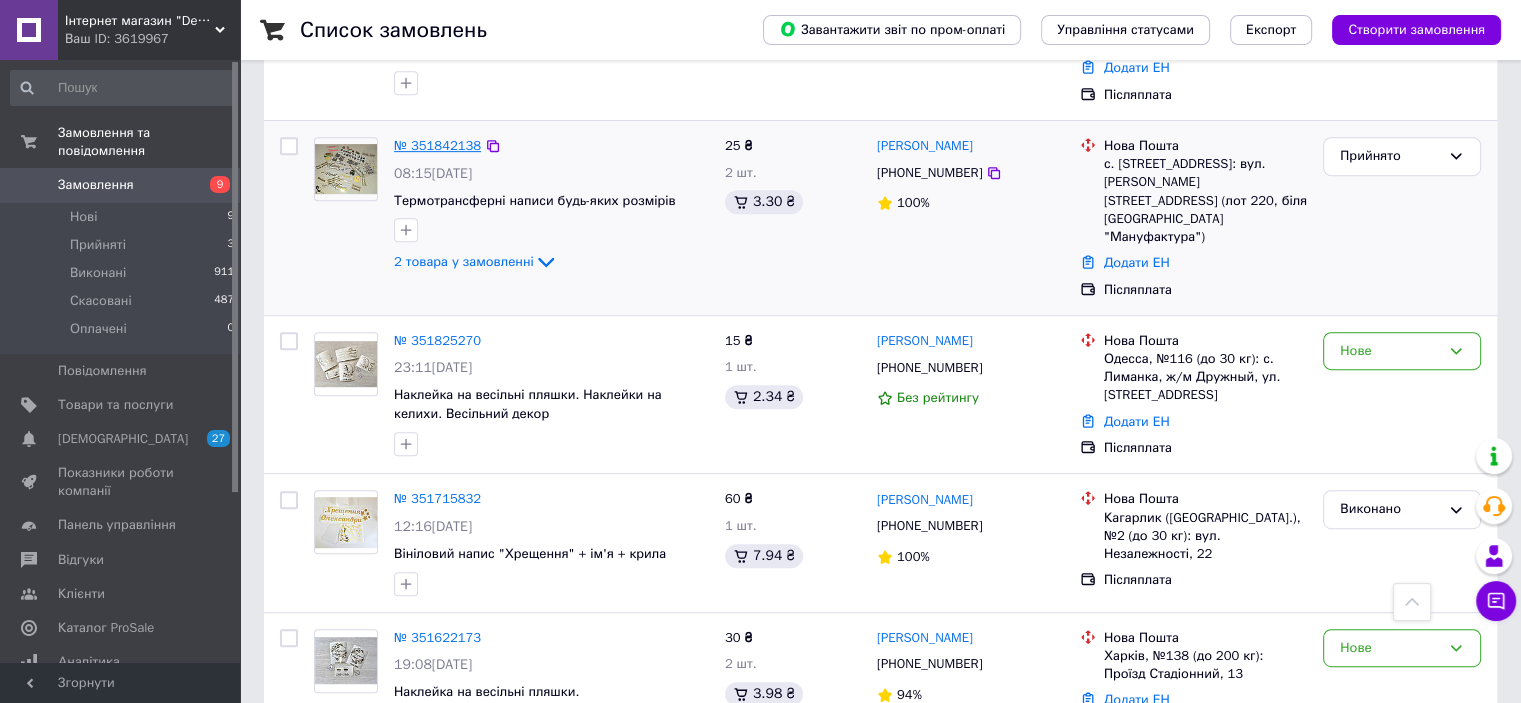 click on "№ 351842138" at bounding box center (437, 145) 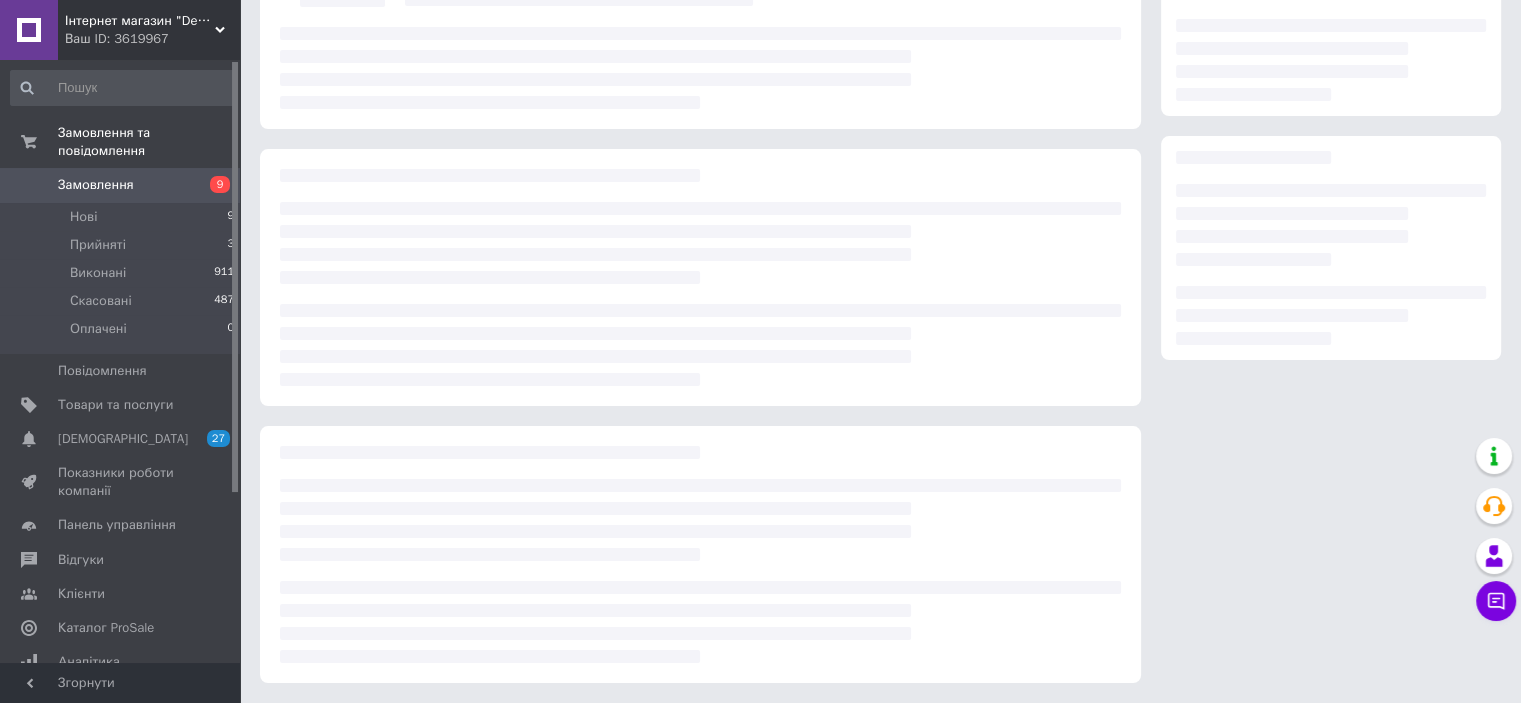 scroll, scrollTop: 0, scrollLeft: 0, axis: both 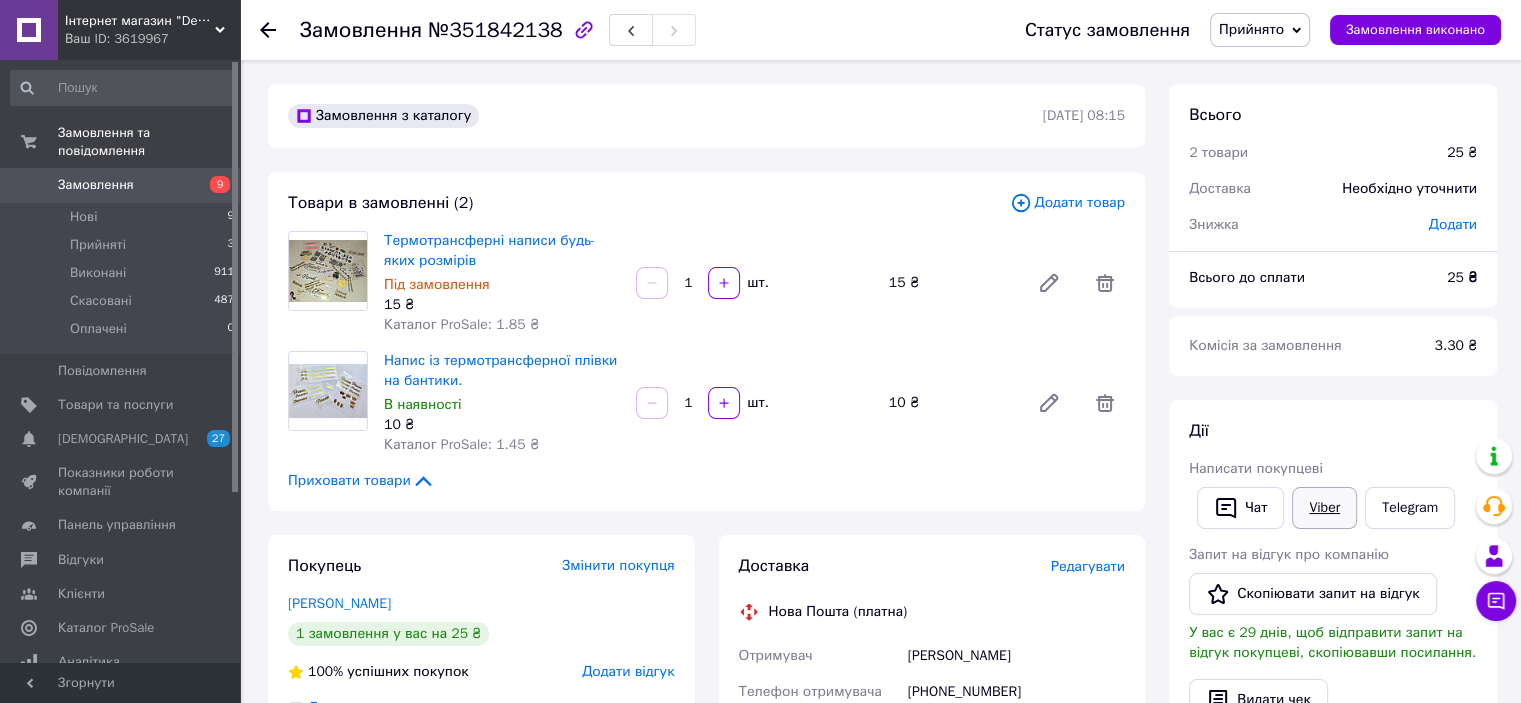 click on "Viber" at bounding box center (1324, 508) 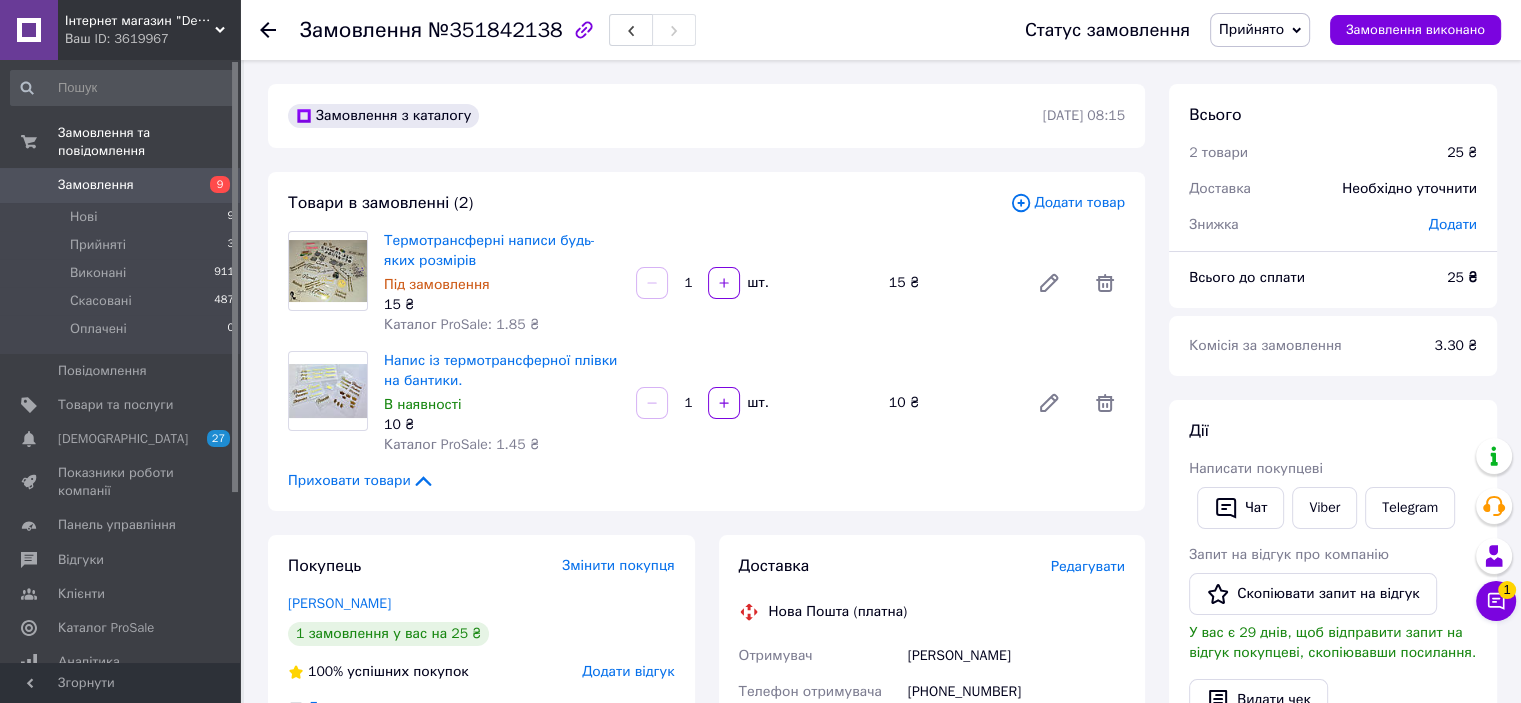 click 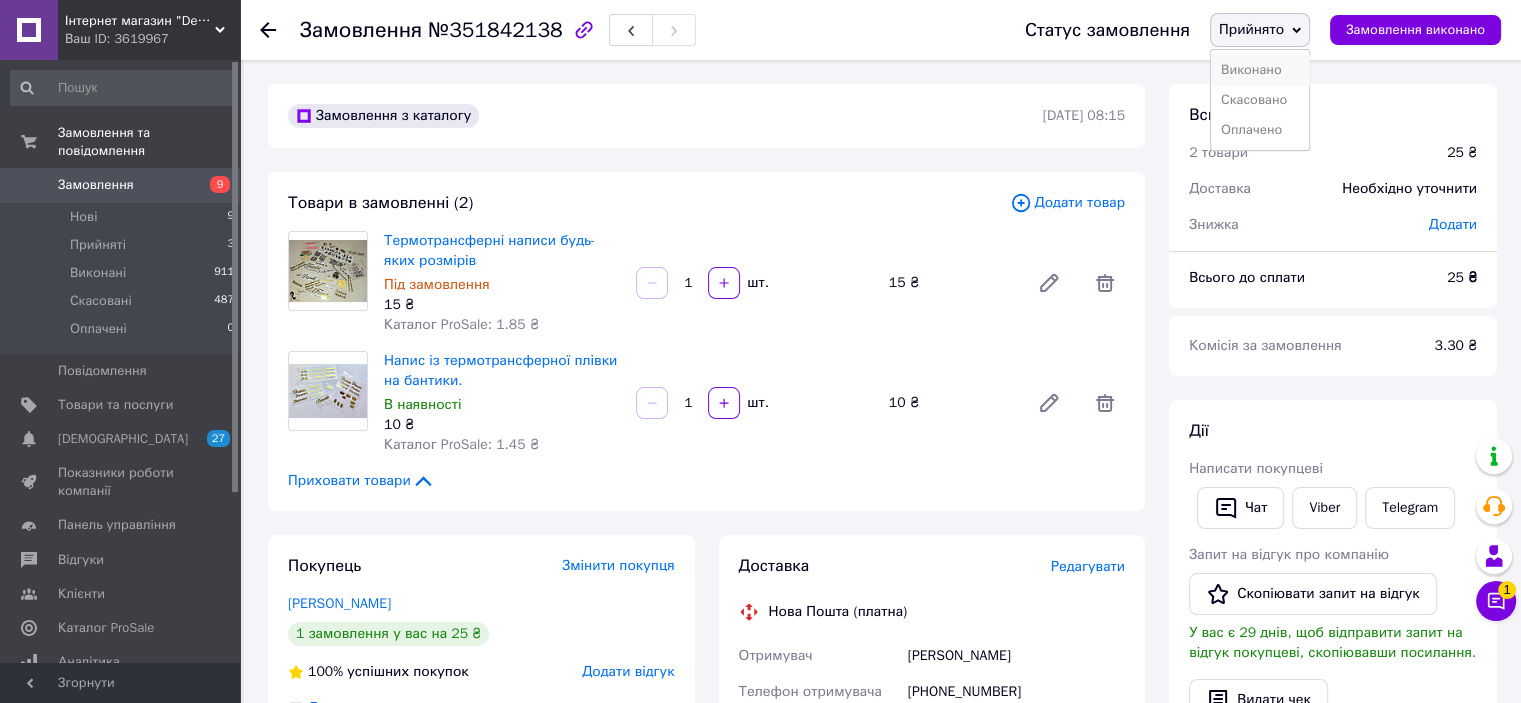 click on "Виконано" at bounding box center (1260, 70) 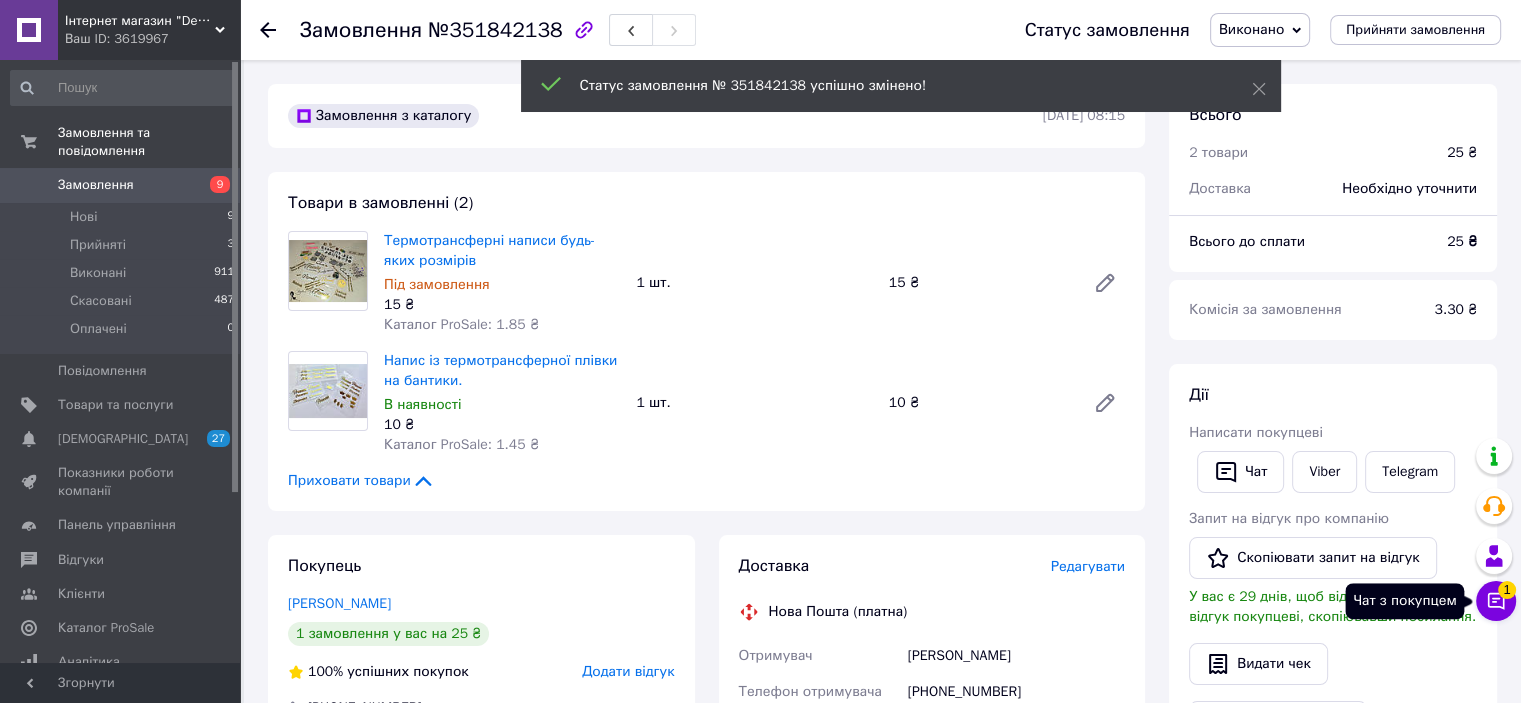 click 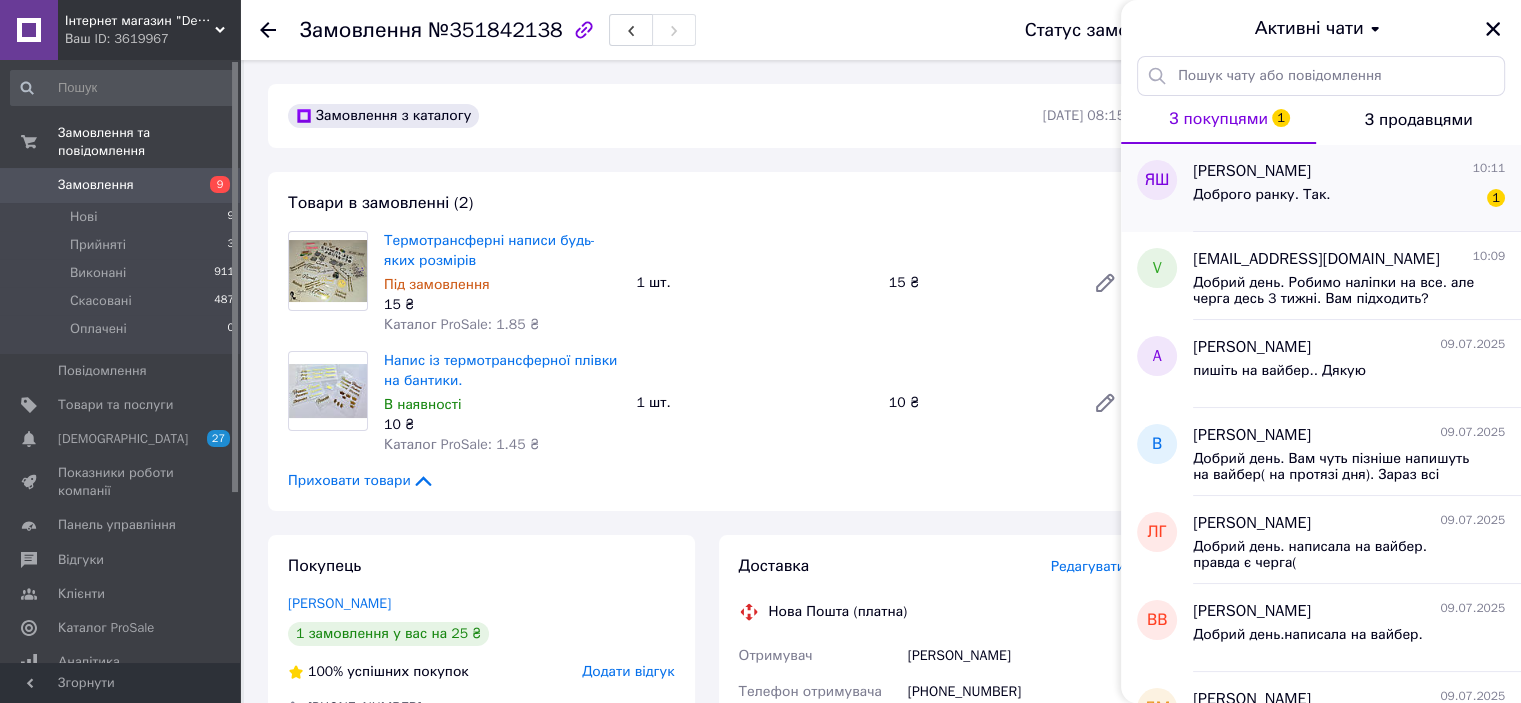 click on "Доброго ранку. Так." at bounding box center [1261, 195] 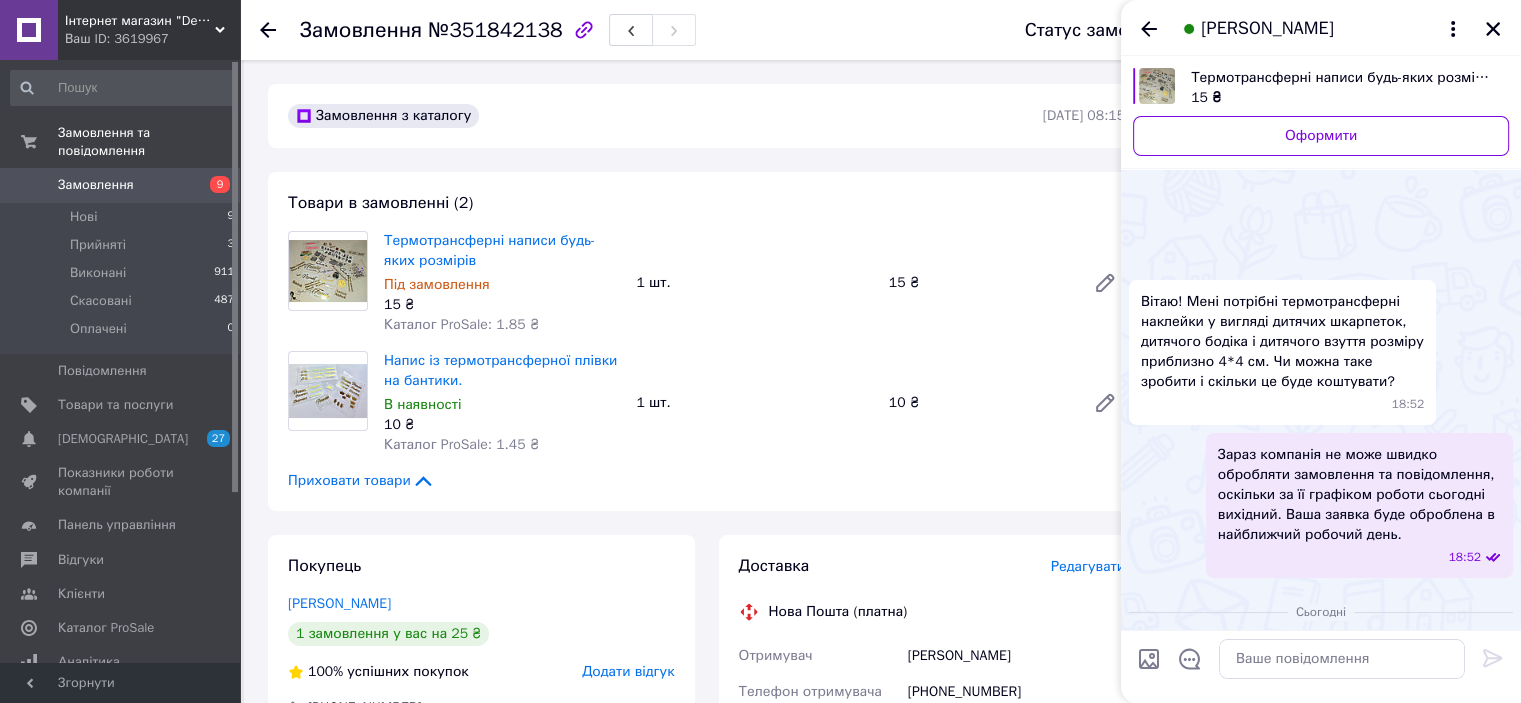 scroll, scrollTop: 191, scrollLeft: 0, axis: vertical 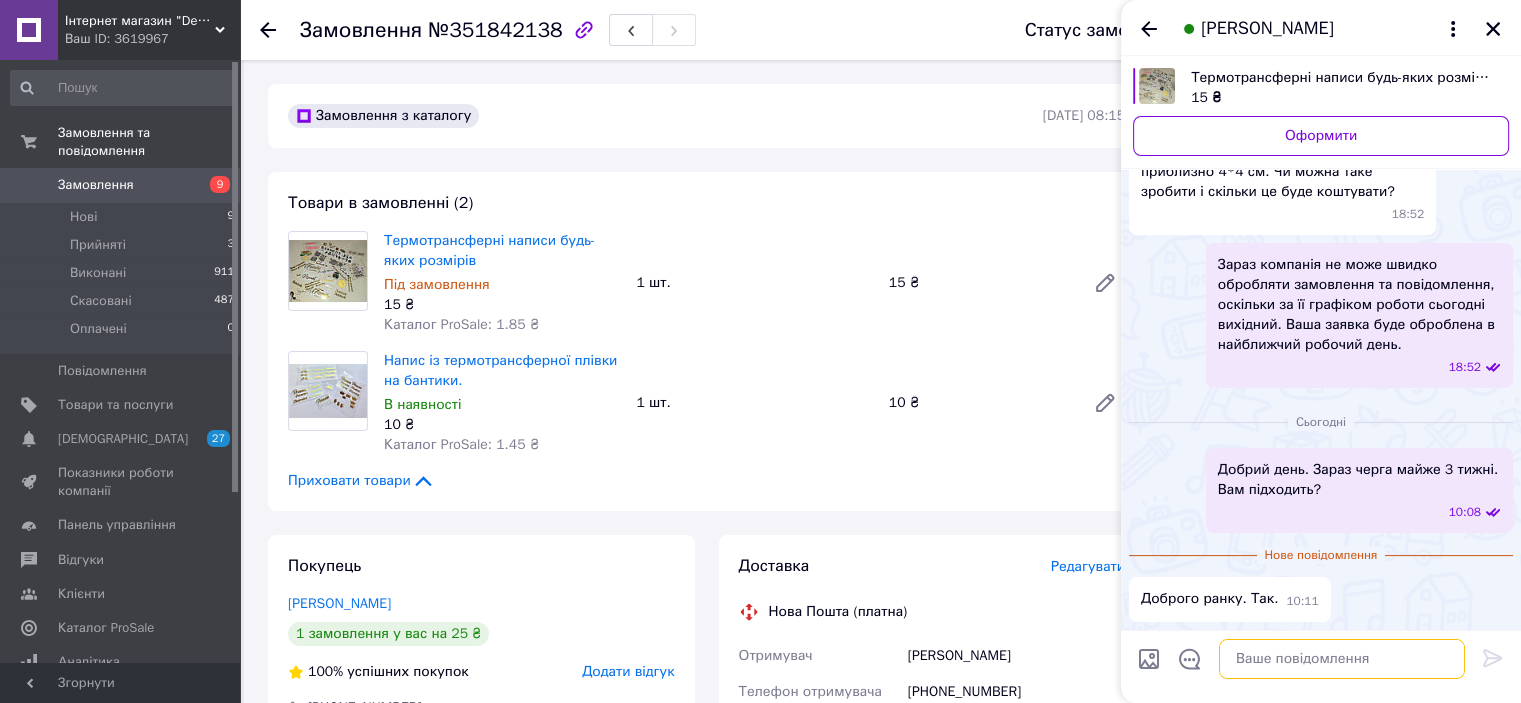 click at bounding box center (1342, 659) 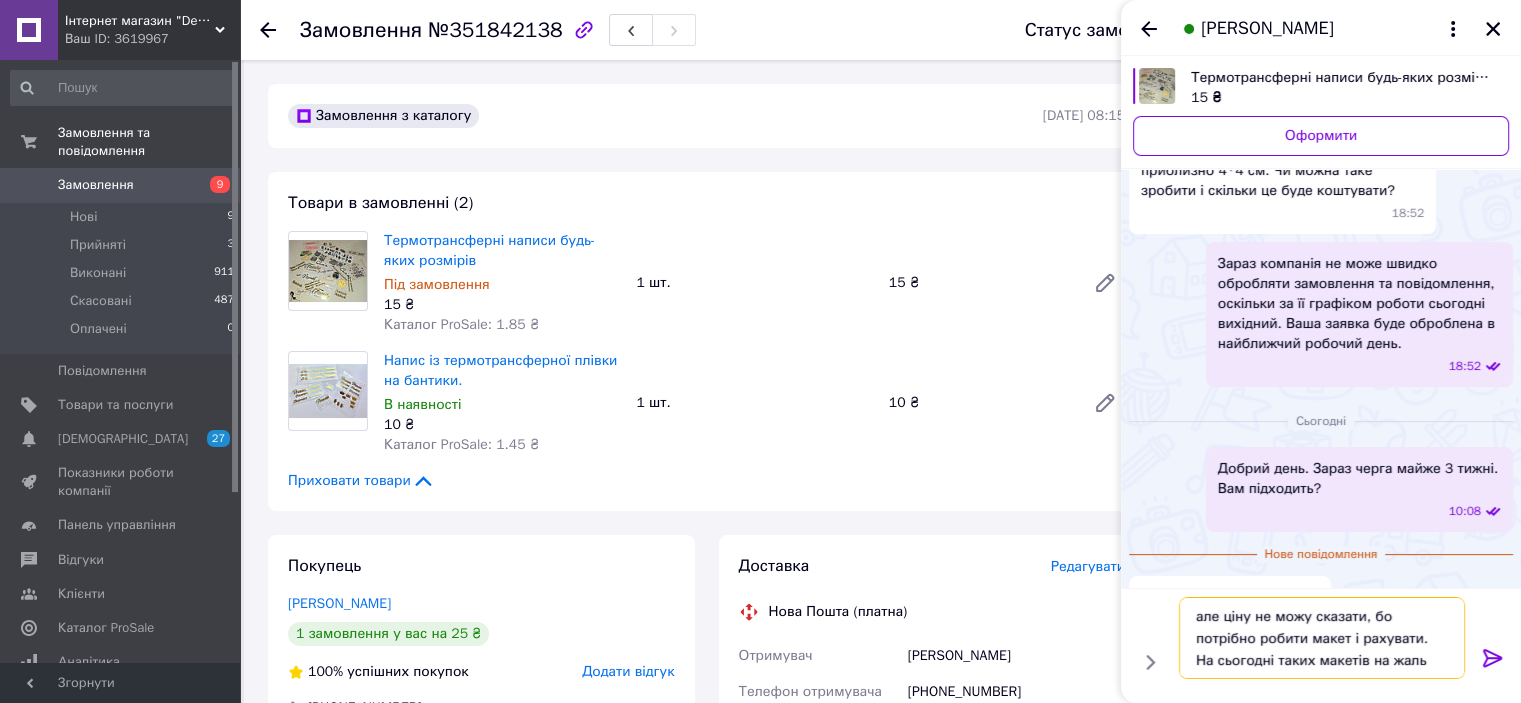 type on "але ціну не можу сказати, бо потрібно робити макет і рахувати. На сьогодні таких макетів на жаль немає" 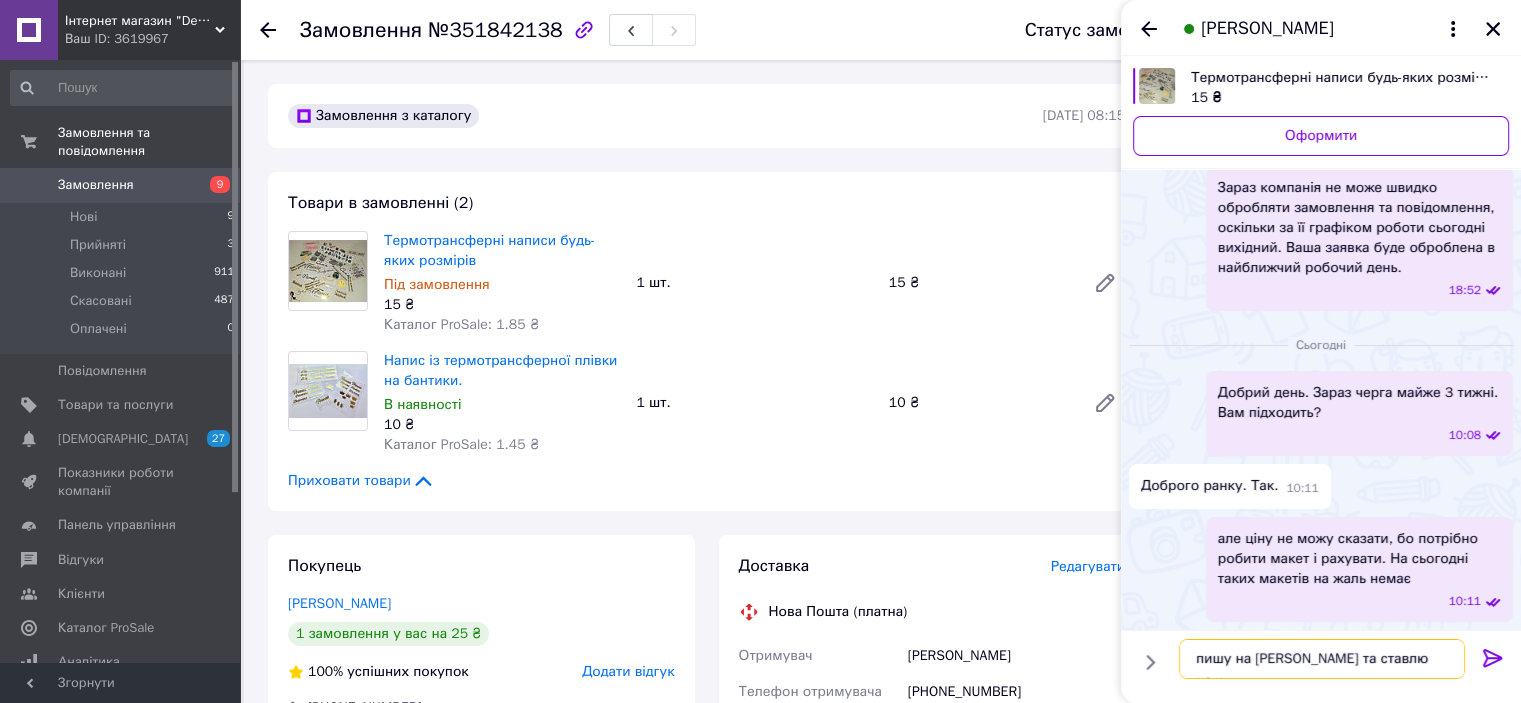 scroll, scrollTop: 258, scrollLeft: 0, axis: vertical 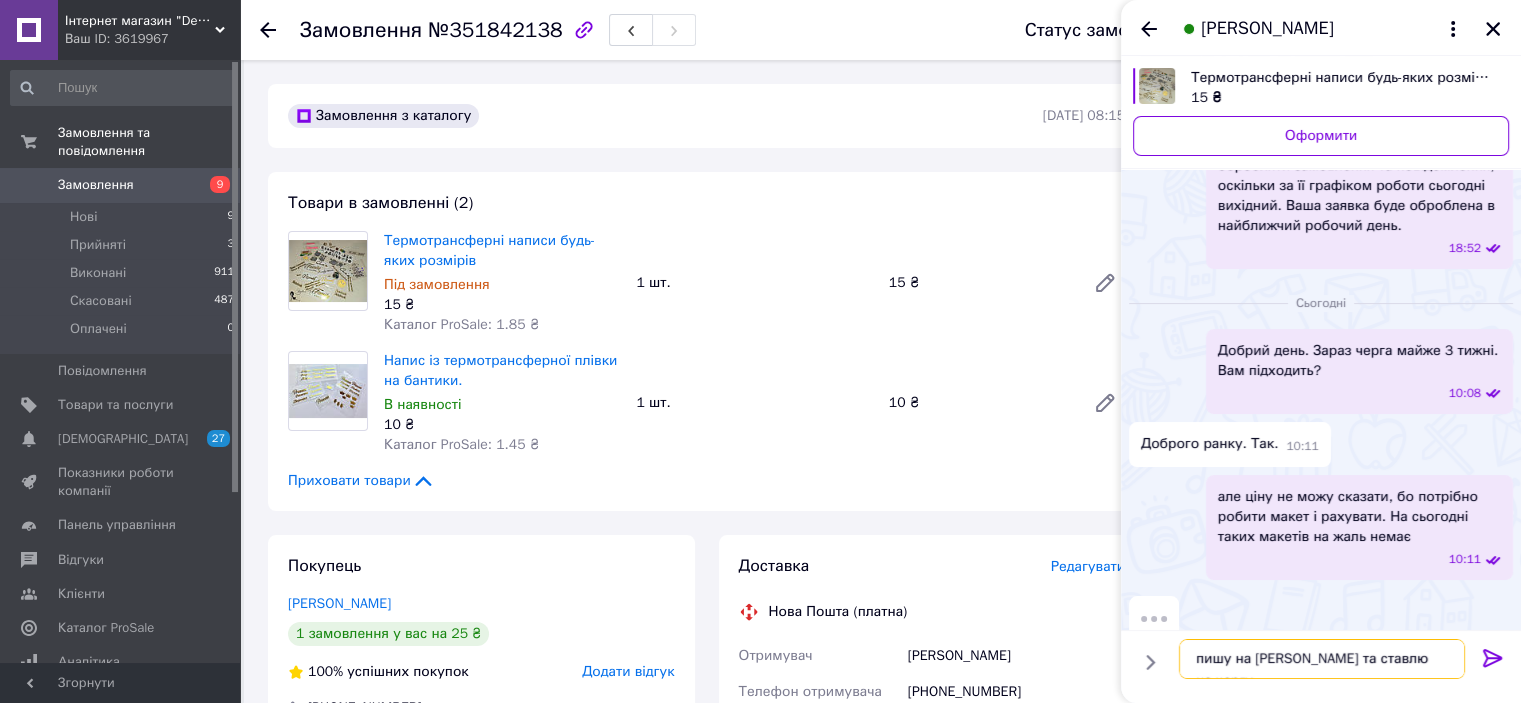 type on "пишу на вайбер та ставлю на чергу?" 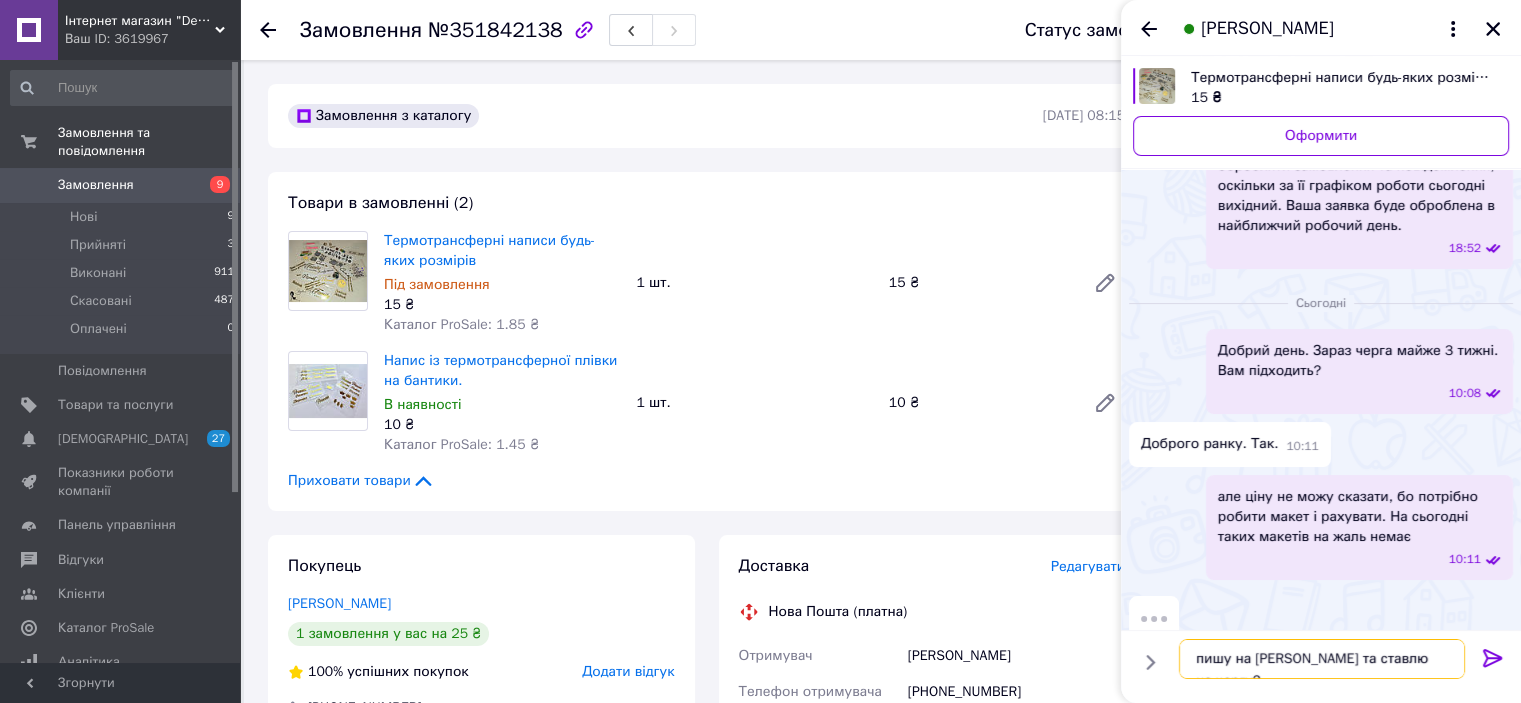 type 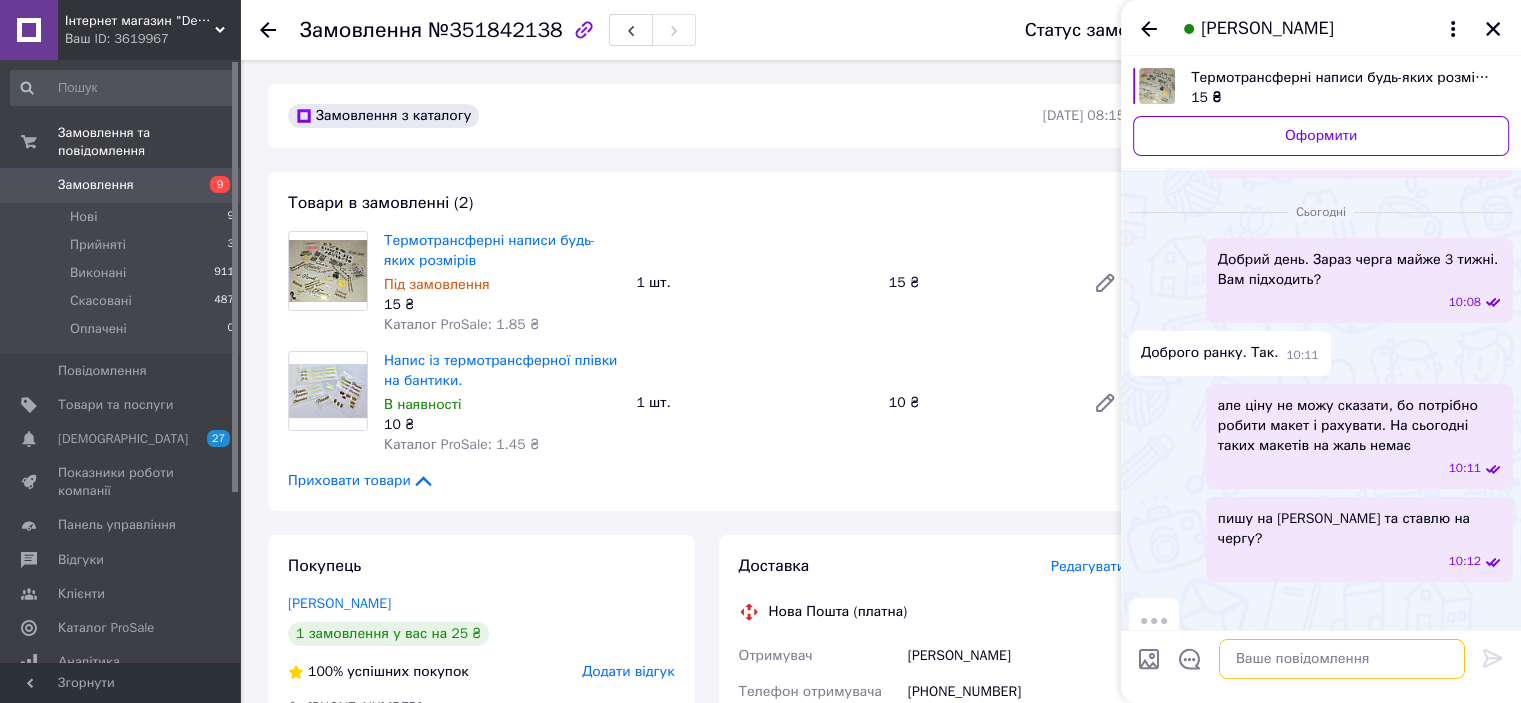 scroll, scrollTop: 289, scrollLeft: 0, axis: vertical 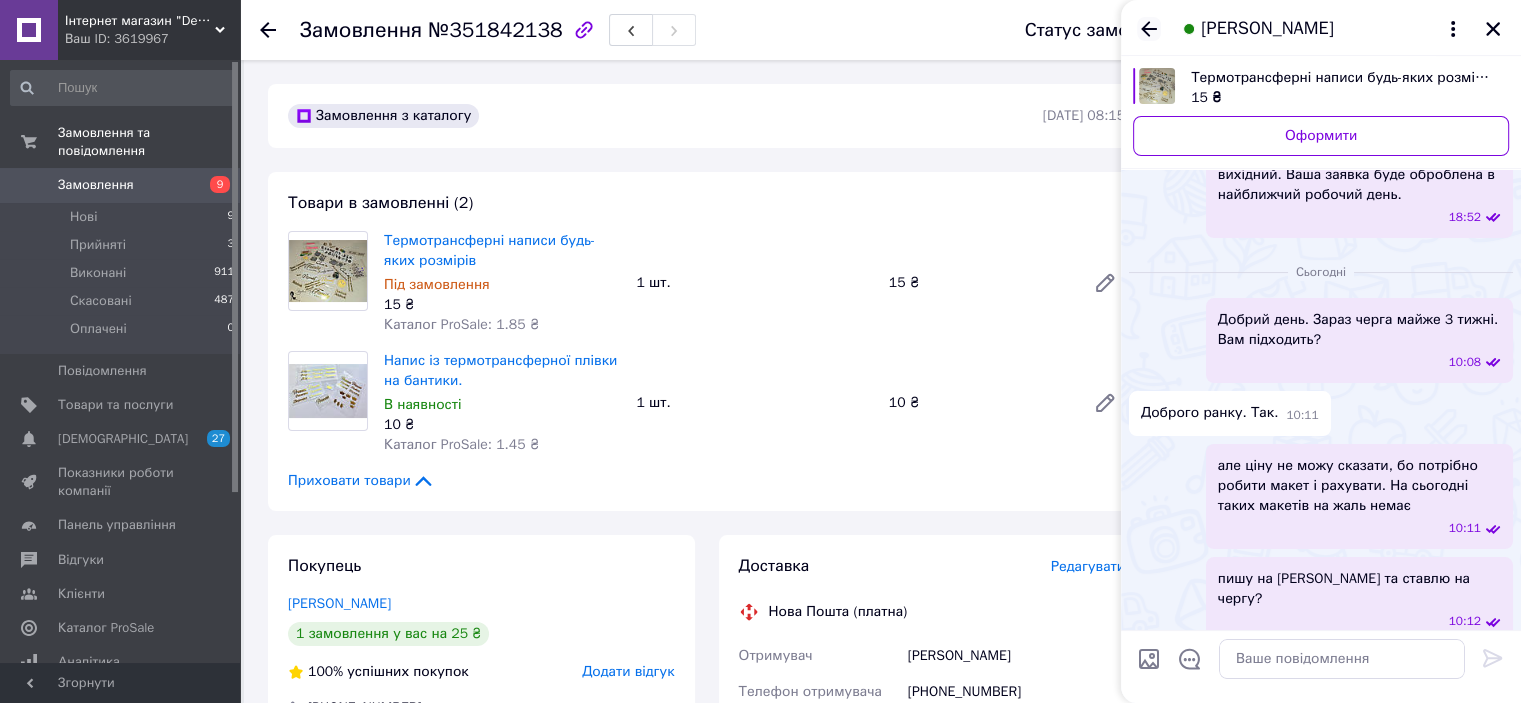 click 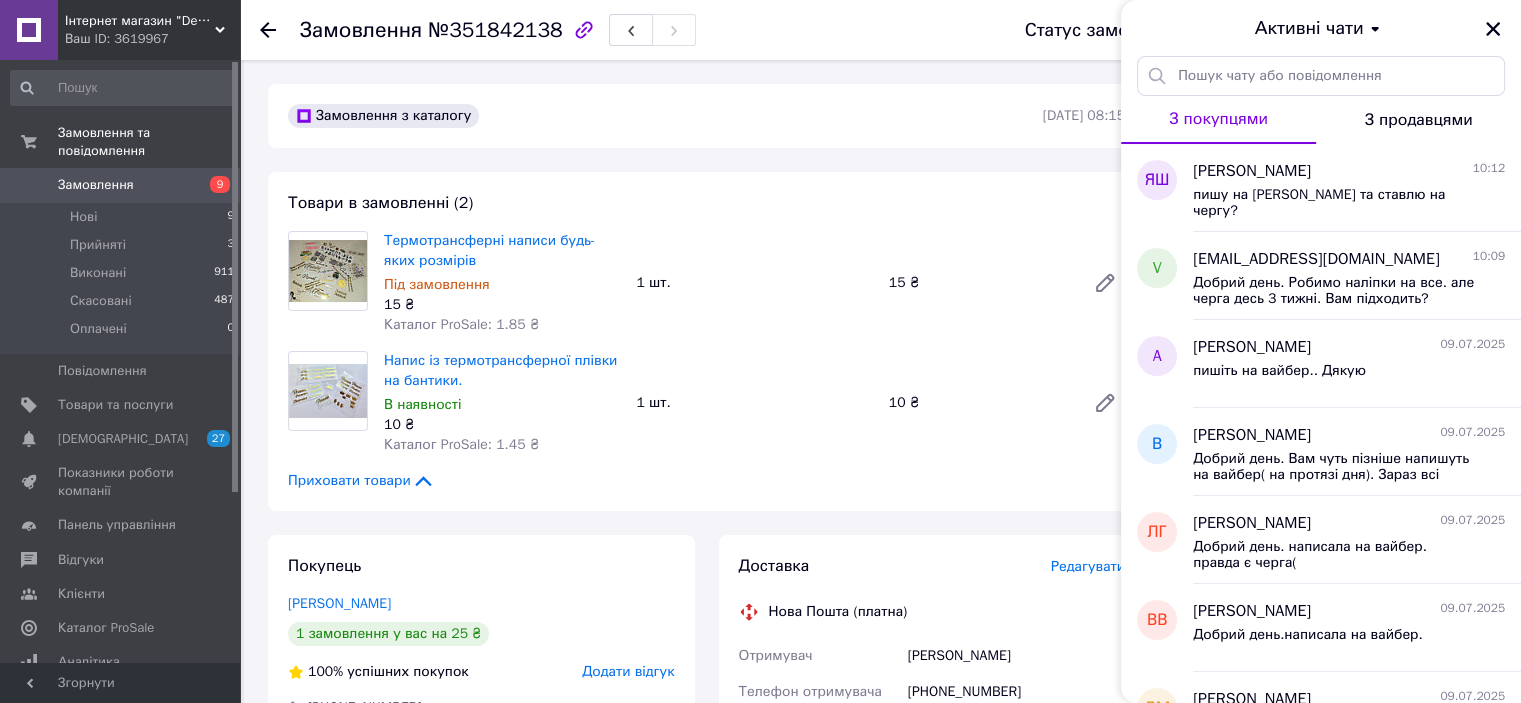 click on "Замовлення" at bounding box center [96, 185] 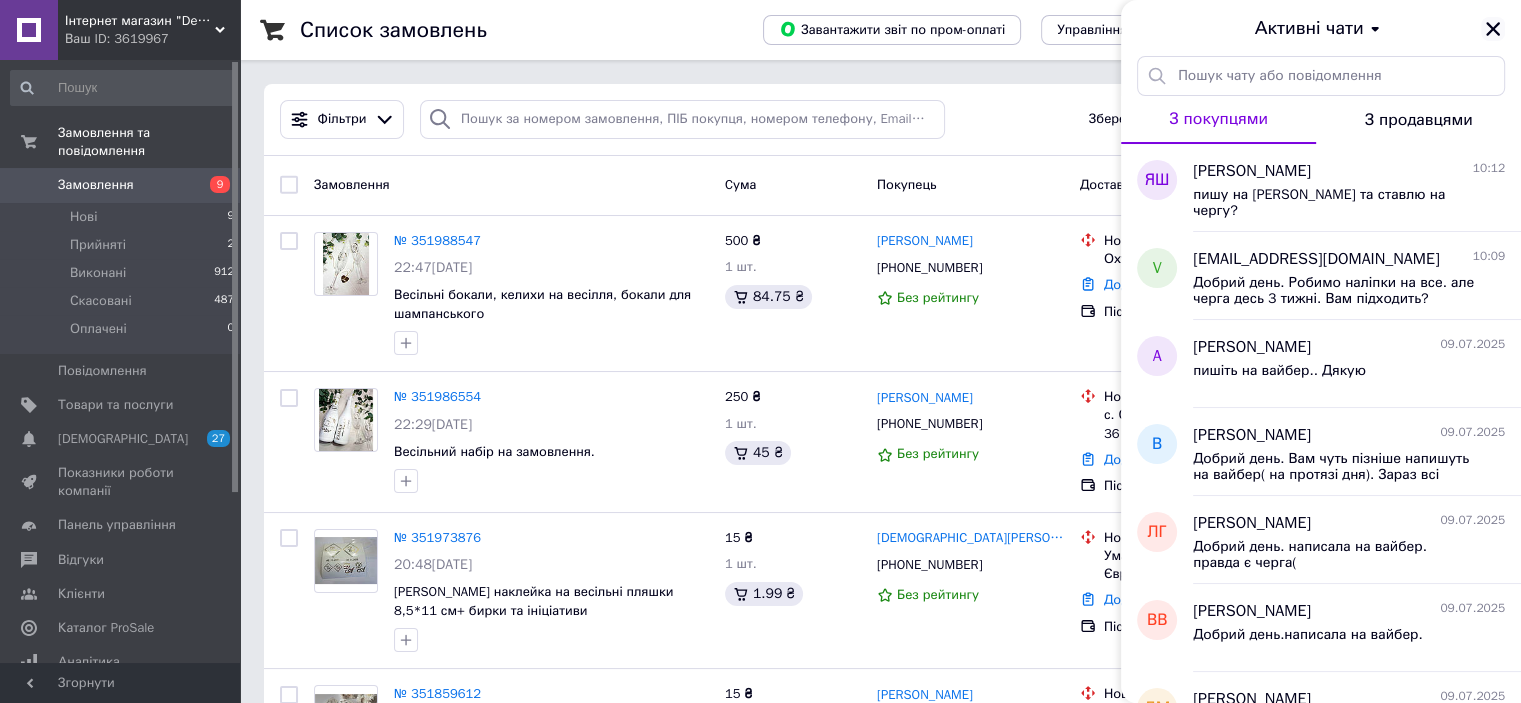 click 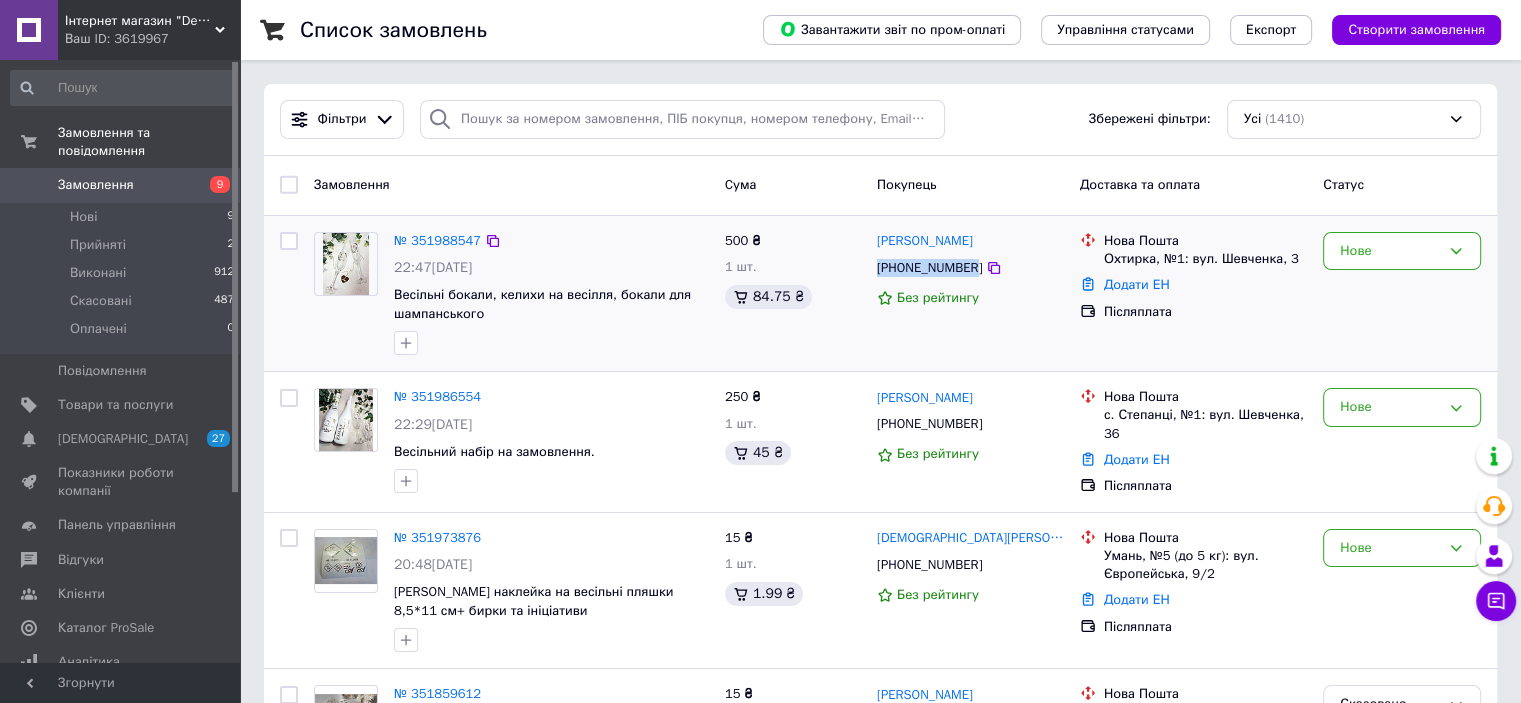 drag, startPoint x: 968, startPoint y: 265, endPoint x: 877, endPoint y: 262, distance: 91.04944 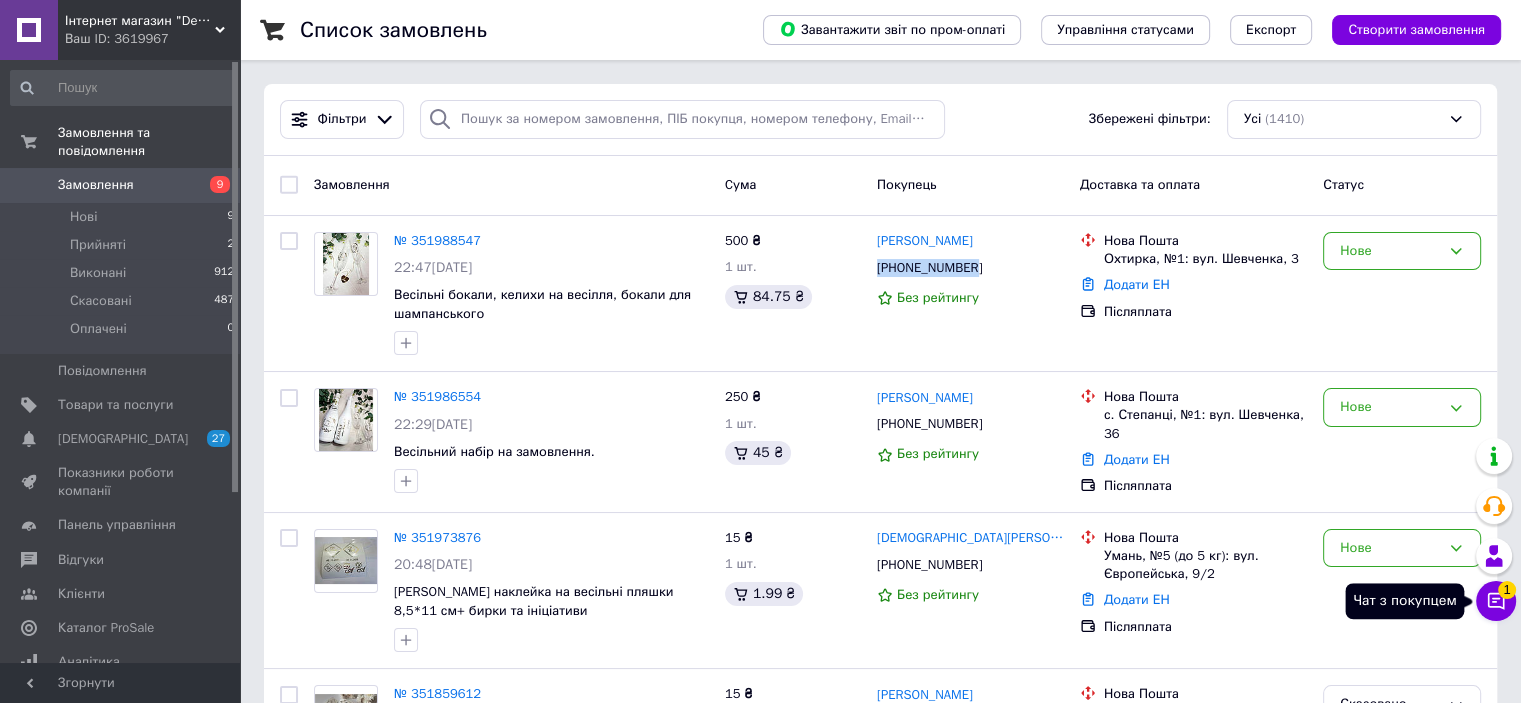 click 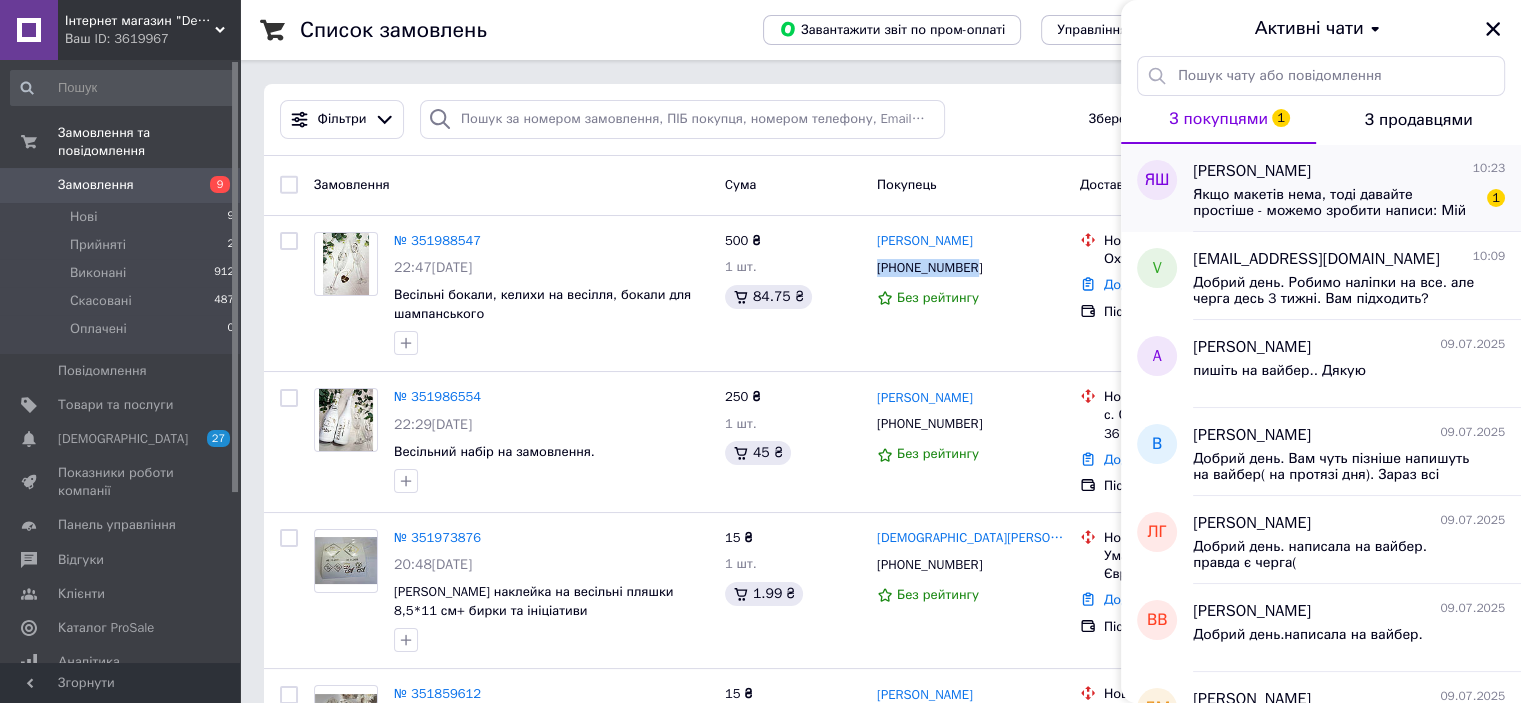 click on "Якщо макетів нема, тоді давайте простіше - можемо зробити написи:
Мій перший одяг
Мої перші шкарпетки
Моє перше взуття
Таке легше буде зробити?" at bounding box center (1335, 203) 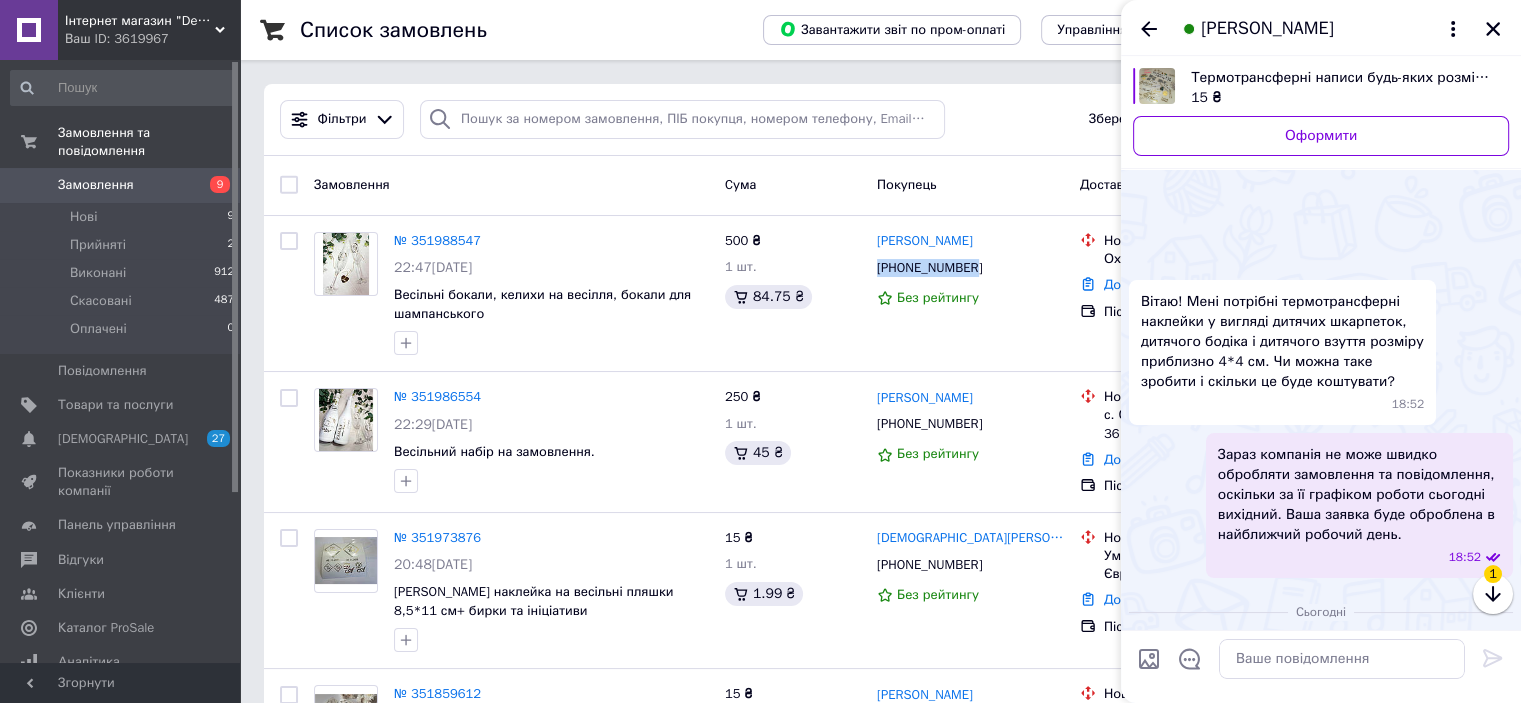 scroll, scrollTop: 590, scrollLeft: 0, axis: vertical 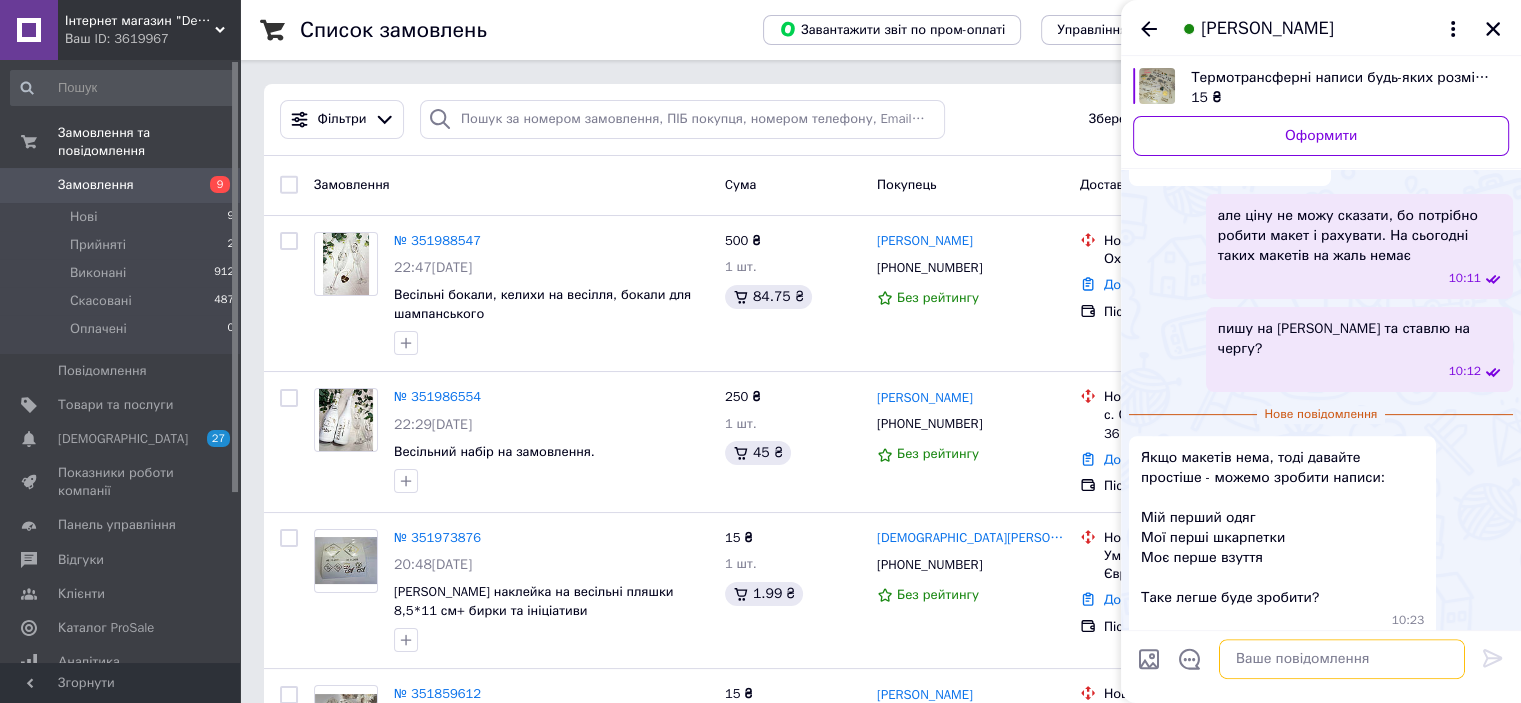 click at bounding box center (1342, 659) 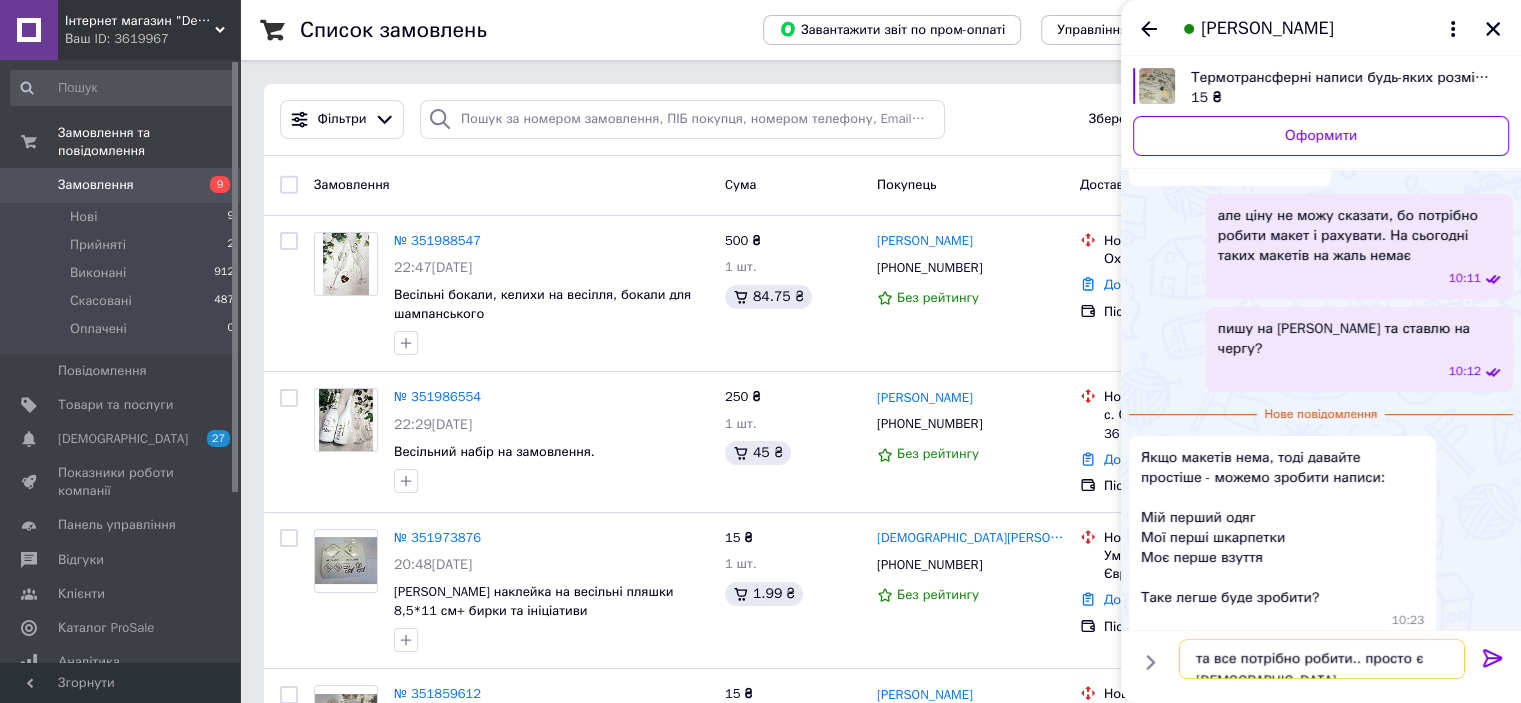 type on "та все потрібно робити.. просто є черга" 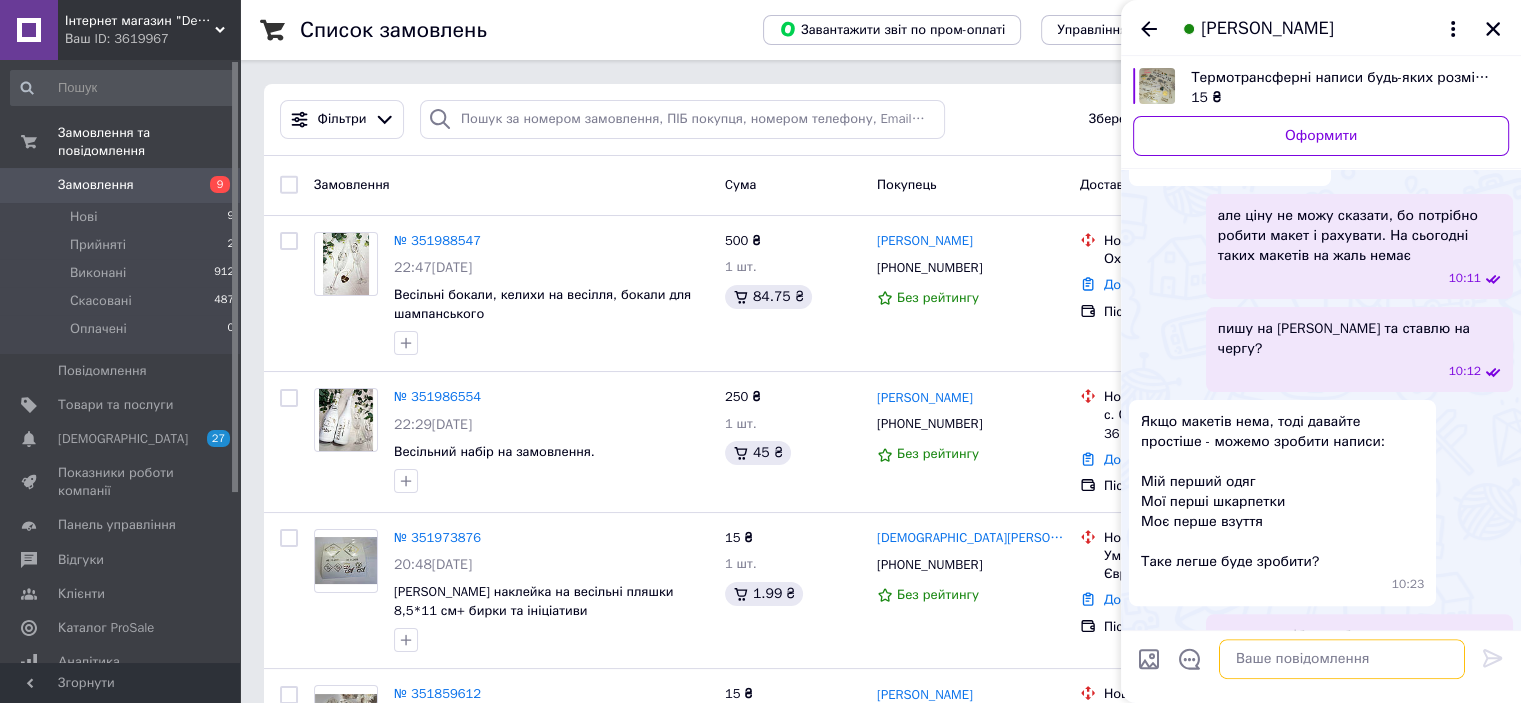 scroll, scrollTop: 576, scrollLeft: 0, axis: vertical 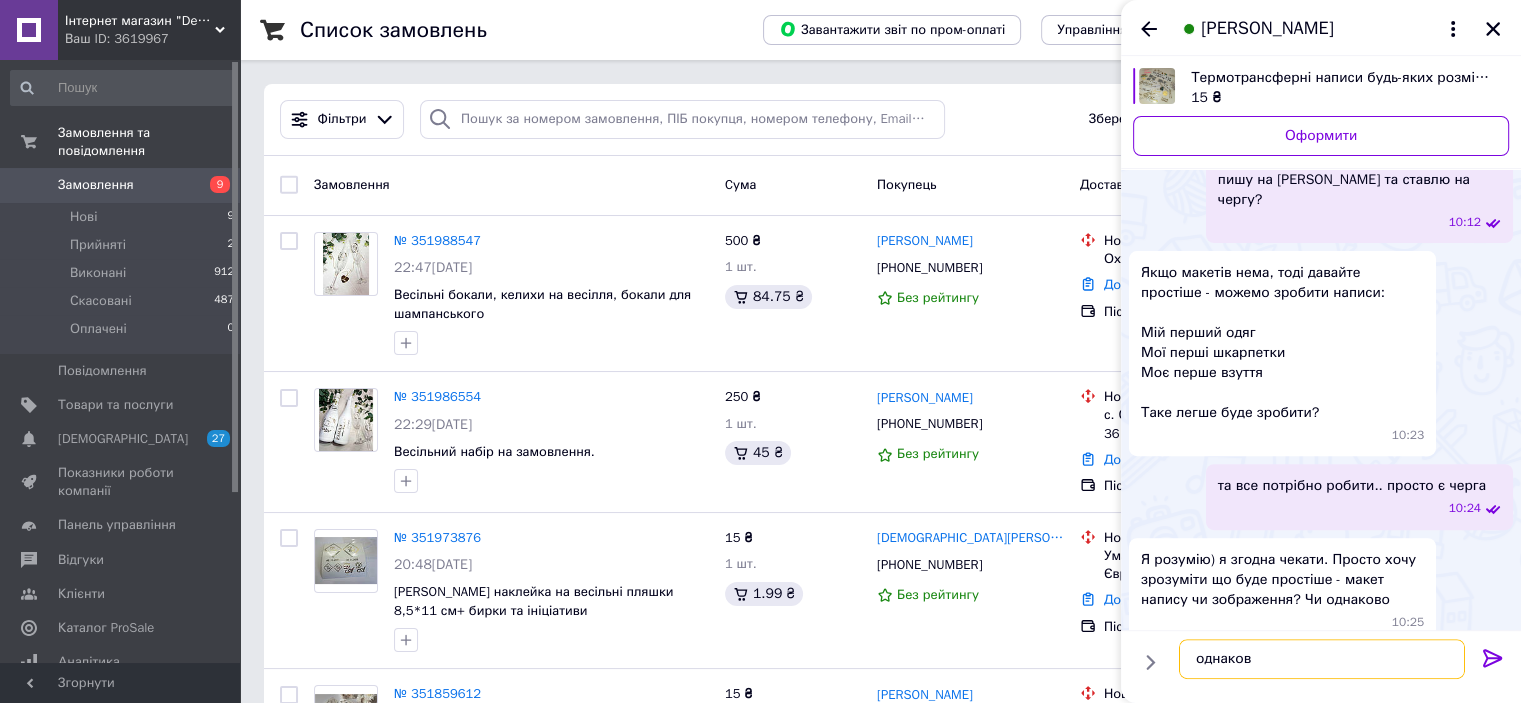 type on "однаково" 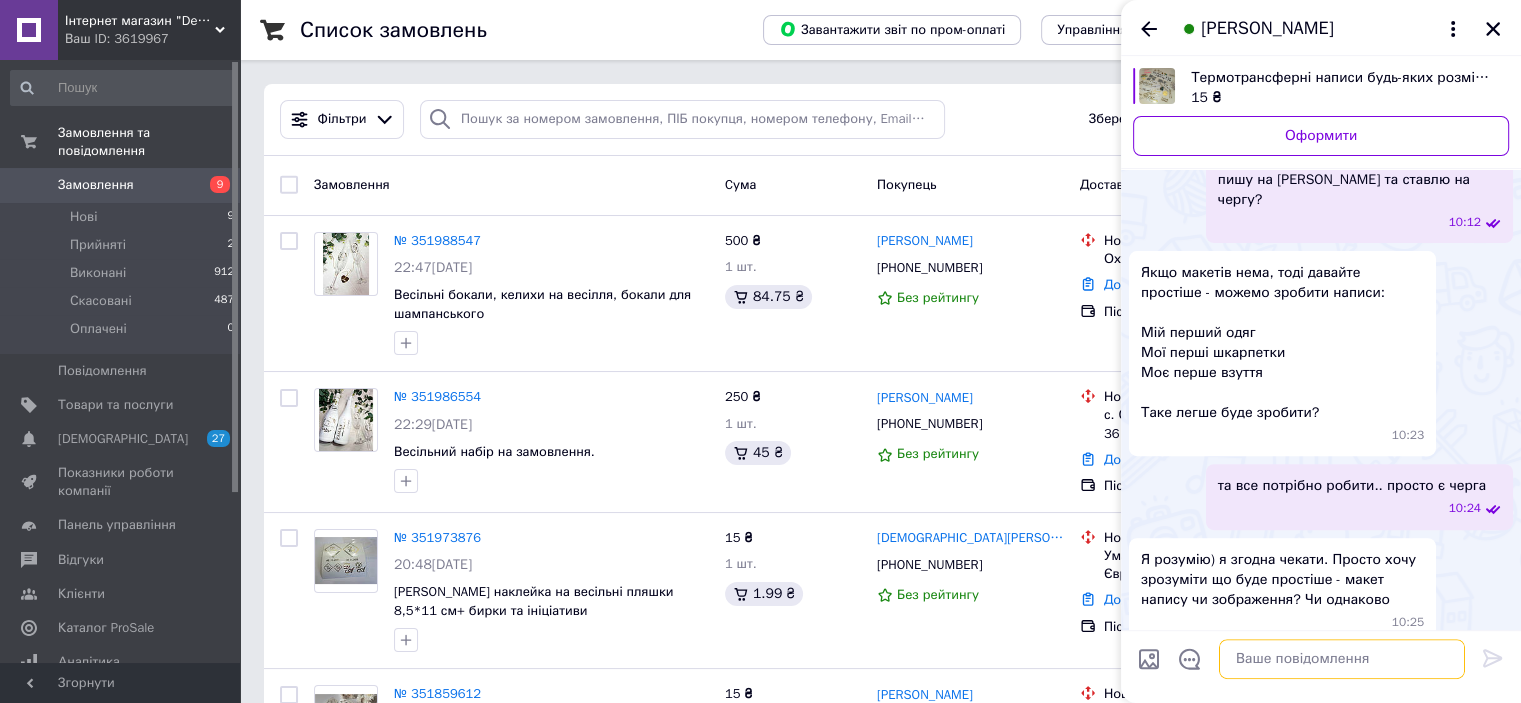 scroll, scrollTop: 742, scrollLeft: 0, axis: vertical 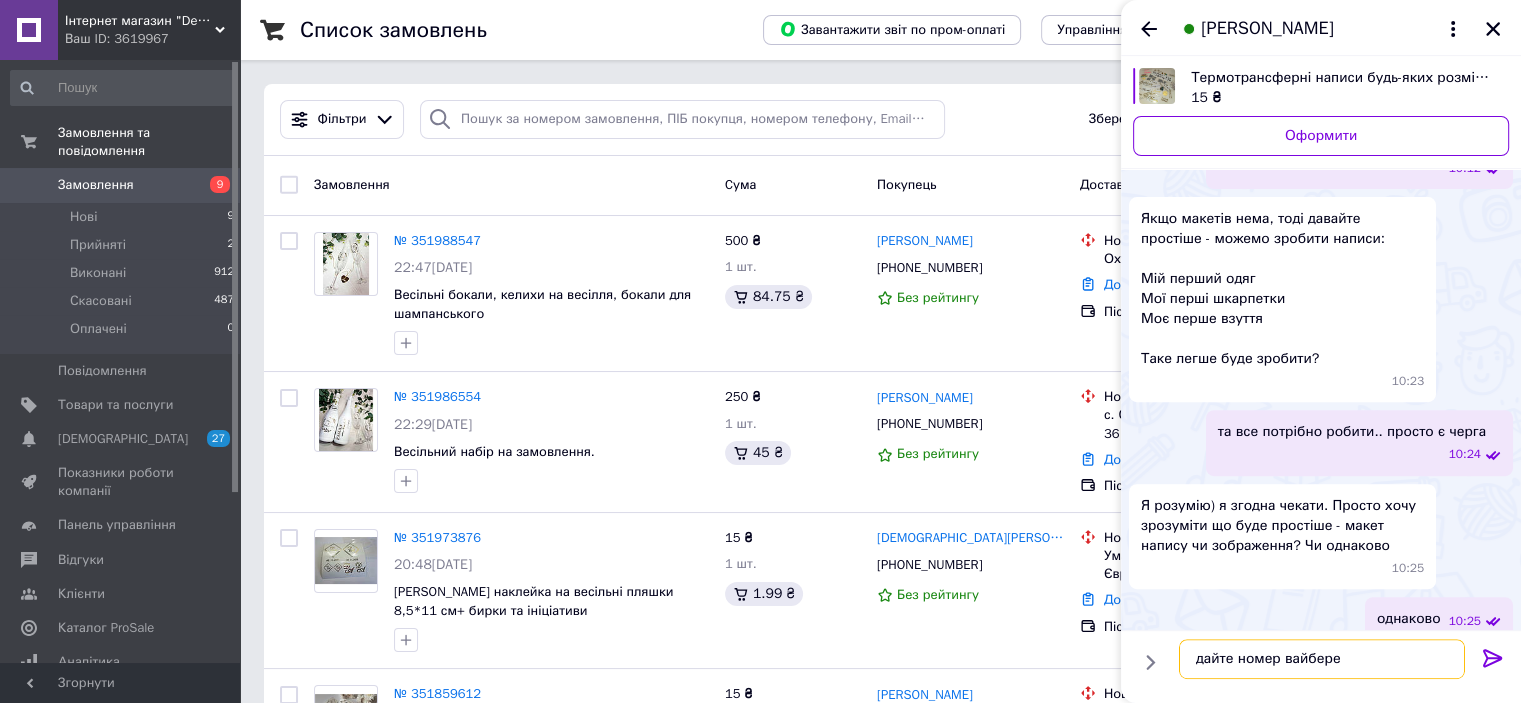 type on "дайте номер вайбере" 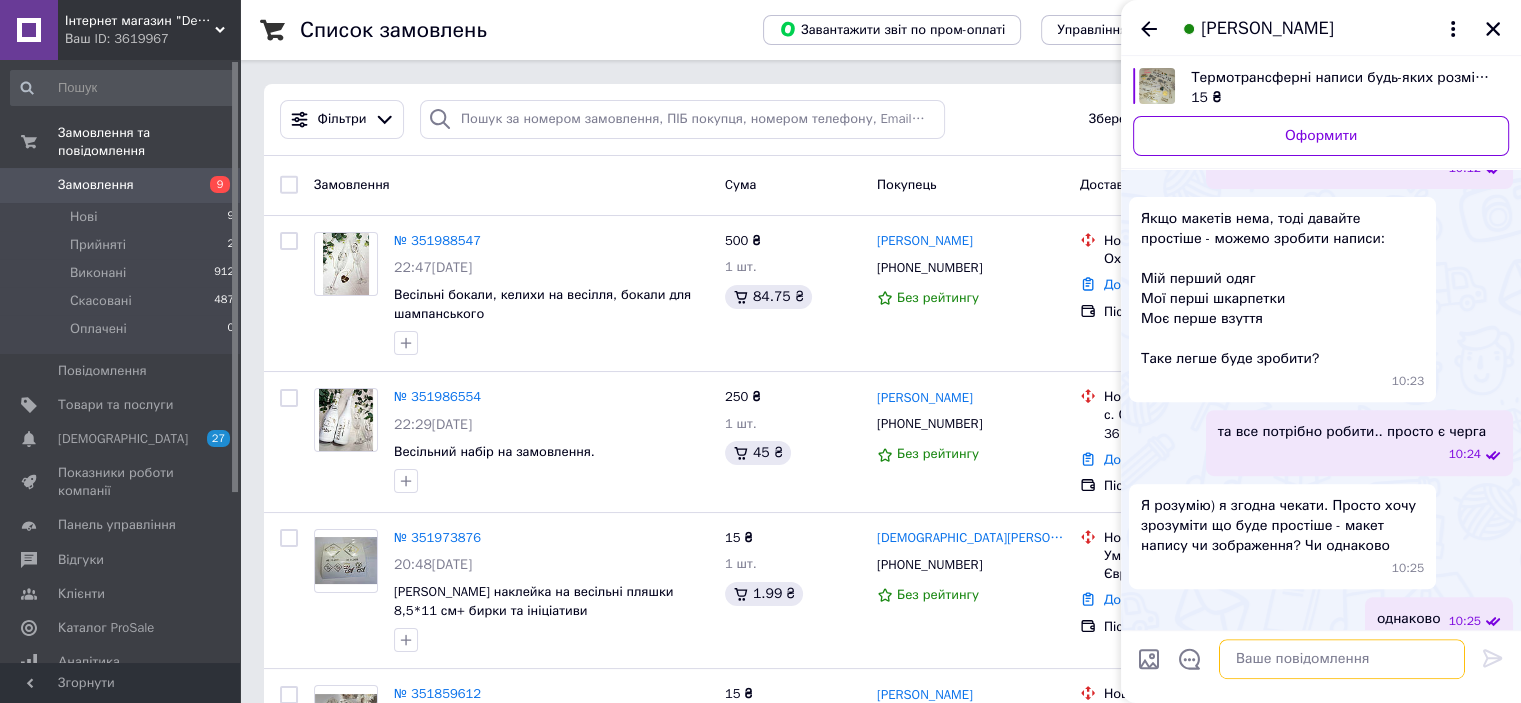 scroll, scrollTop: 795, scrollLeft: 0, axis: vertical 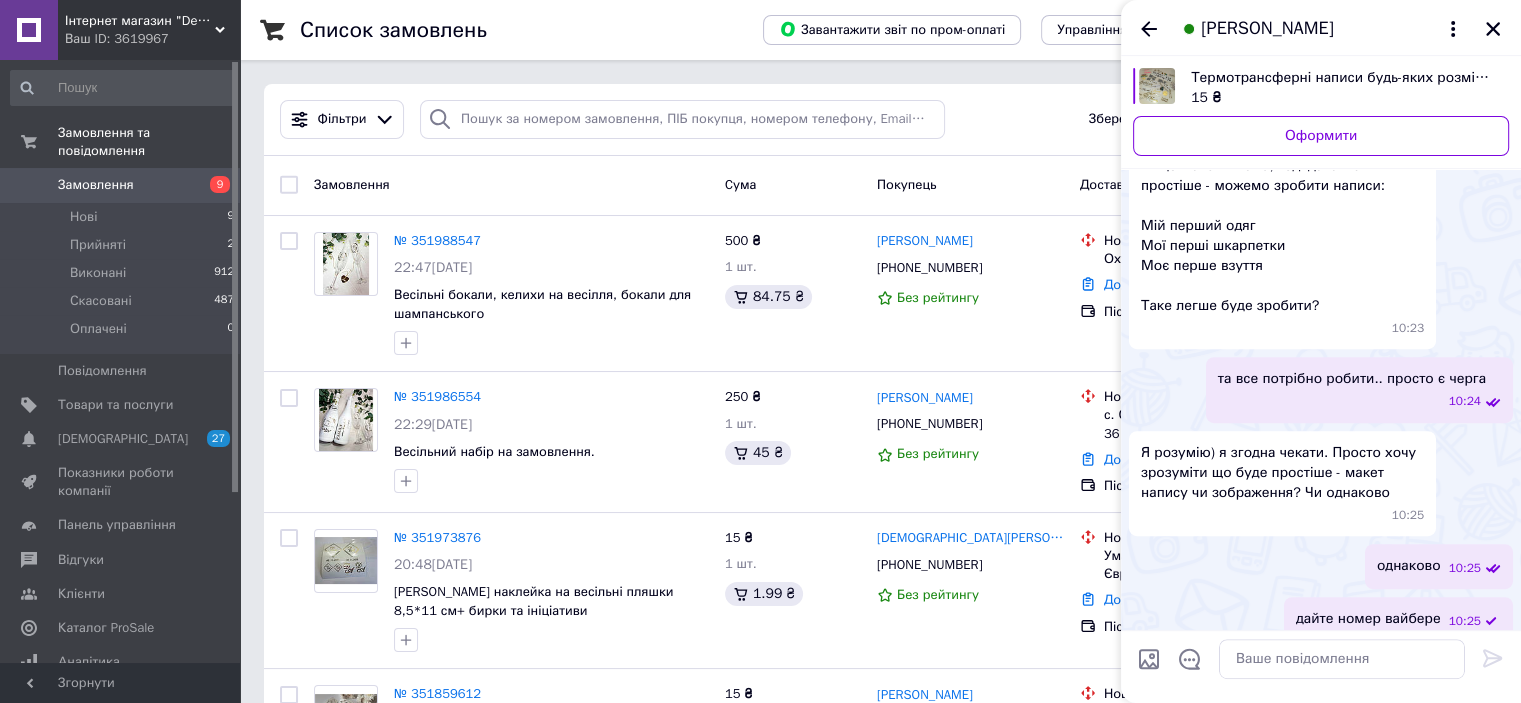 drag, startPoint x: 1496, startPoint y: 27, endPoint x: 1495, endPoint y: 52, distance: 25.019993 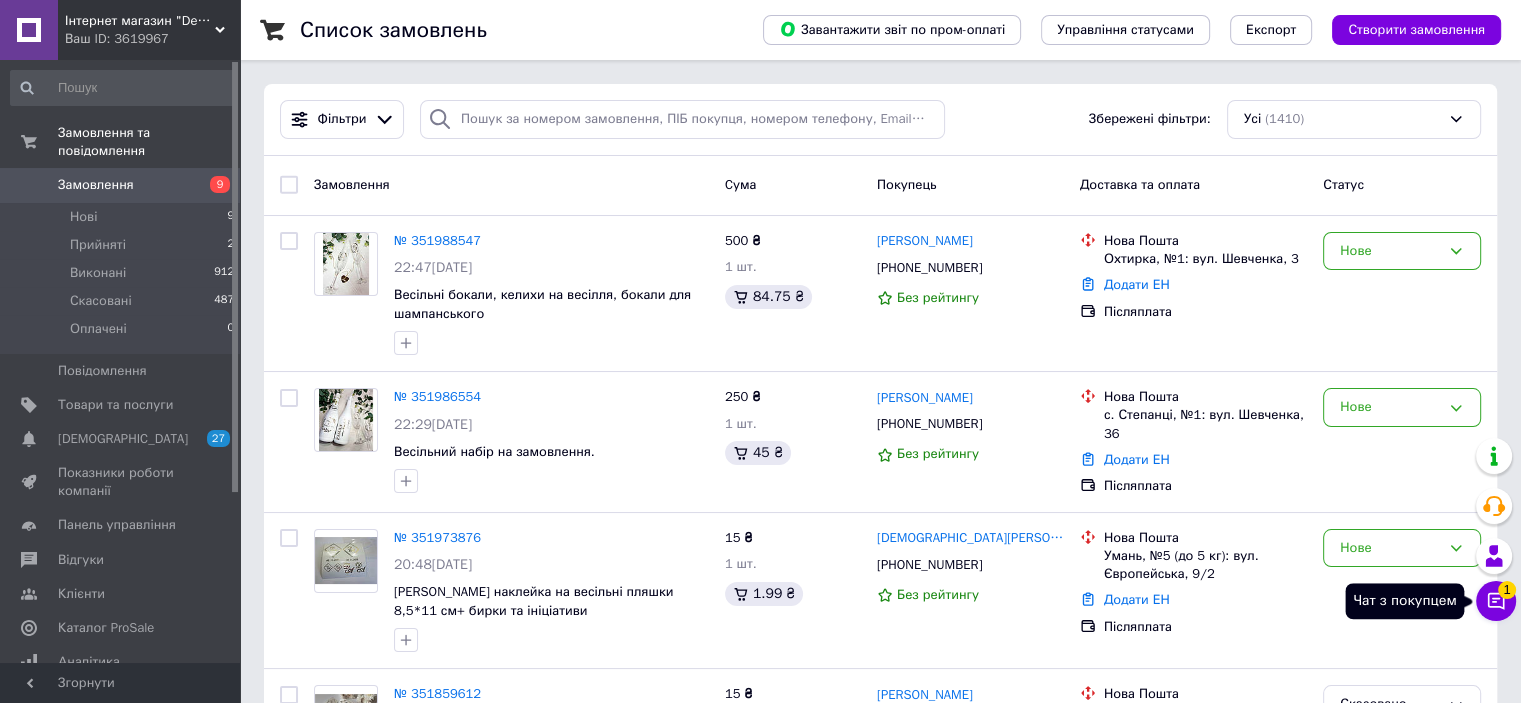click on "Чат з покупцем 1" at bounding box center [1496, 601] 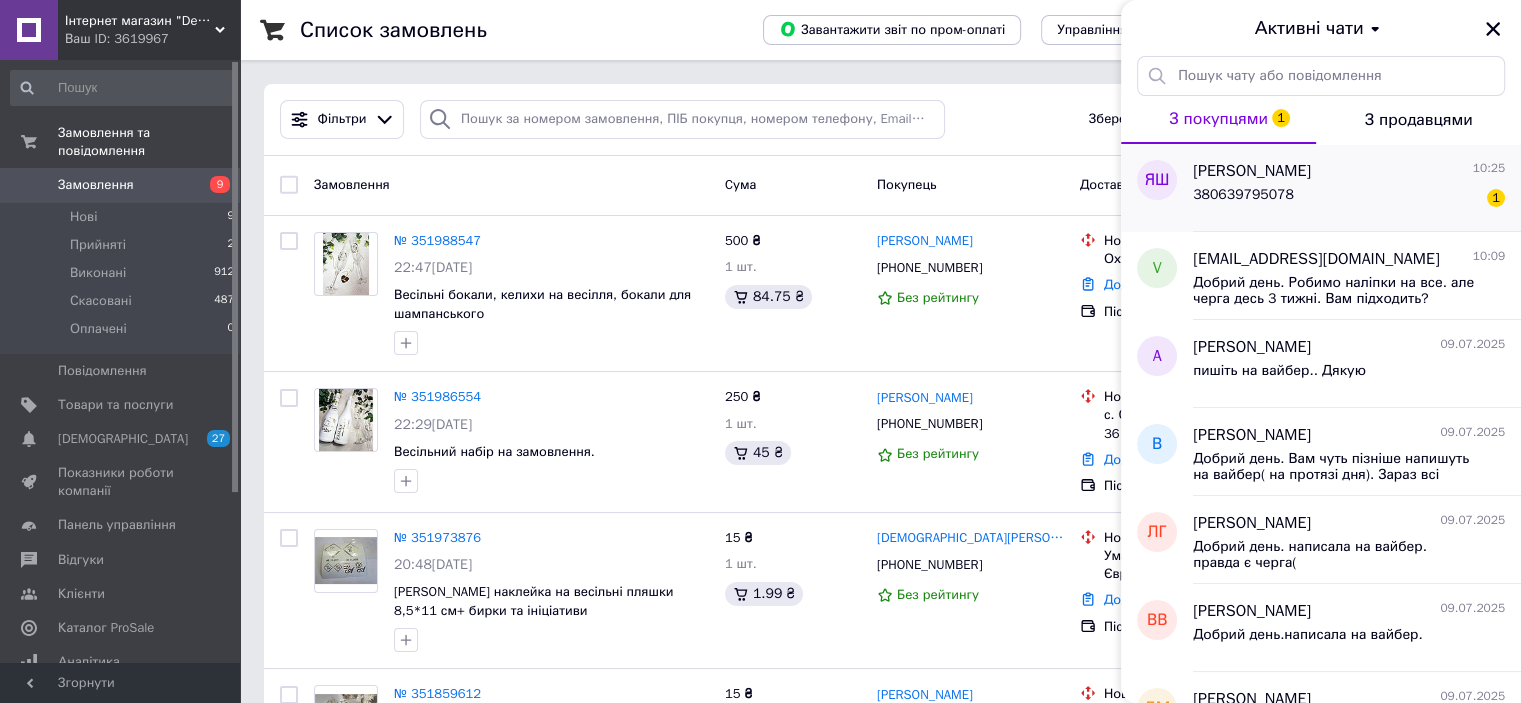 click on "380639795078" at bounding box center [1243, 195] 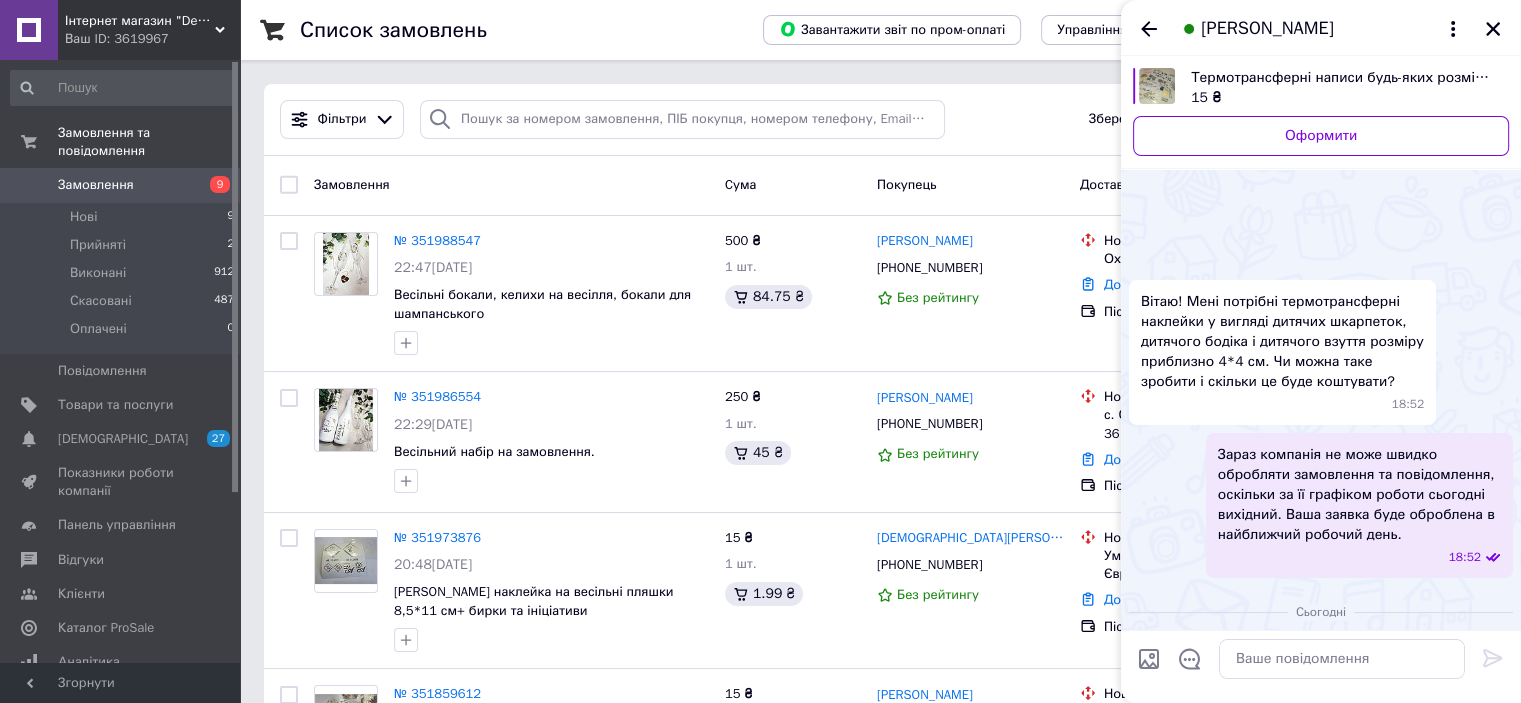 scroll, scrollTop: 936, scrollLeft: 0, axis: vertical 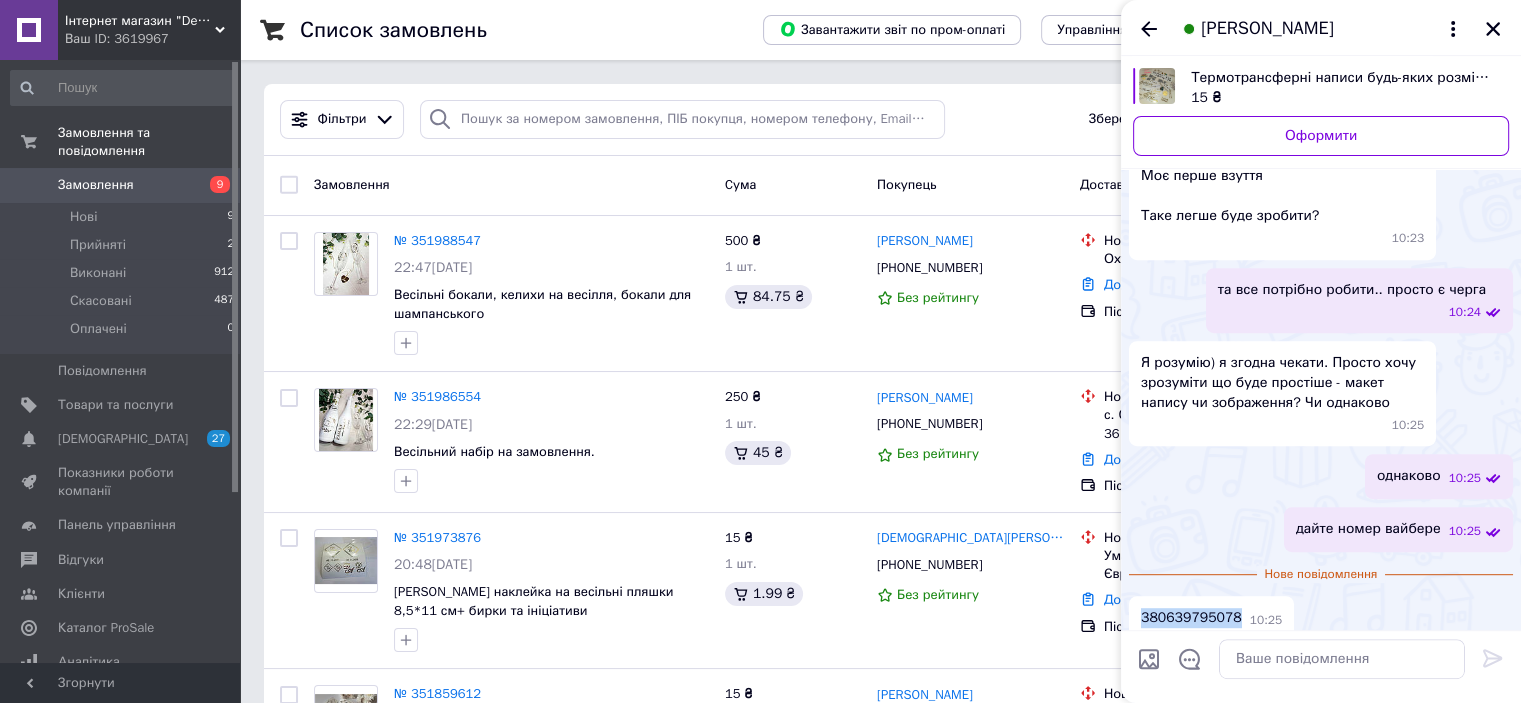 drag, startPoint x: 1229, startPoint y: 600, endPoint x: 1136, endPoint y: 594, distance: 93.193344 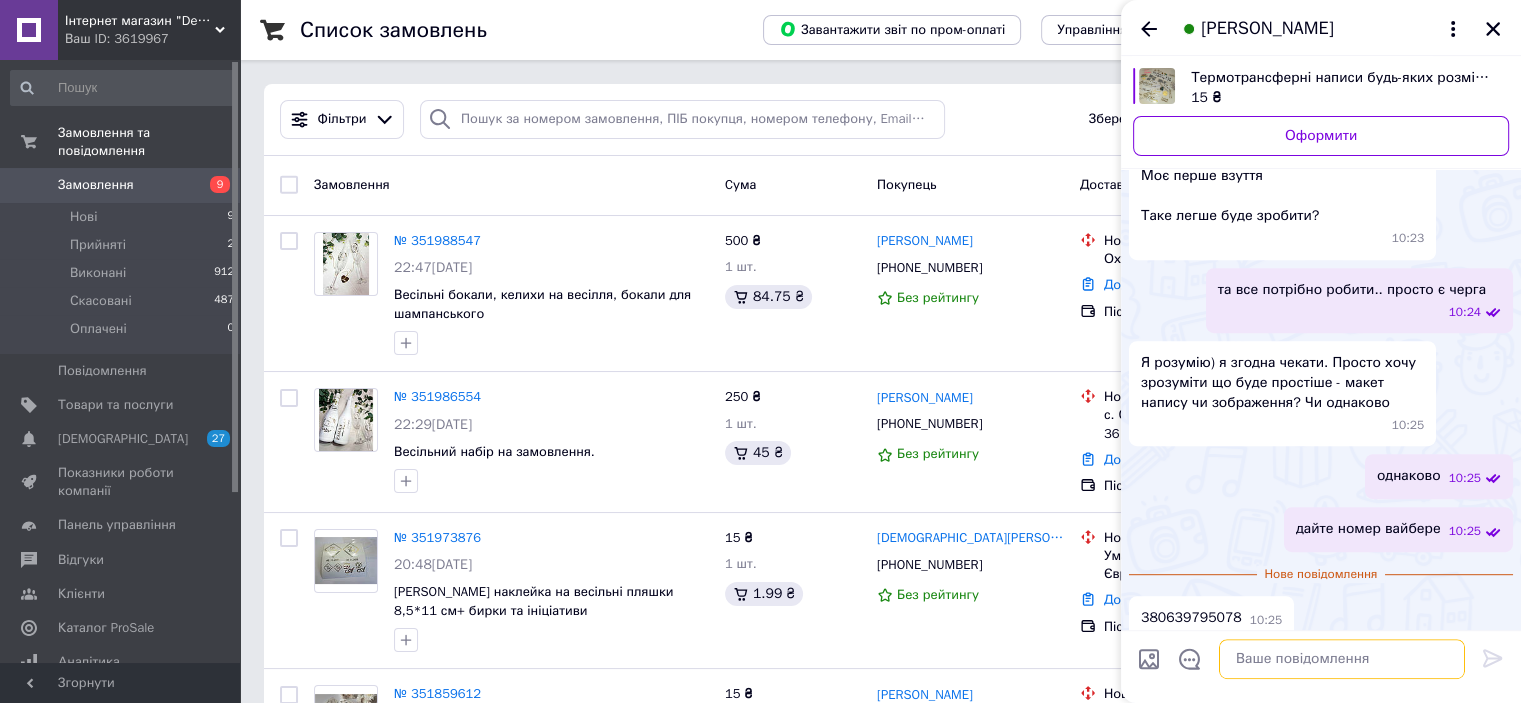 click at bounding box center (1342, 659) 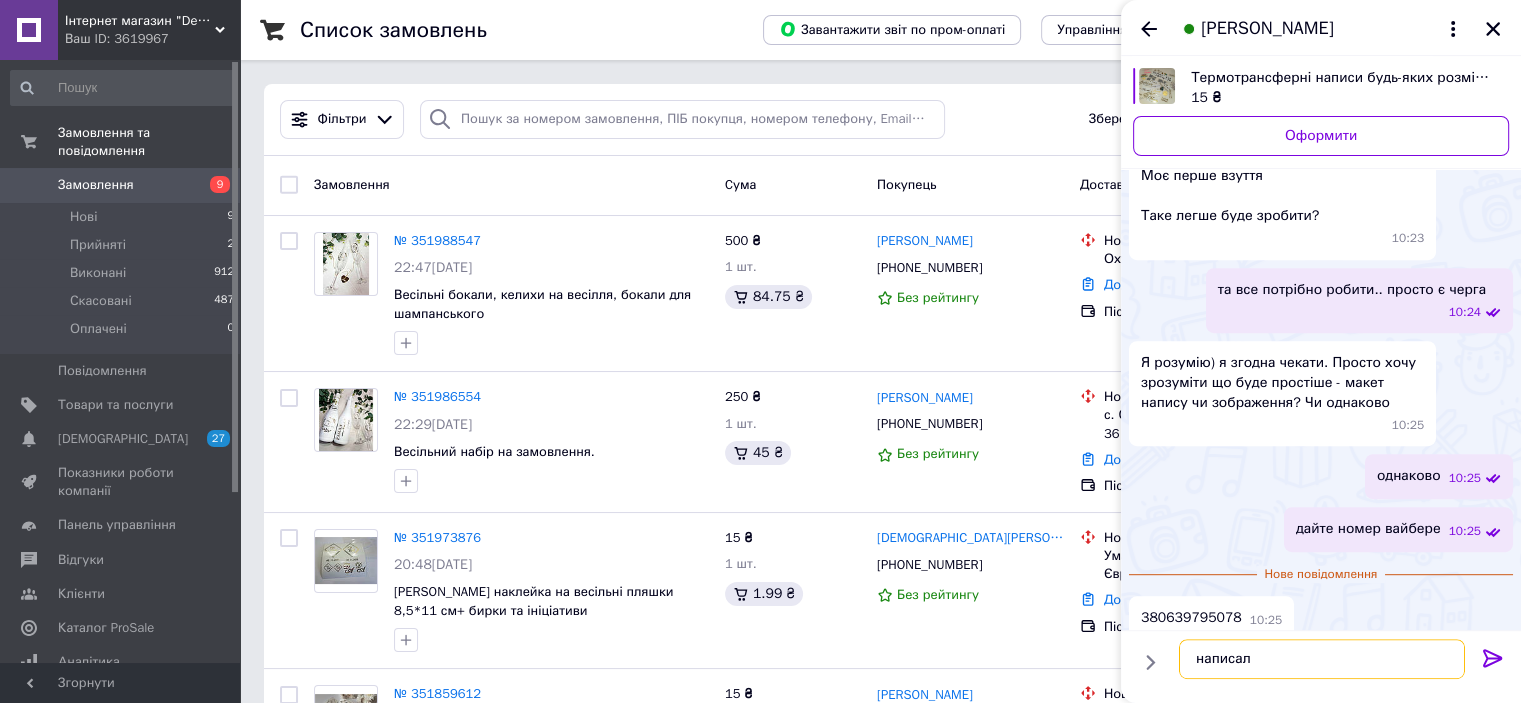 type on "написала" 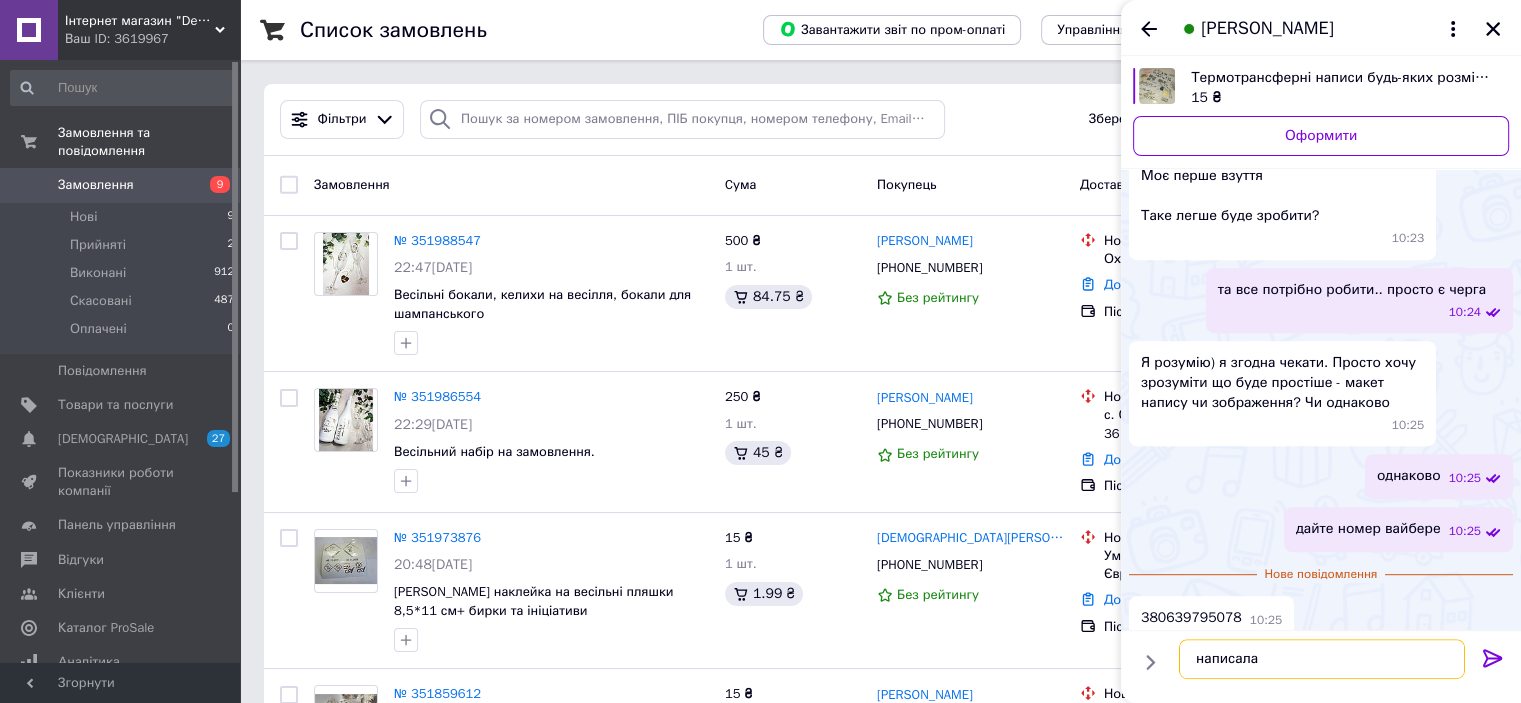 type 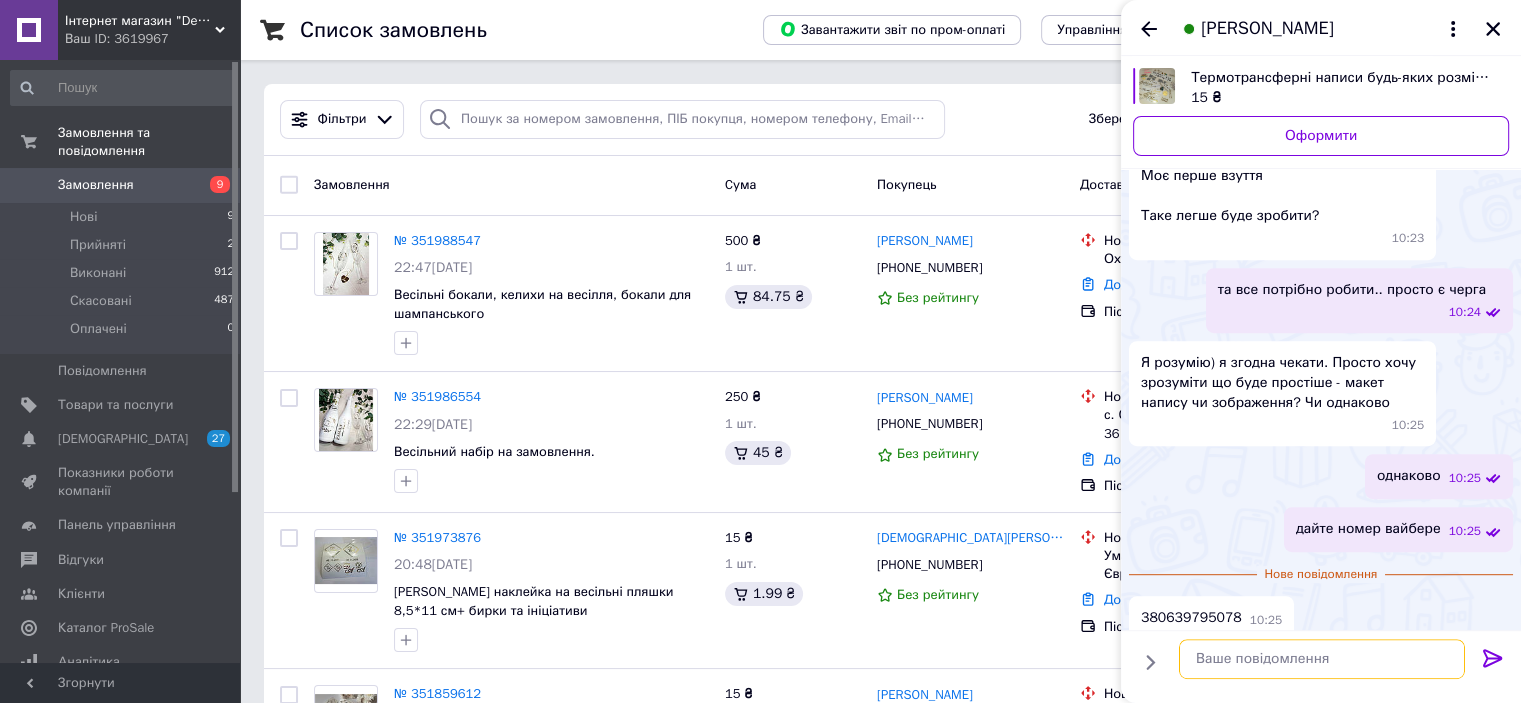 scroll, scrollTop: 901, scrollLeft: 0, axis: vertical 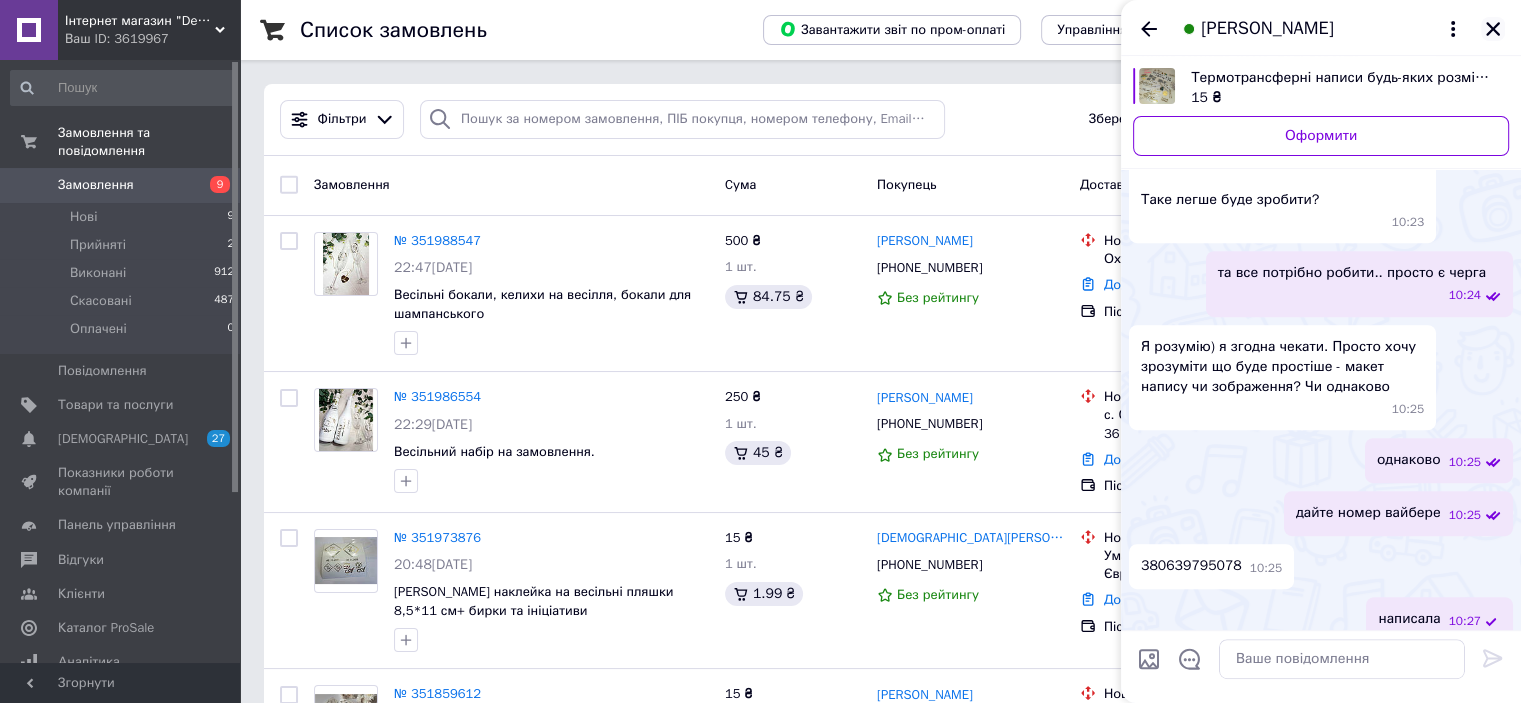 click 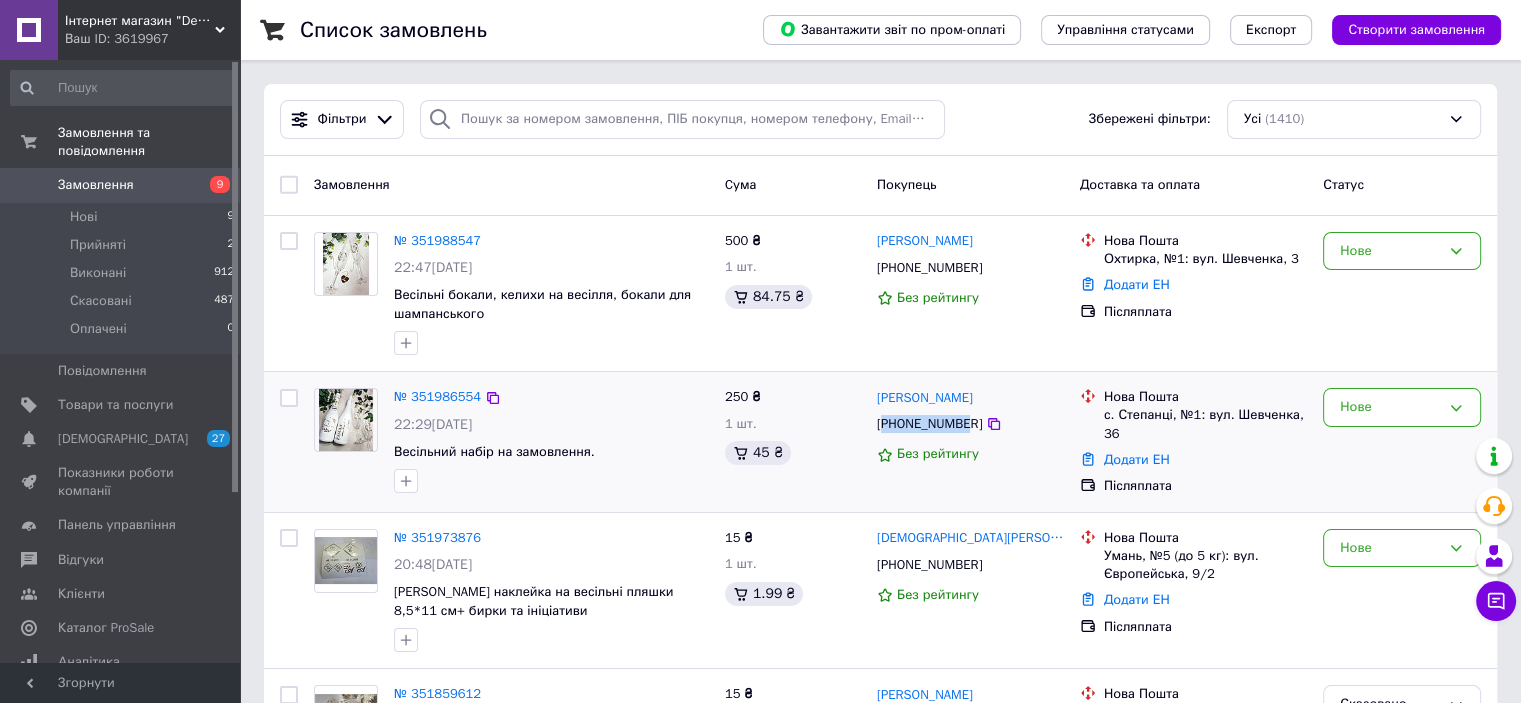 drag, startPoint x: 965, startPoint y: 431, endPoint x: 881, endPoint y: 426, distance: 84.14868 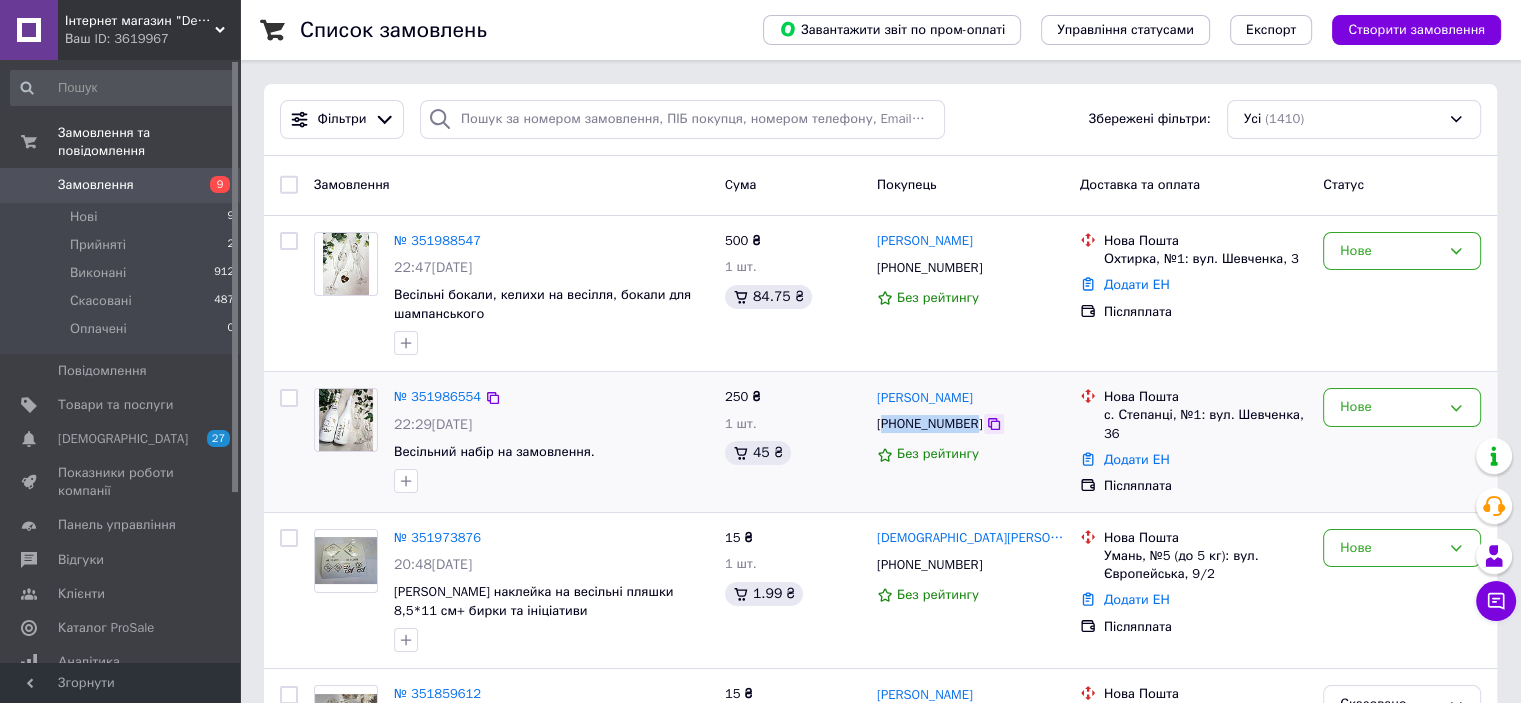 drag, startPoint x: 969, startPoint y: 421, endPoint x: 985, endPoint y: 422, distance: 16.03122 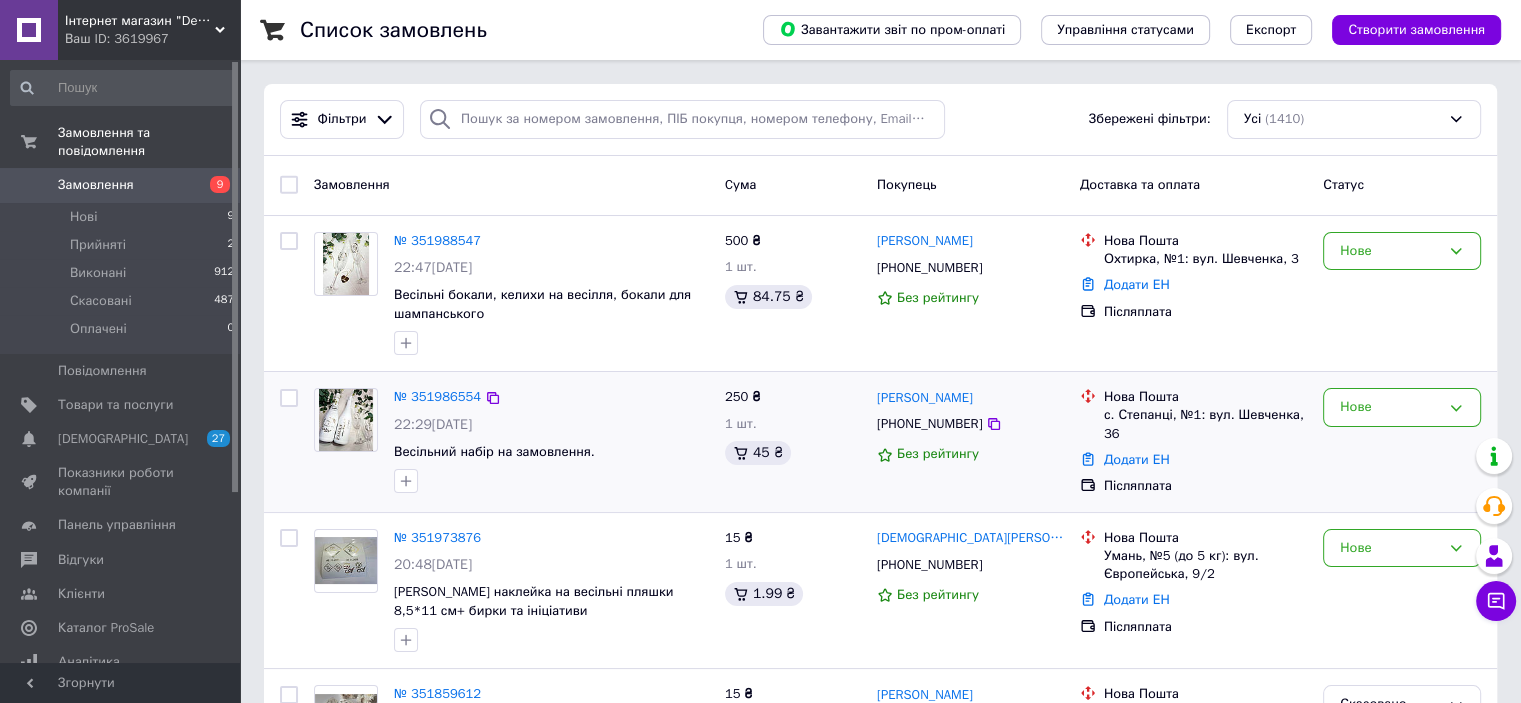 click on "Без рейтингу" at bounding box center (970, 454) 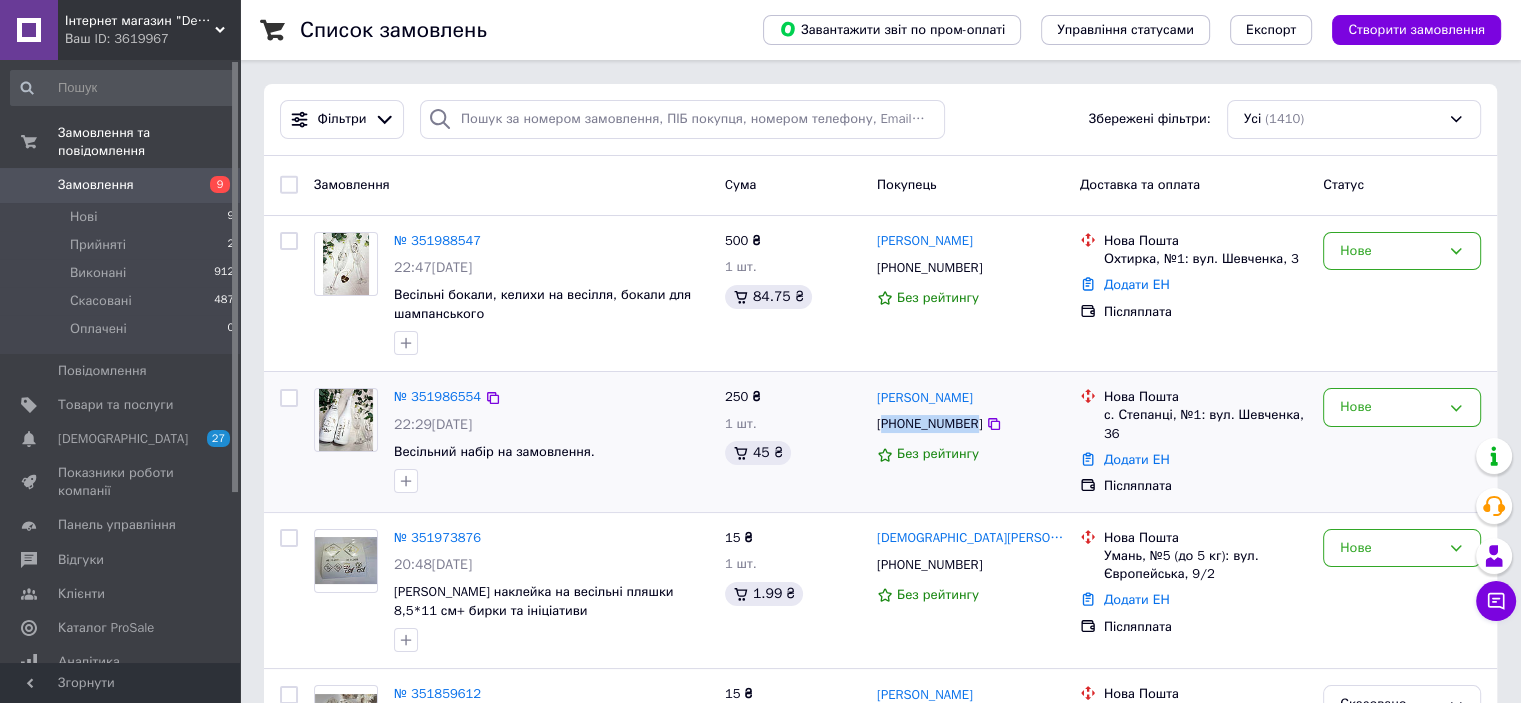 drag, startPoint x: 968, startPoint y: 424, endPoint x: 883, endPoint y: 424, distance: 85 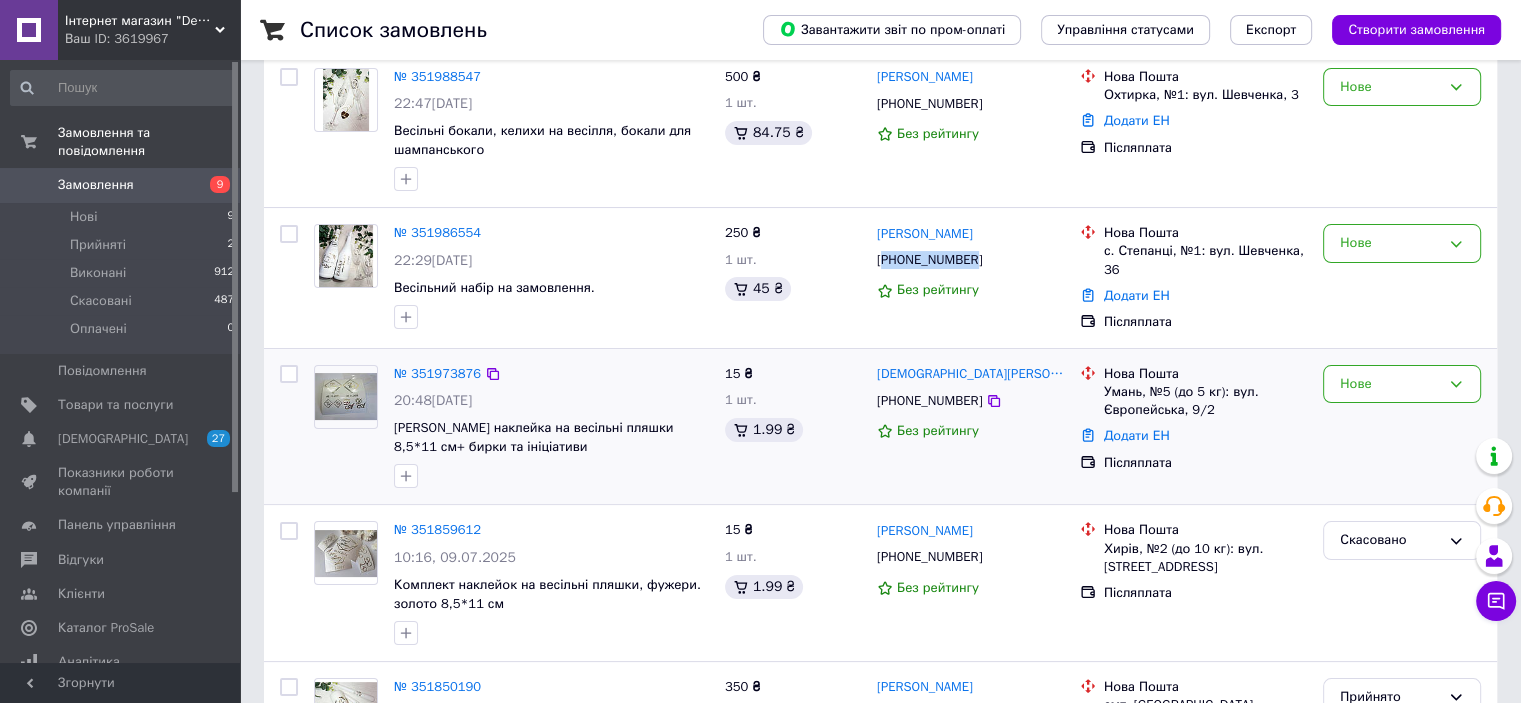 scroll, scrollTop: 200, scrollLeft: 0, axis: vertical 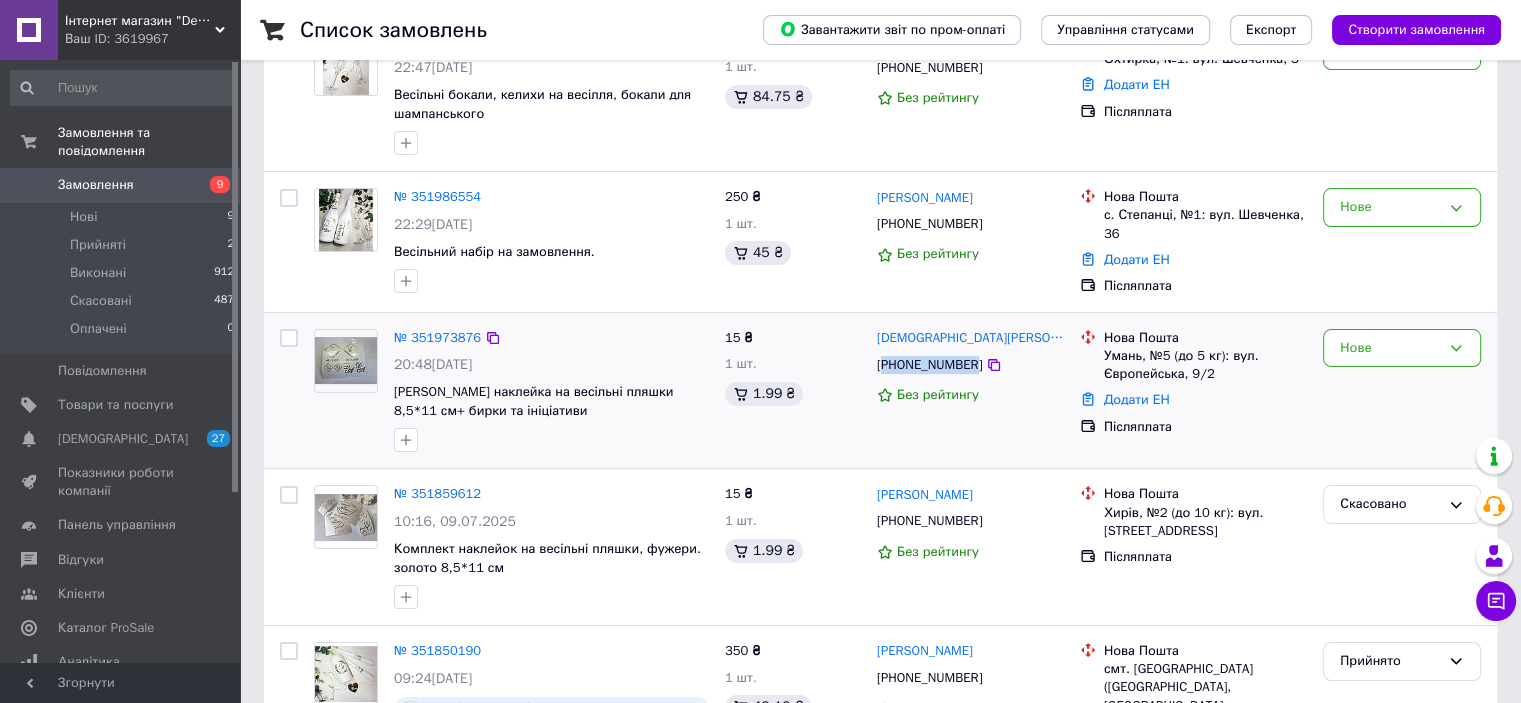 drag, startPoint x: 968, startPoint y: 362, endPoint x: 882, endPoint y: 364, distance: 86.023254 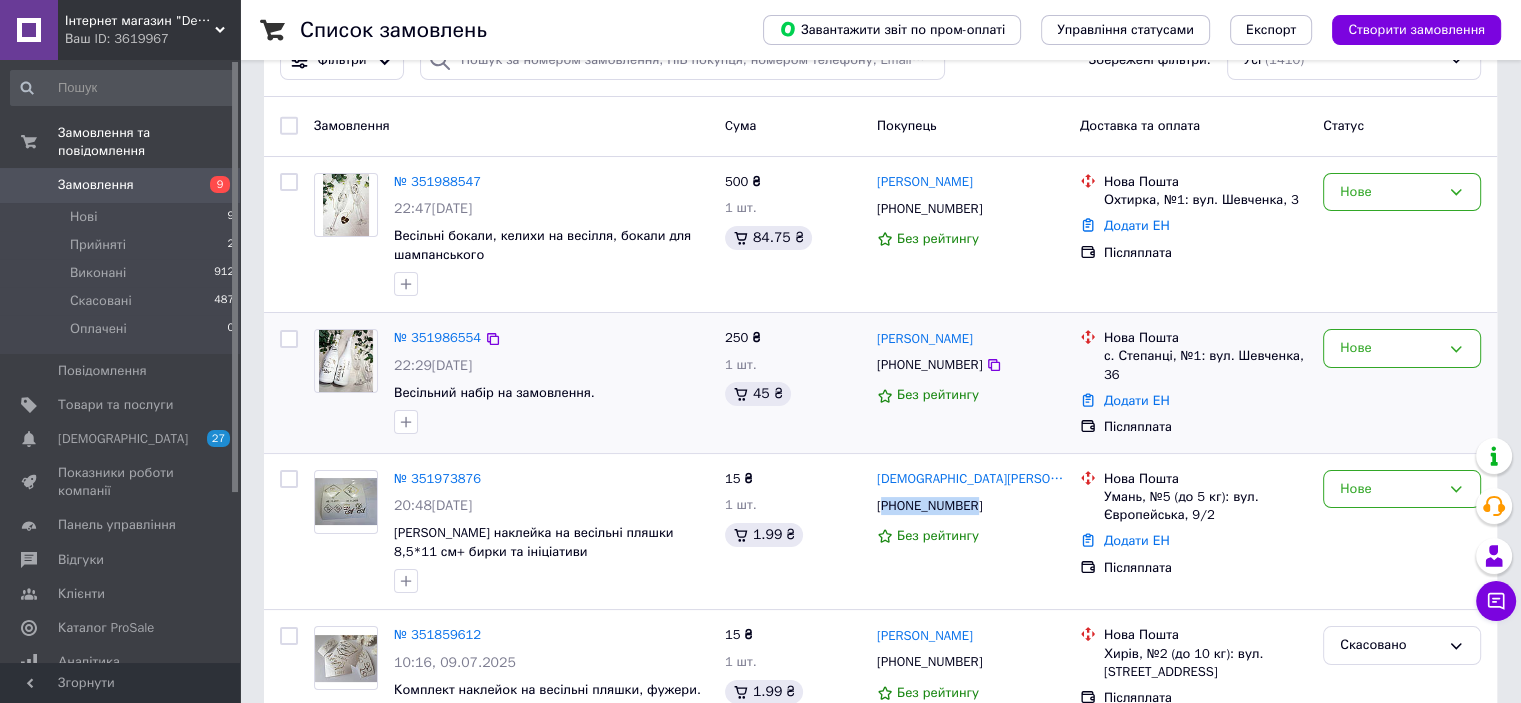 scroll, scrollTop: 100, scrollLeft: 0, axis: vertical 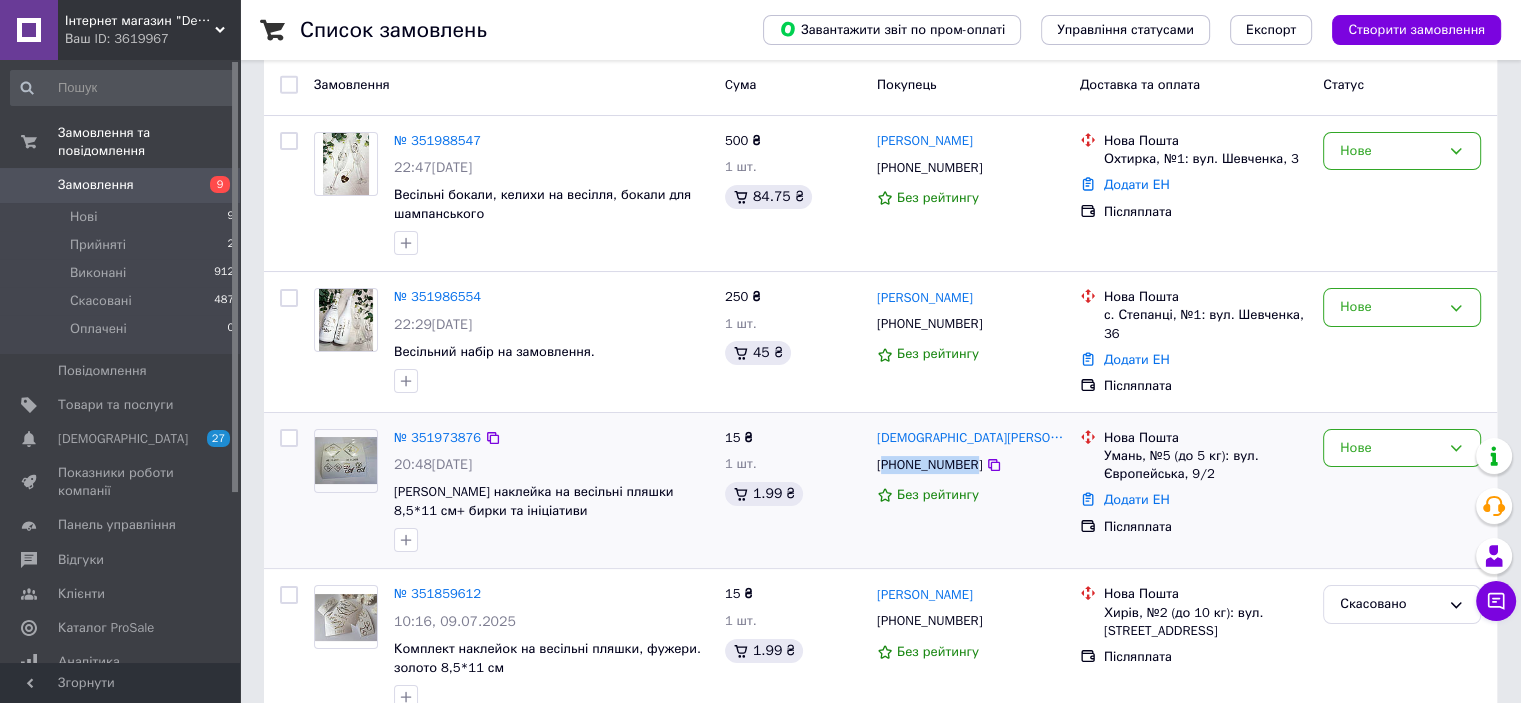copy on "380977412196" 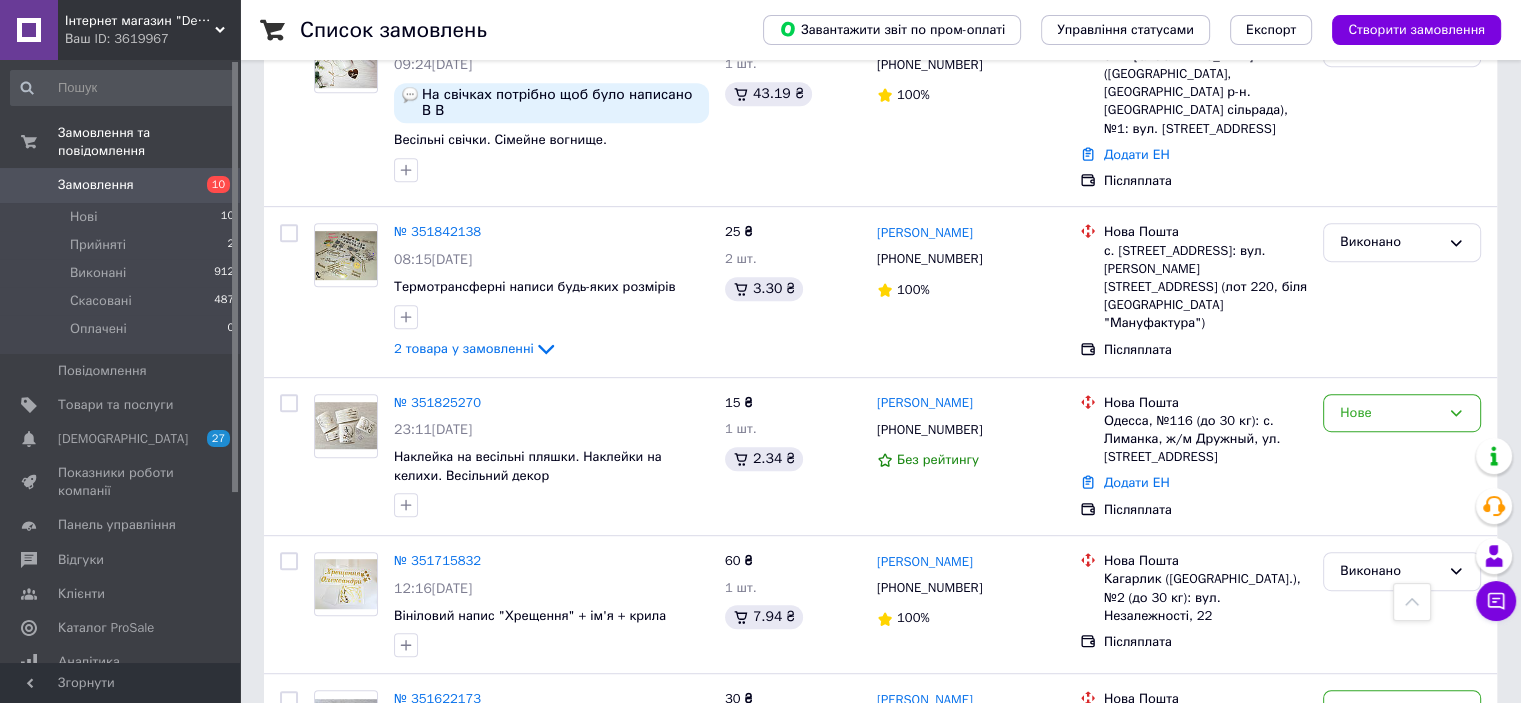 scroll, scrollTop: 1000, scrollLeft: 0, axis: vertical 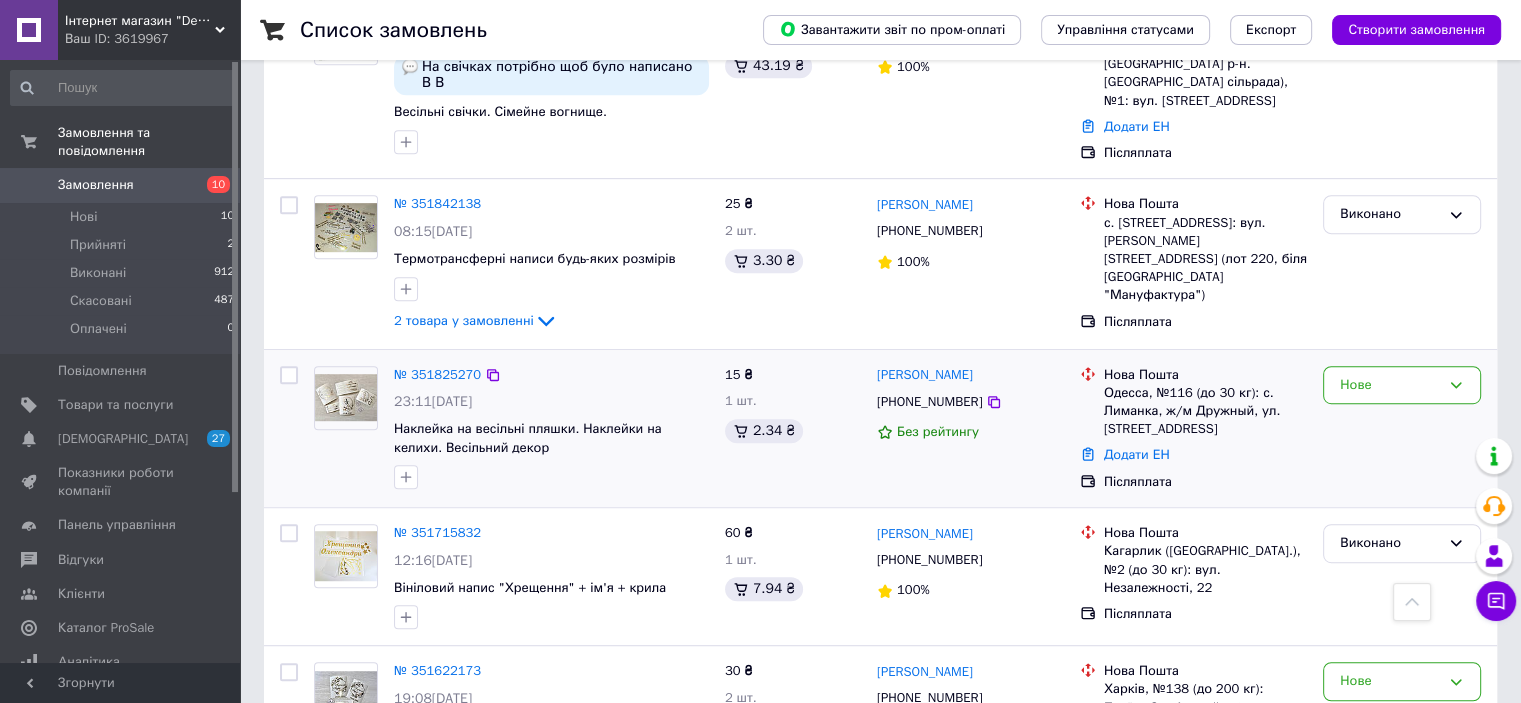 click on "[PHONE_NUMBER]" at bounding box center (929, 402) 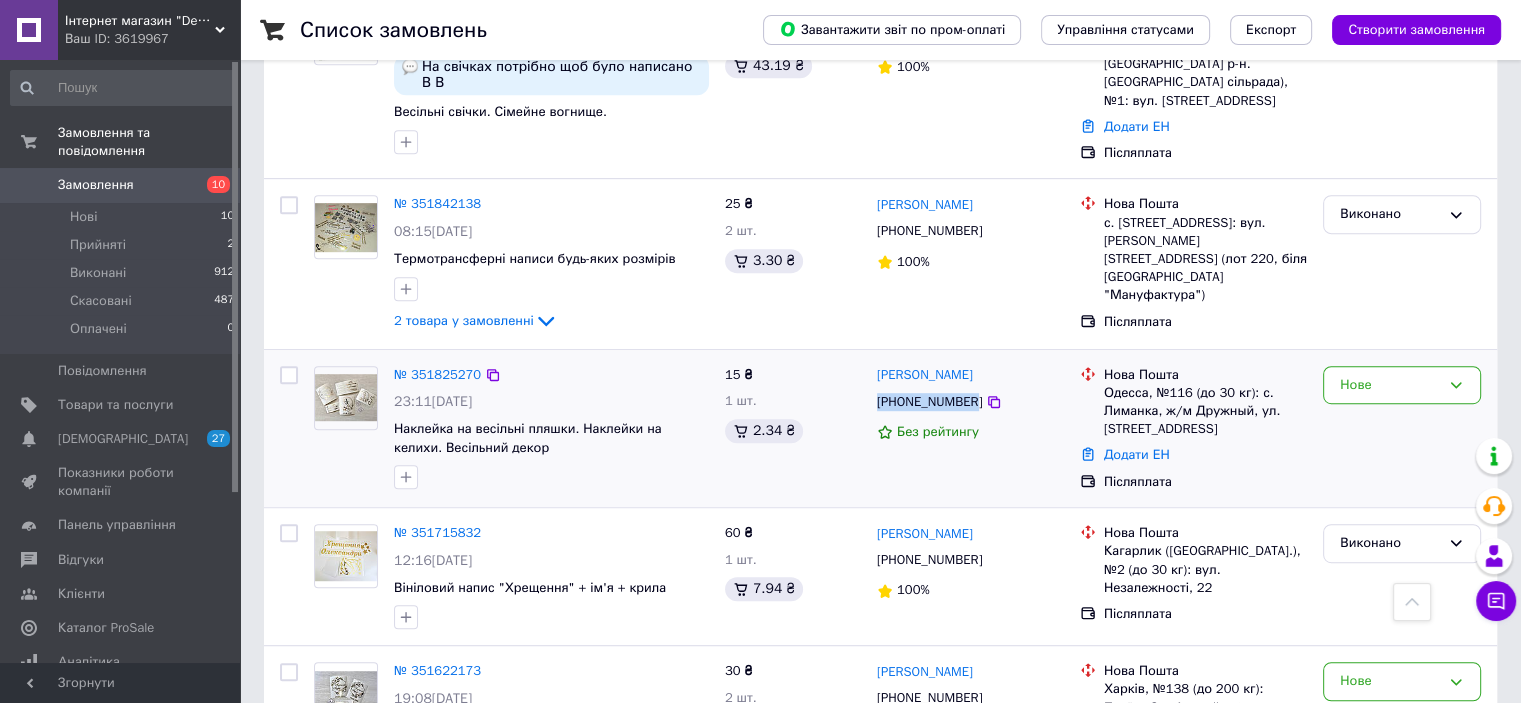 drag, startPoint x: 968, startPoint y: 383, endPoint x: 880, endPoint y: 384, distance: 88.005684 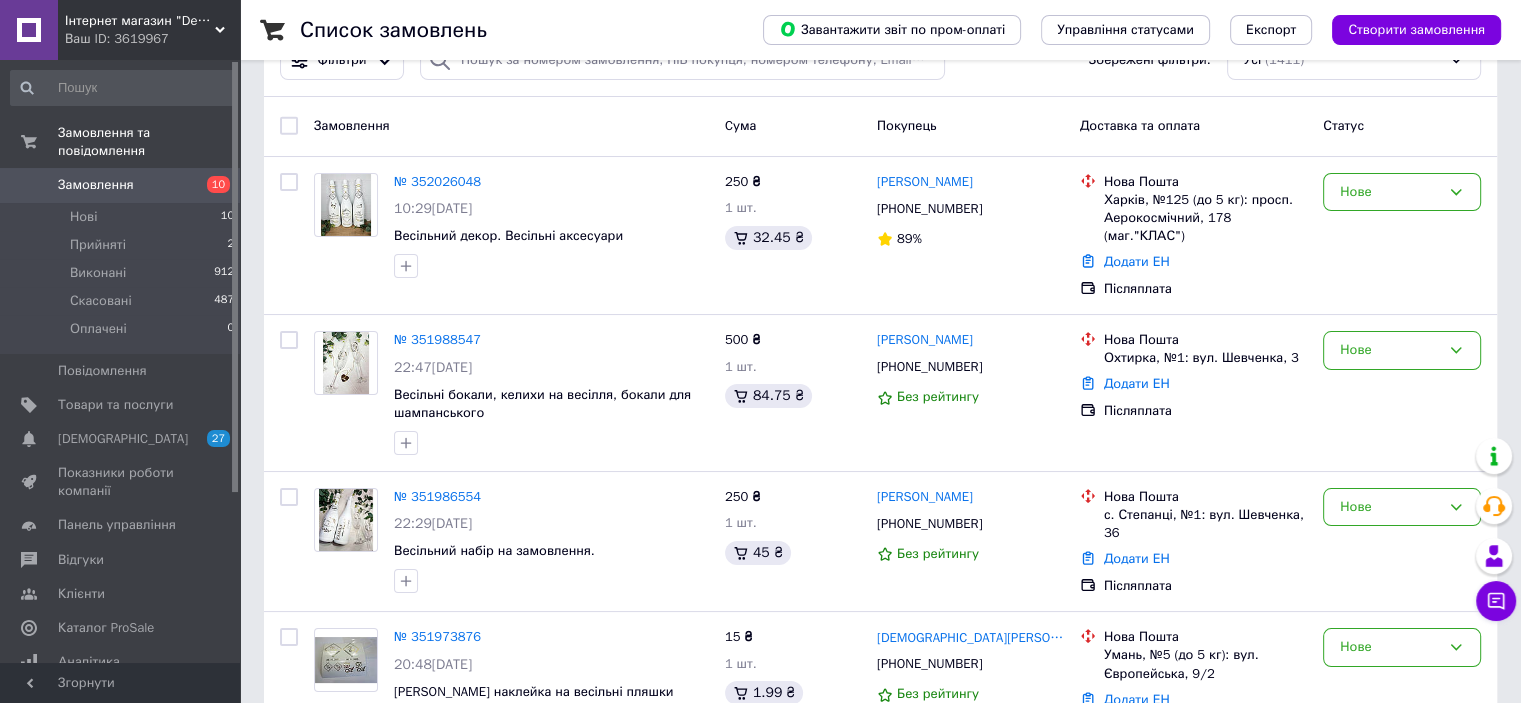scroll, scrollTop: 0, scrollLeft: 0, axis: both 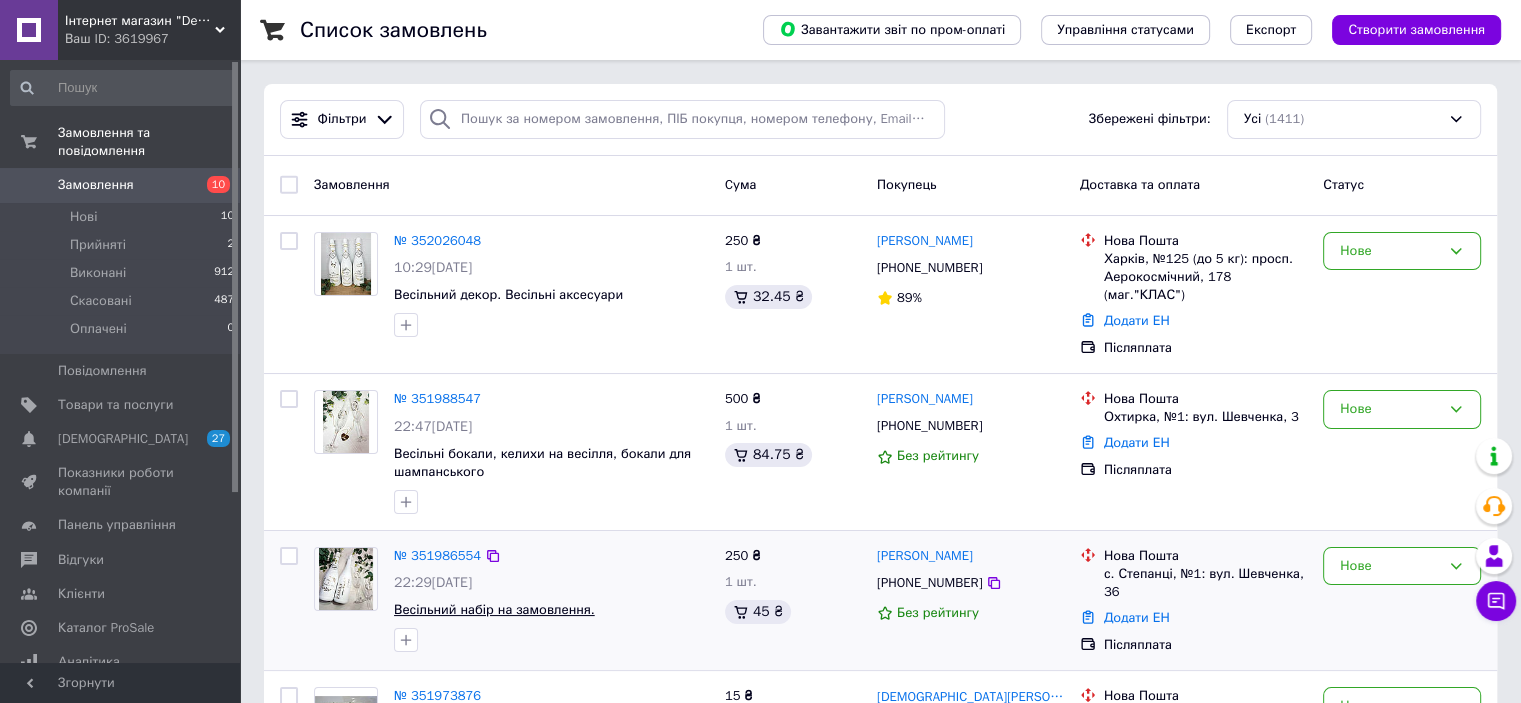 click on "Весільний набір на замовлення." at bounding box center (494, 609) 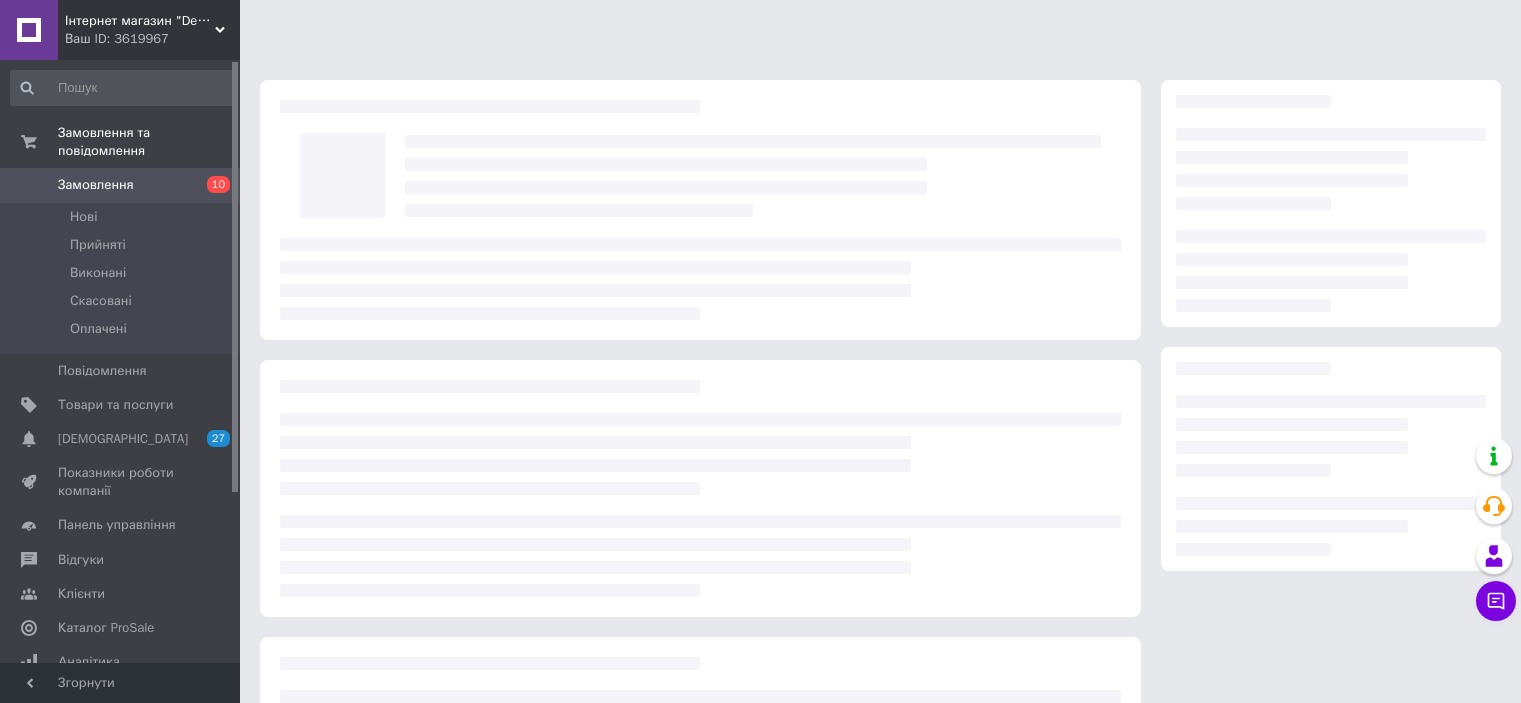 scroll, scrollTop: 0, scrollLeft: 0, axis: both 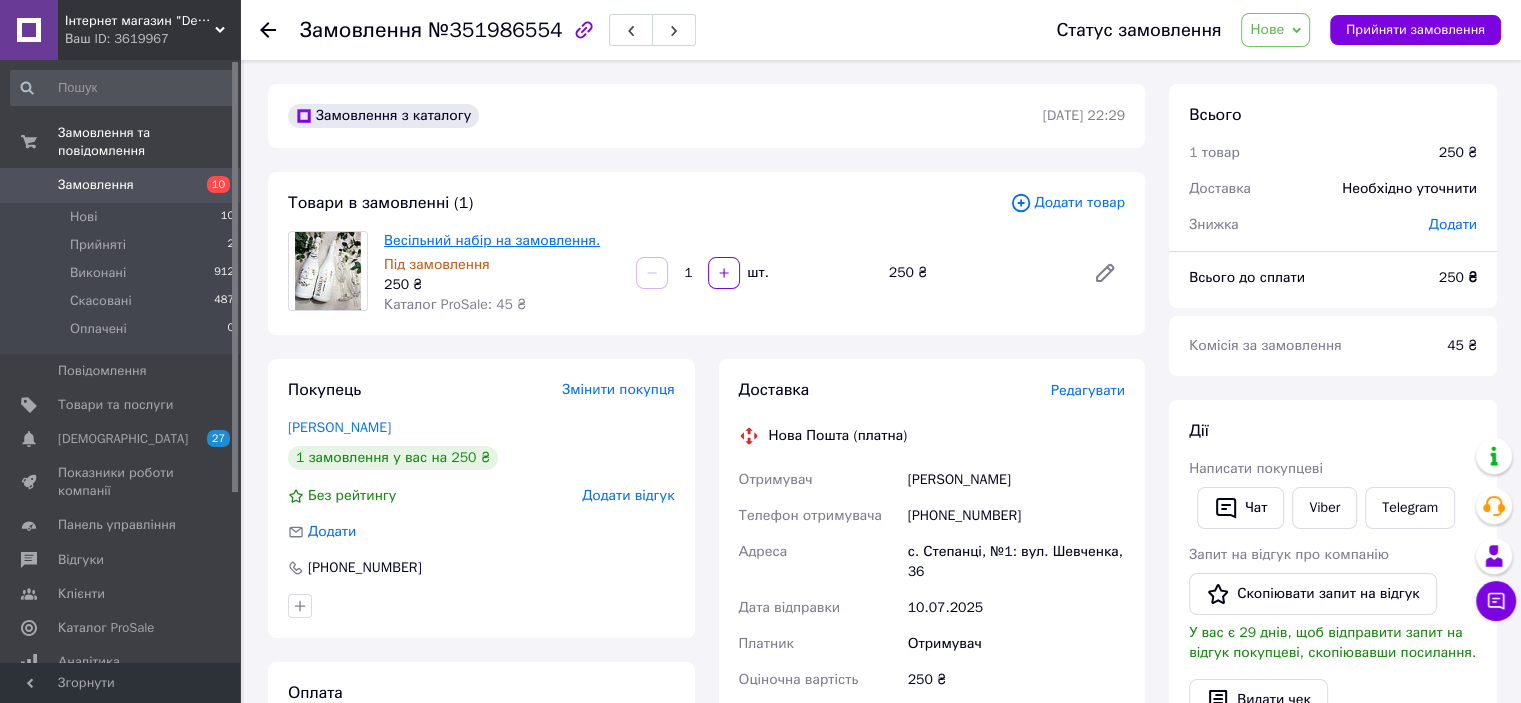click on "Весільний набір на замовлення." at bounding box center (492, 240) 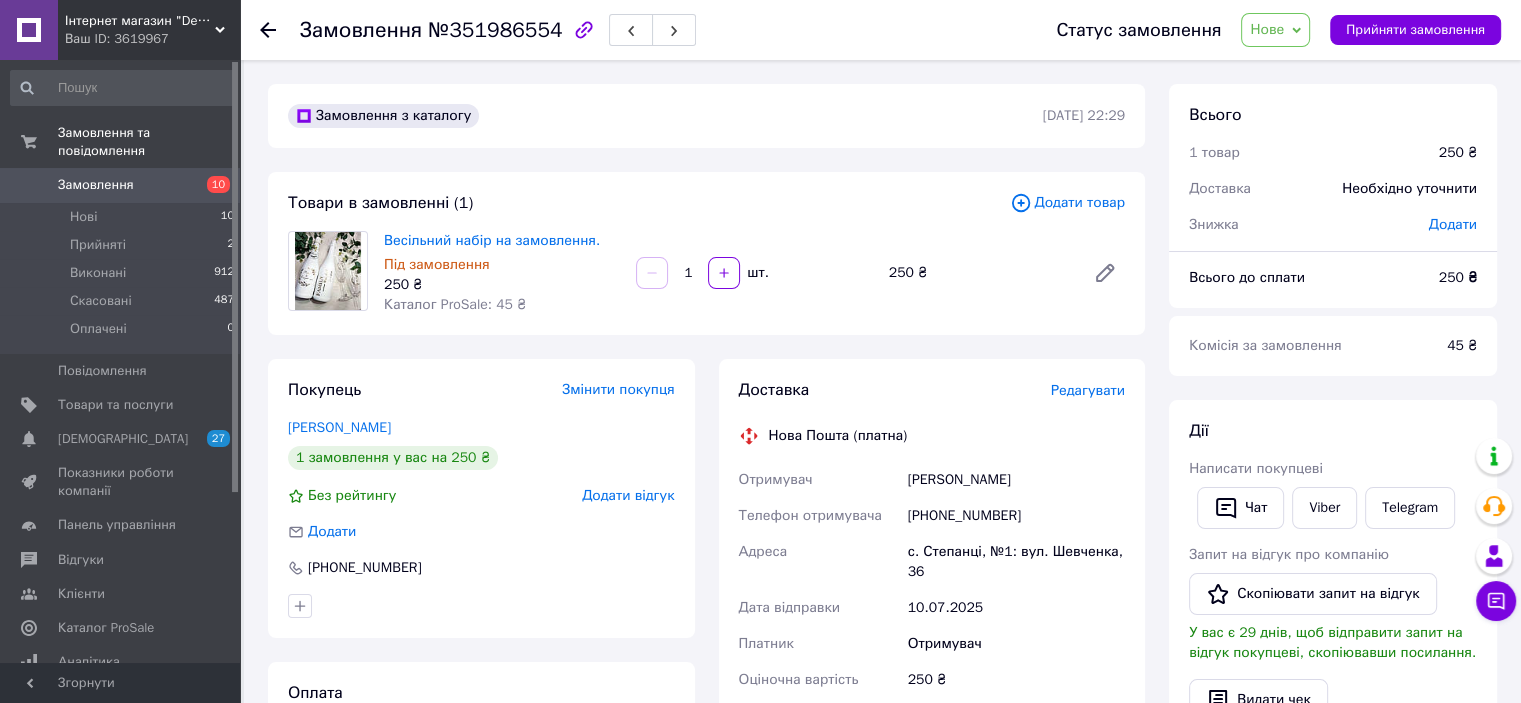 click on "Замовлення" at bounding box center (96, 185) 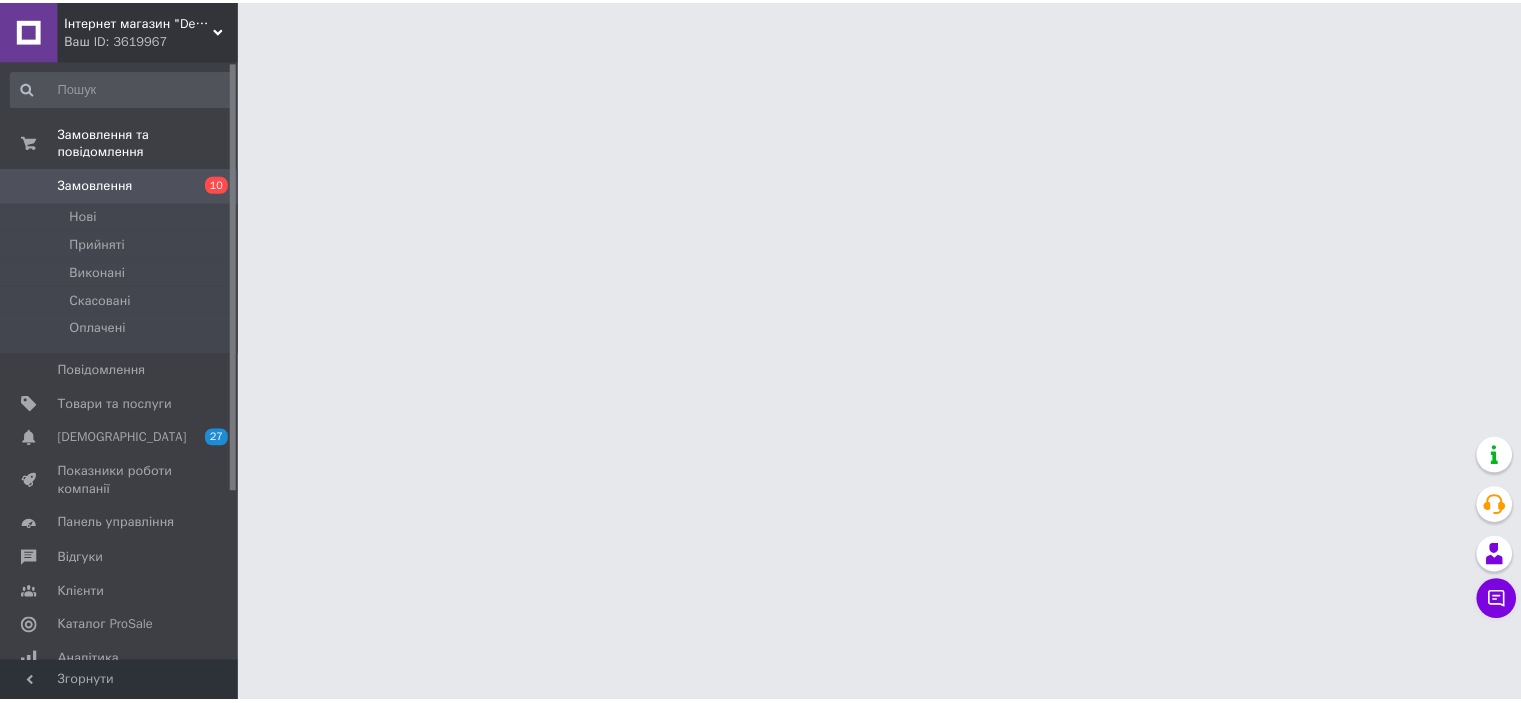scroll, scrollTop: 0, scrollLeft: 0, axis: both 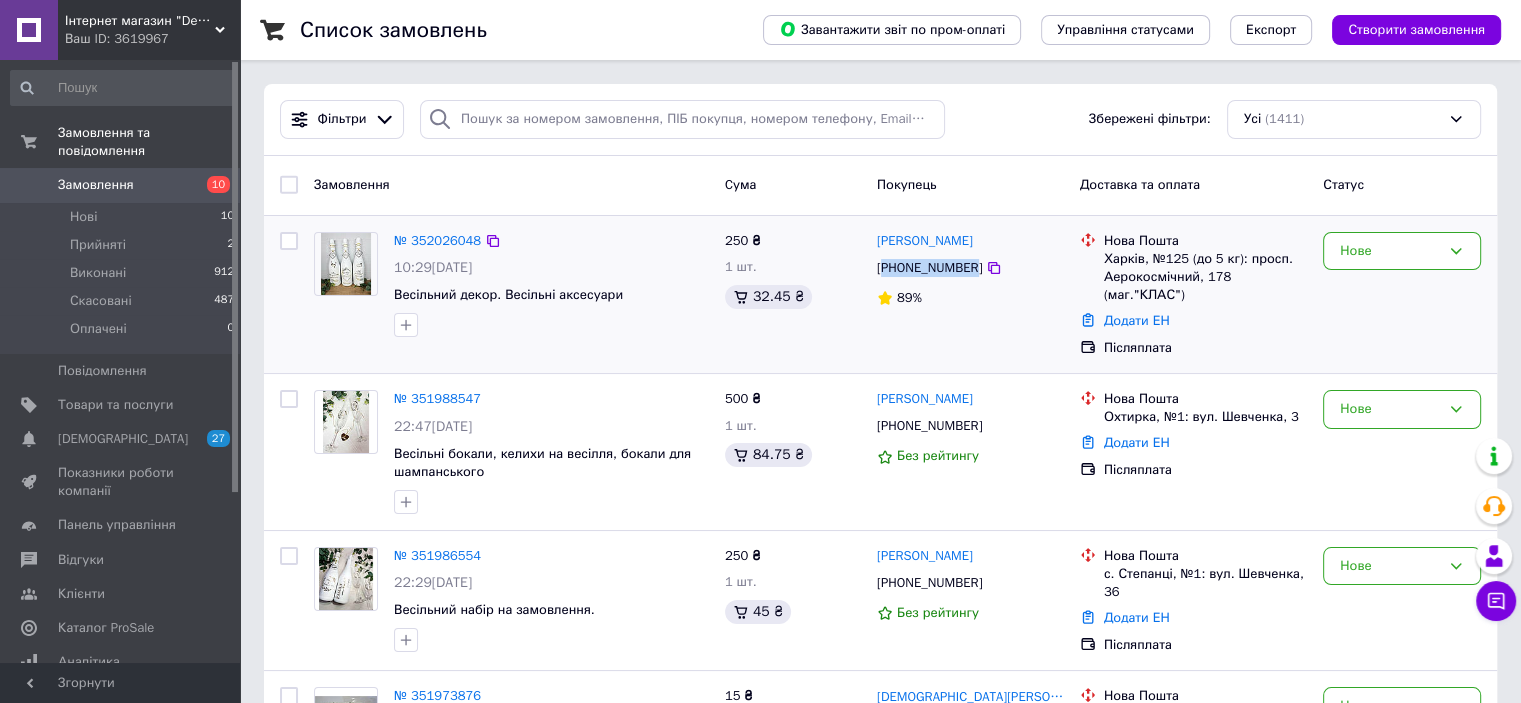 drag, startPoint x: 968, startPoint y: 268, endPoint x: 883, endPoint y: 268, distance: 85 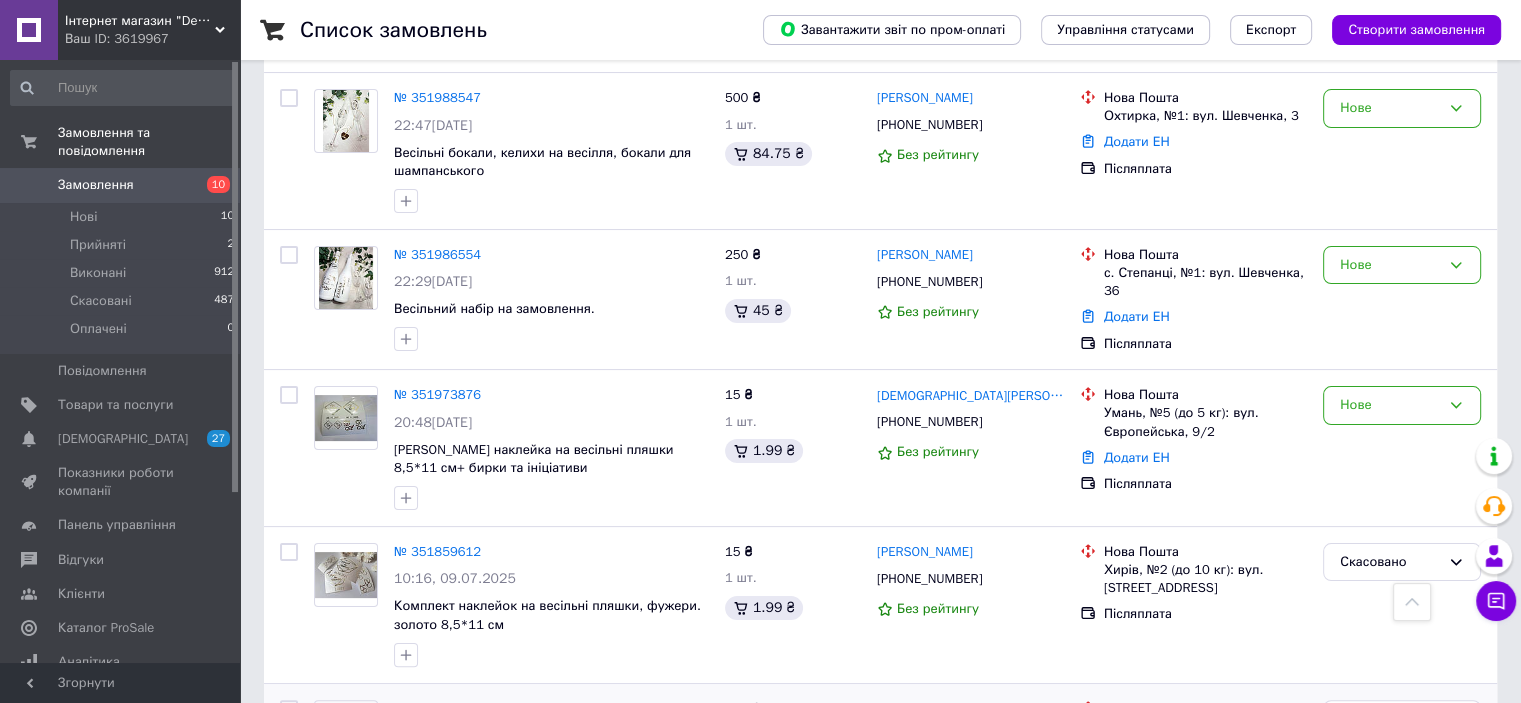 scroll, scrollTop: 300, scrollLeft: 0, axis: vertical 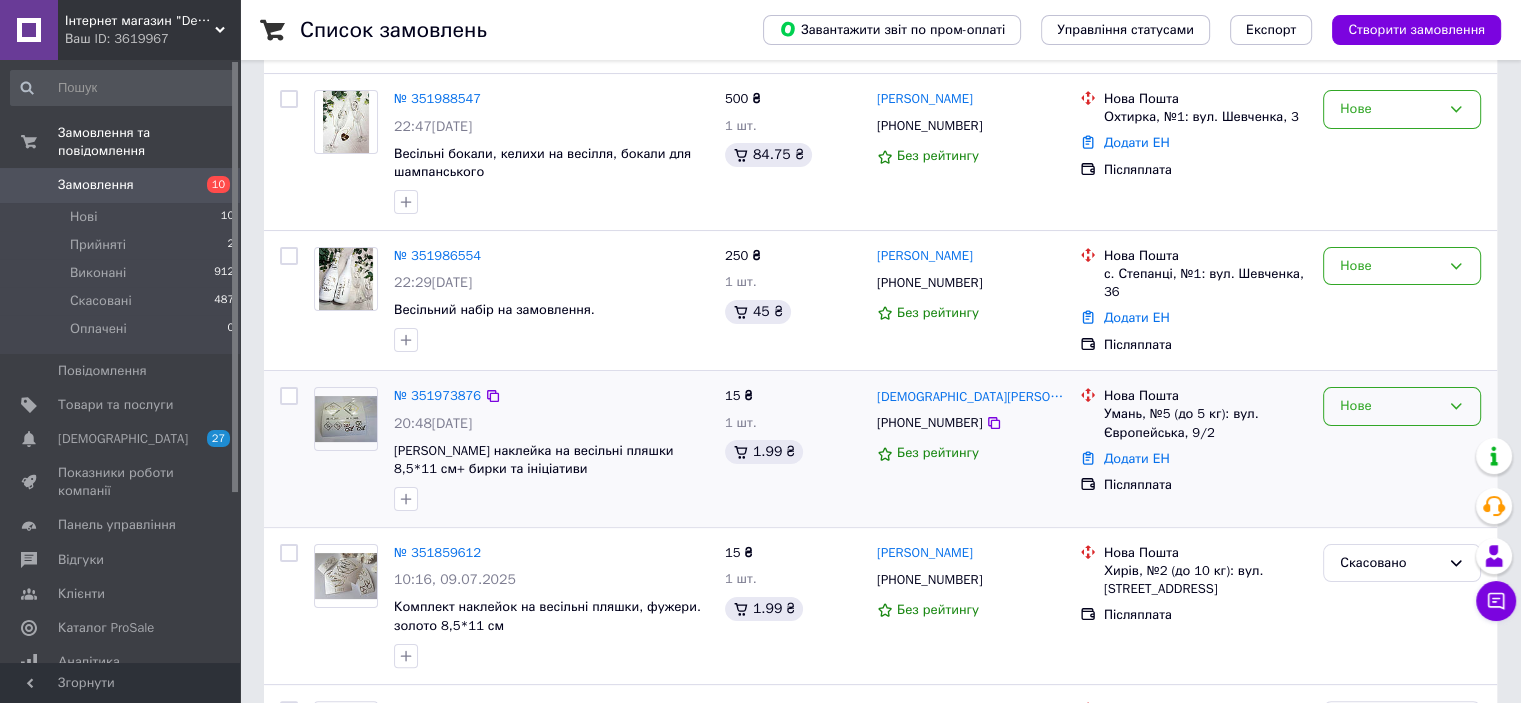 click 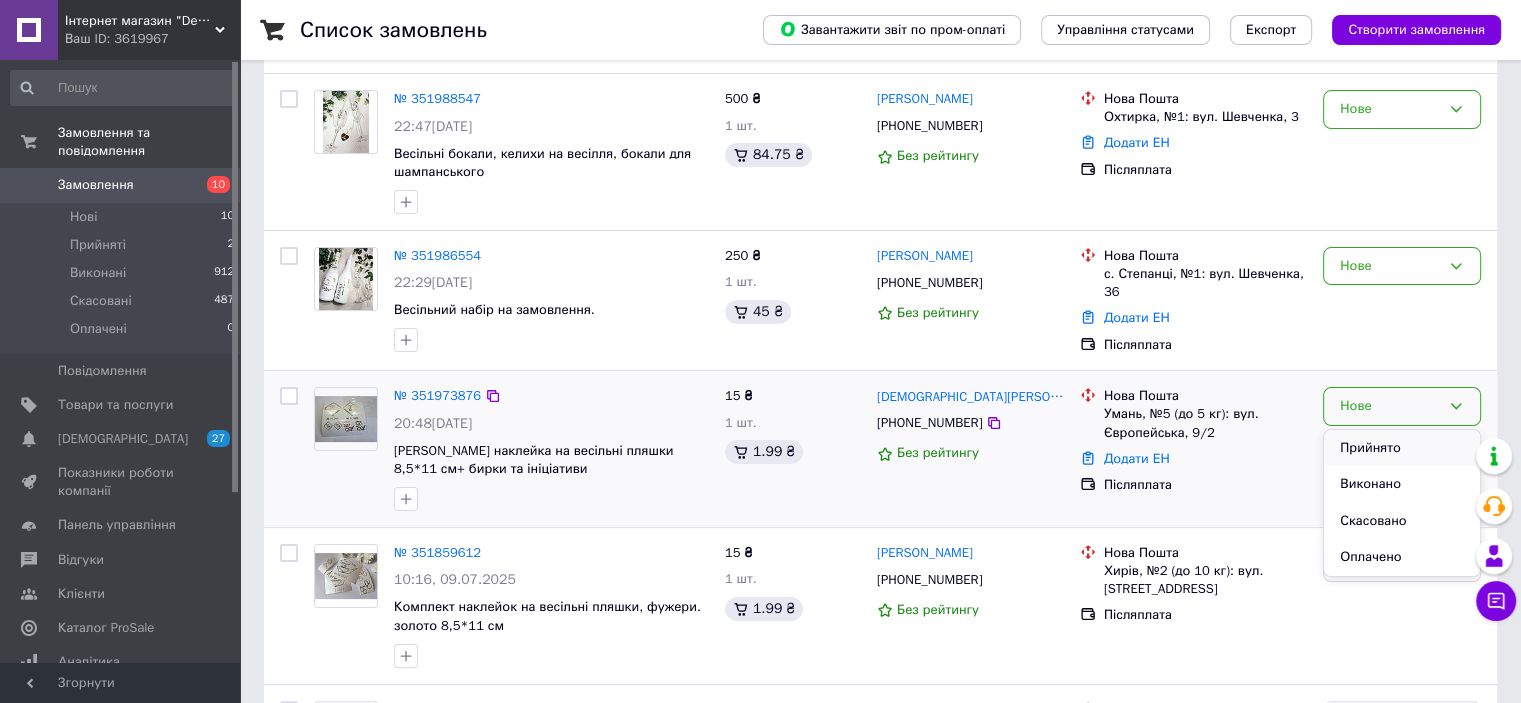click on "Прийнято" at bounding box center (1402, 448) 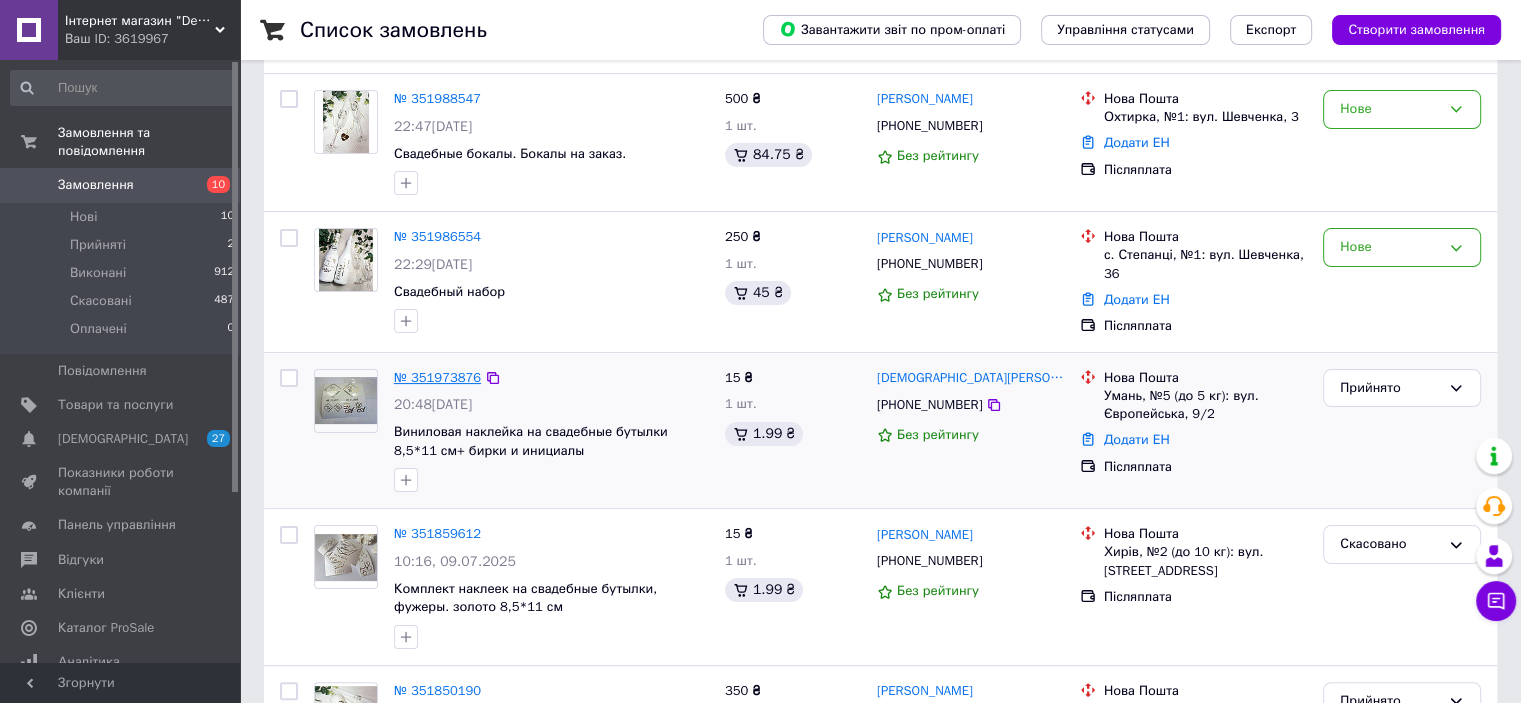 click on "№ 351973876" at bounding box center [437, 377] 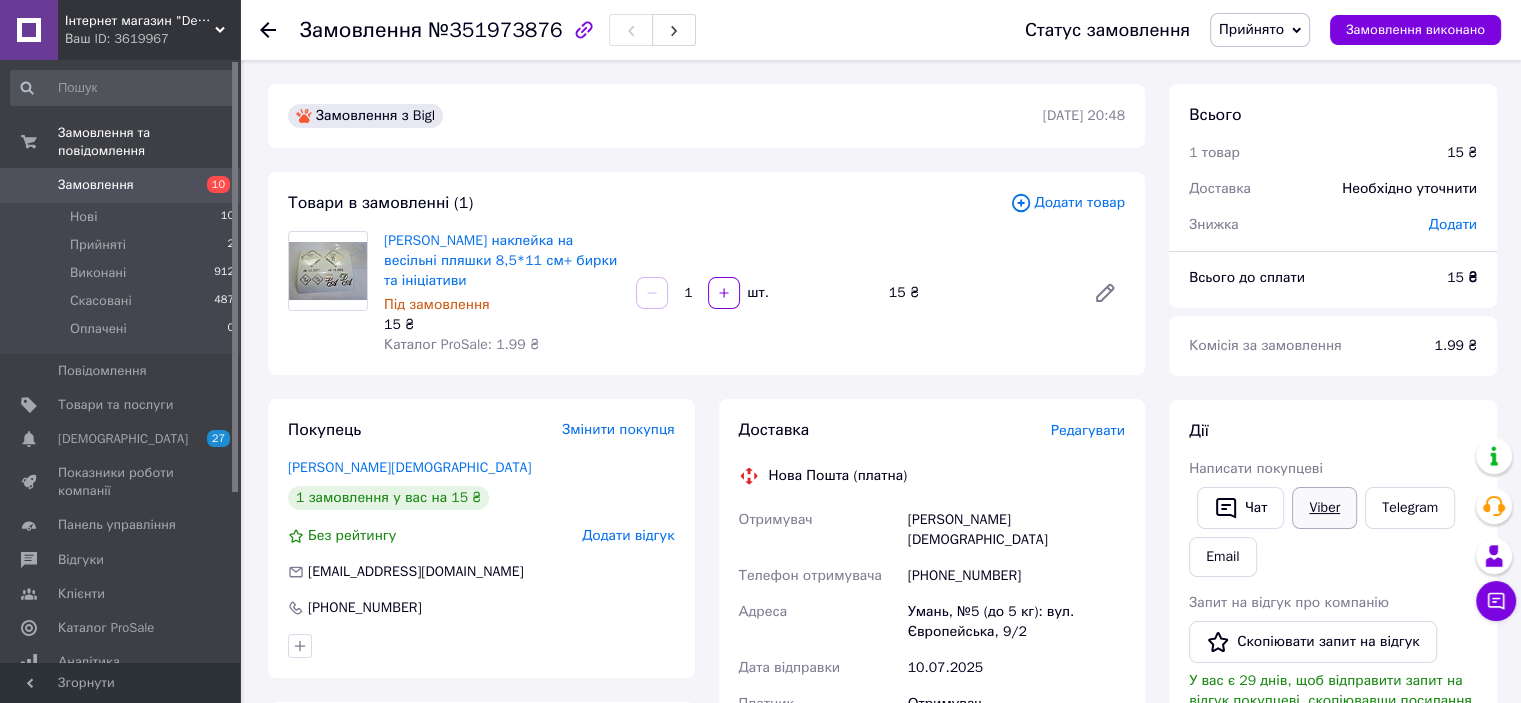 click on "Viber" at bounding box center (1324, 508) 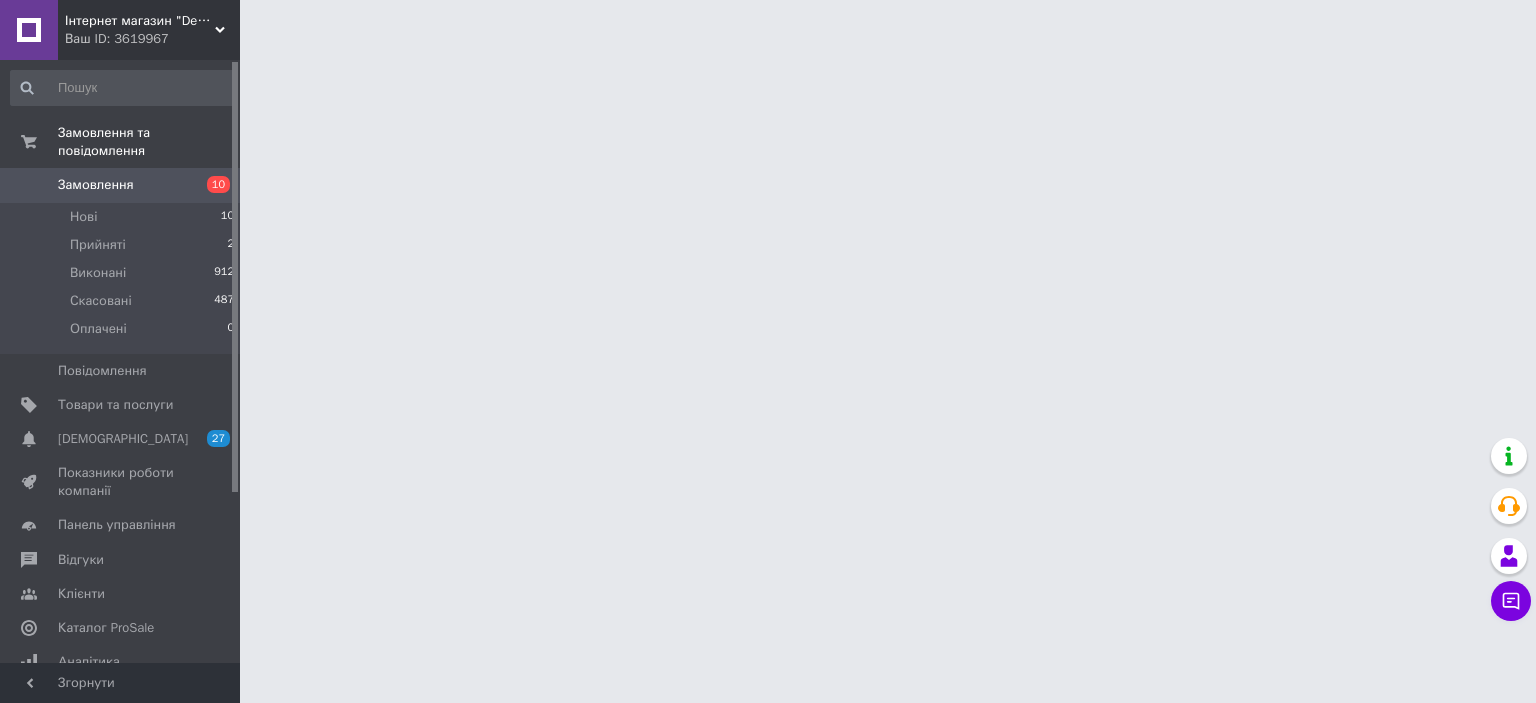 click on "Замовлення" at bounding box center (96, 185) 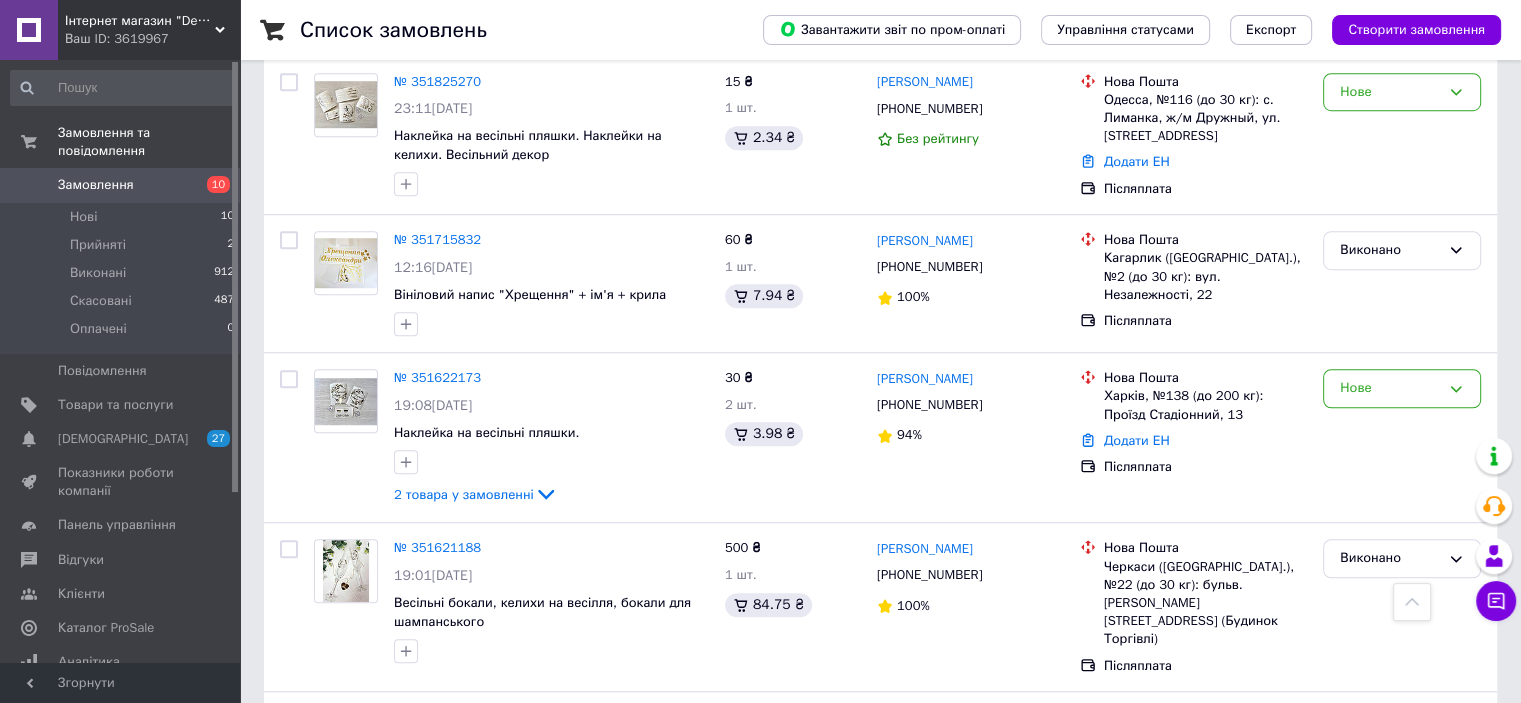 scroll, scrollTop: 1300, scrollLeft: 0, axis: vertical 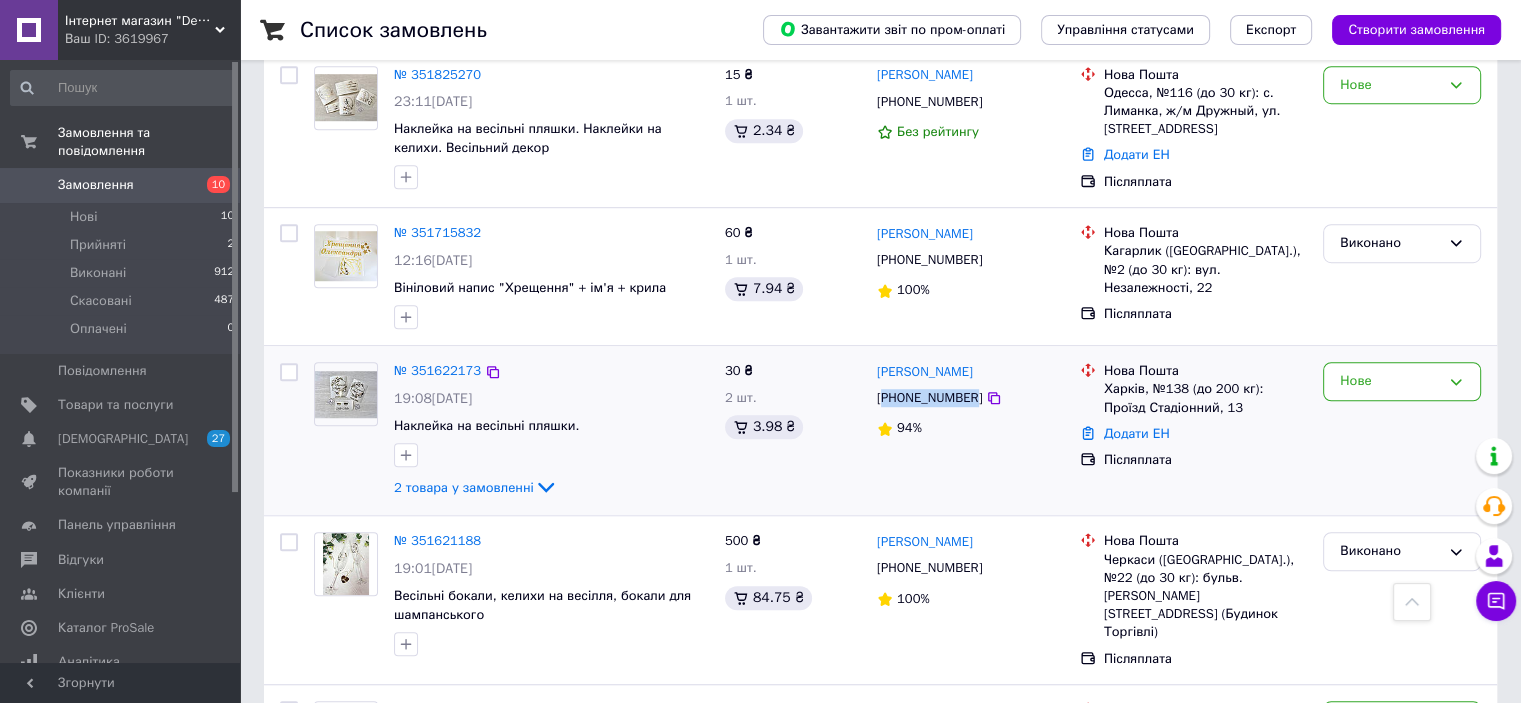 drag, startPoint x: 966, startPoint y: 379, endPoint x: 885, endPoint y: 375, distance: 81.09871 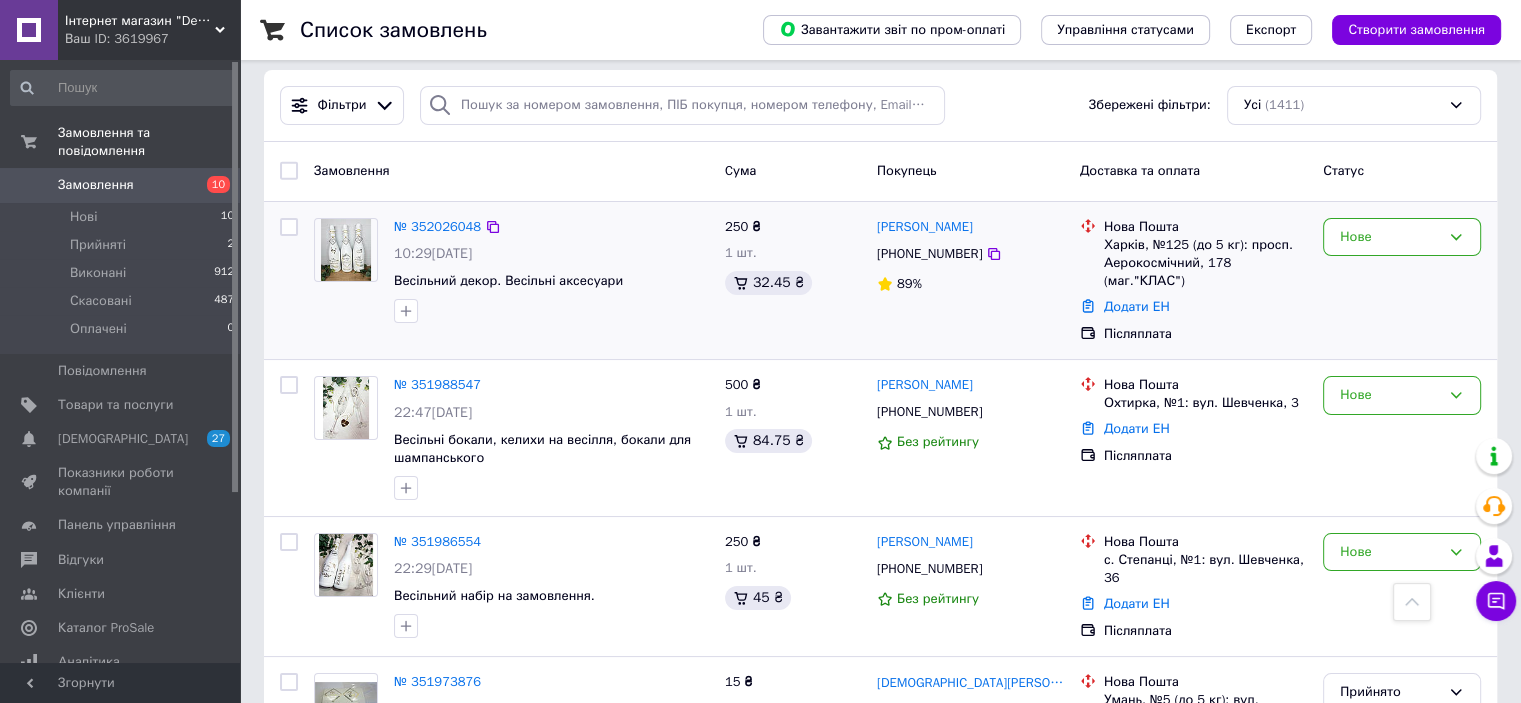scroll, scrollTop: 0, scrollLeft: 0, axis: both 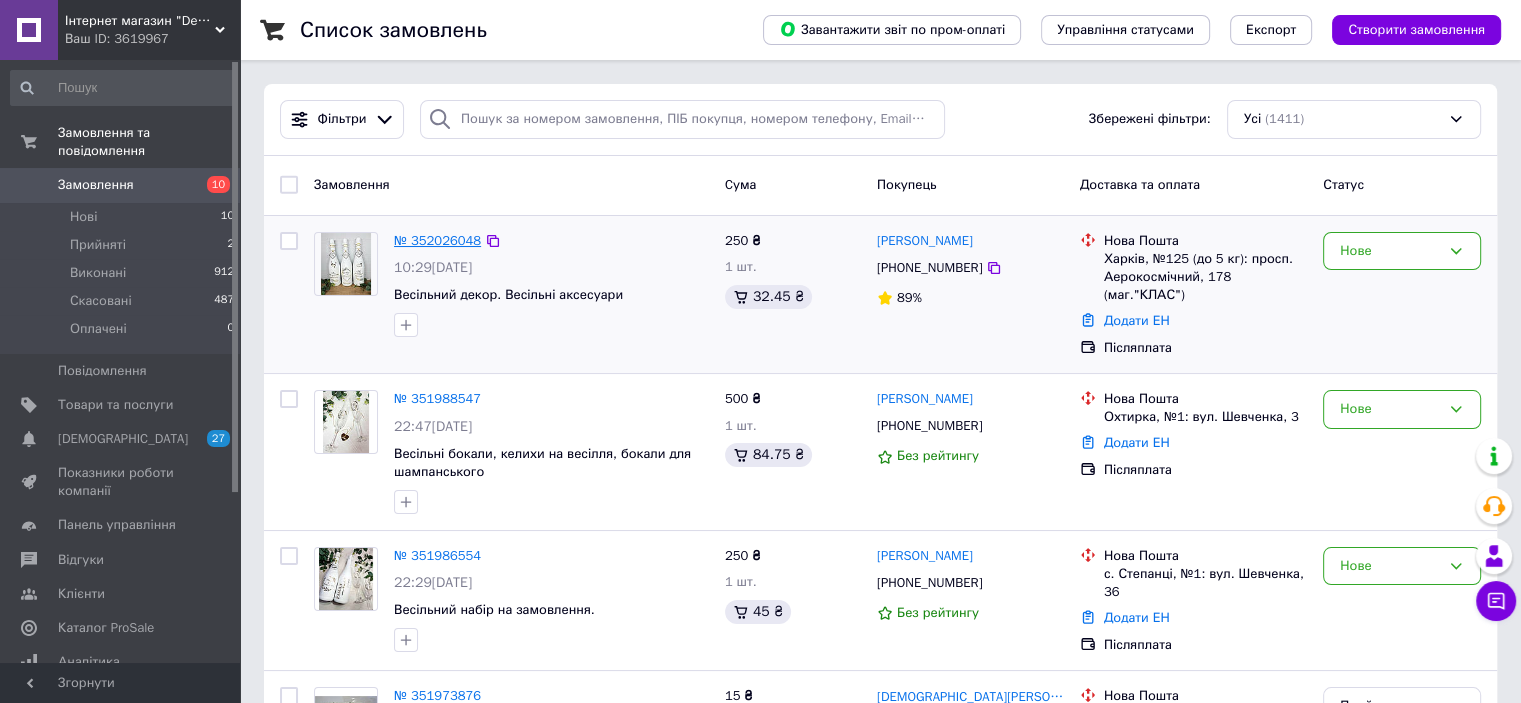 click on "№ 352026048" at bounding box center [437, 240] 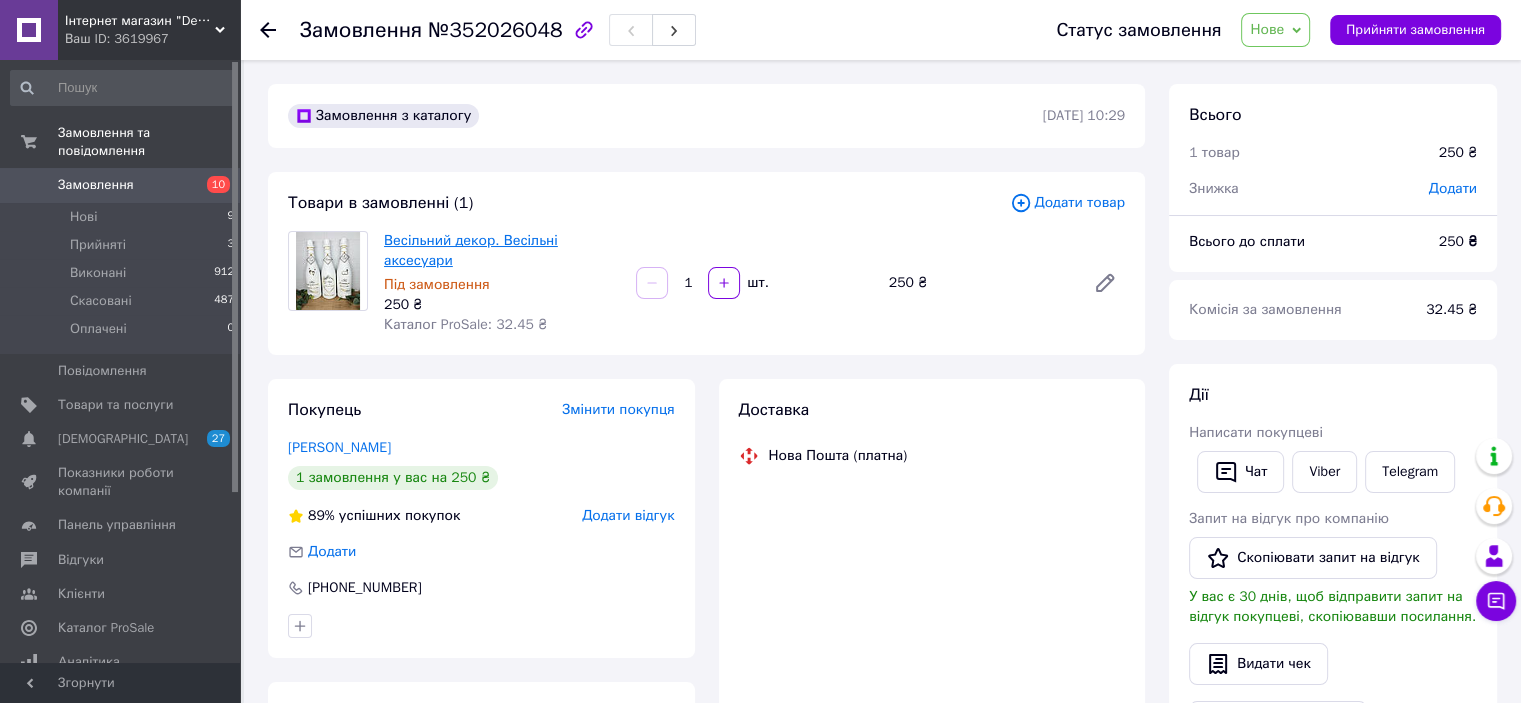 click on "Весільний декор. Весільні аксесуари" at bounding box center (471, 250) 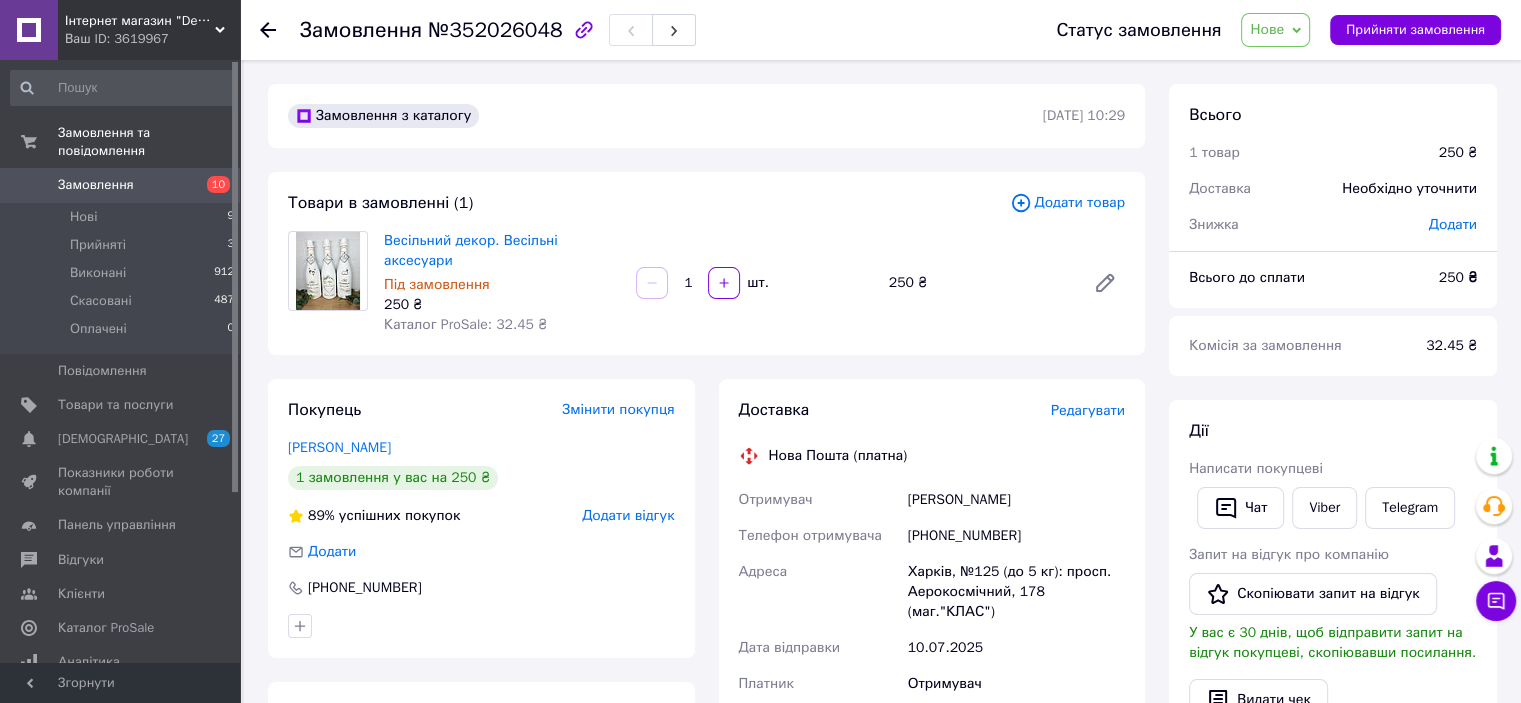 click on "Нове" at bounding box center (1275, 30) 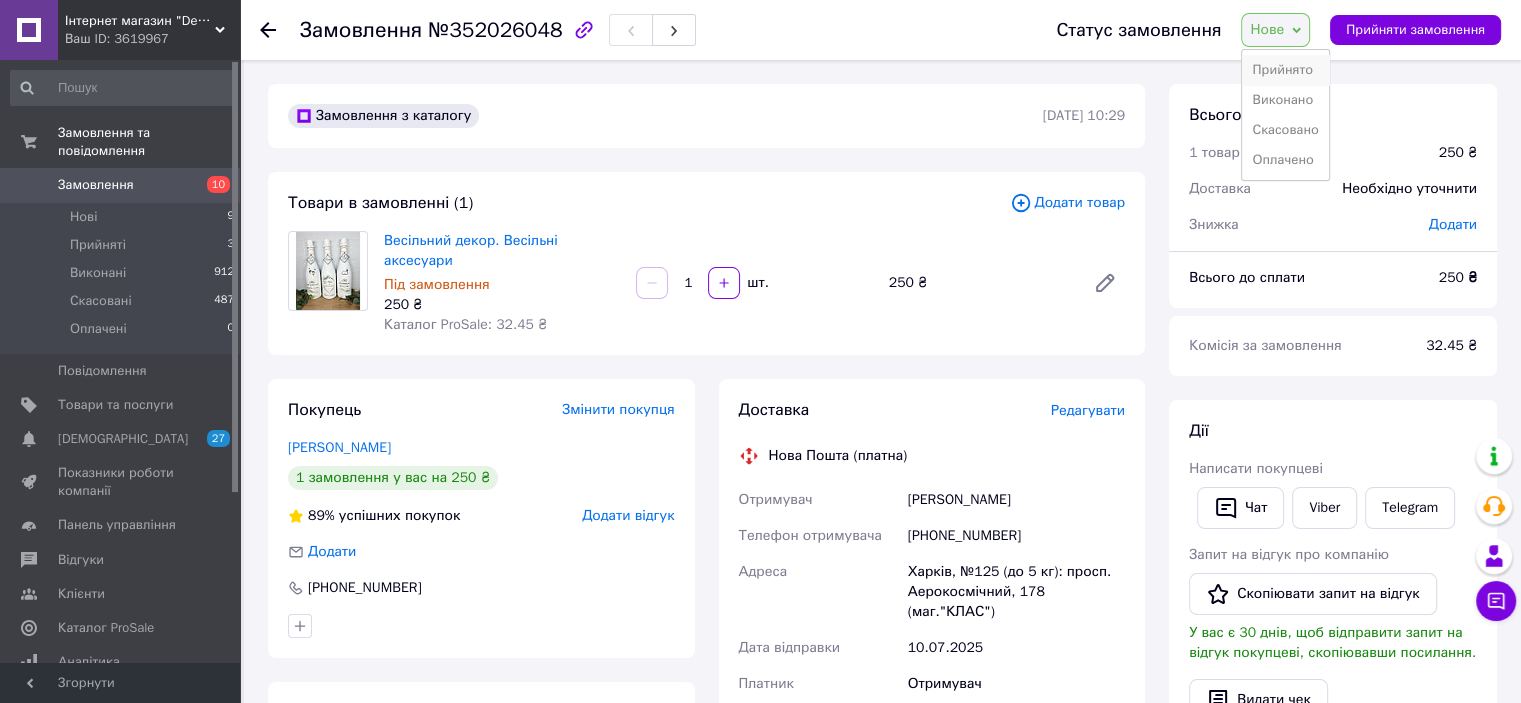 click on "Прийнято" at bounding box center [1285, 70] 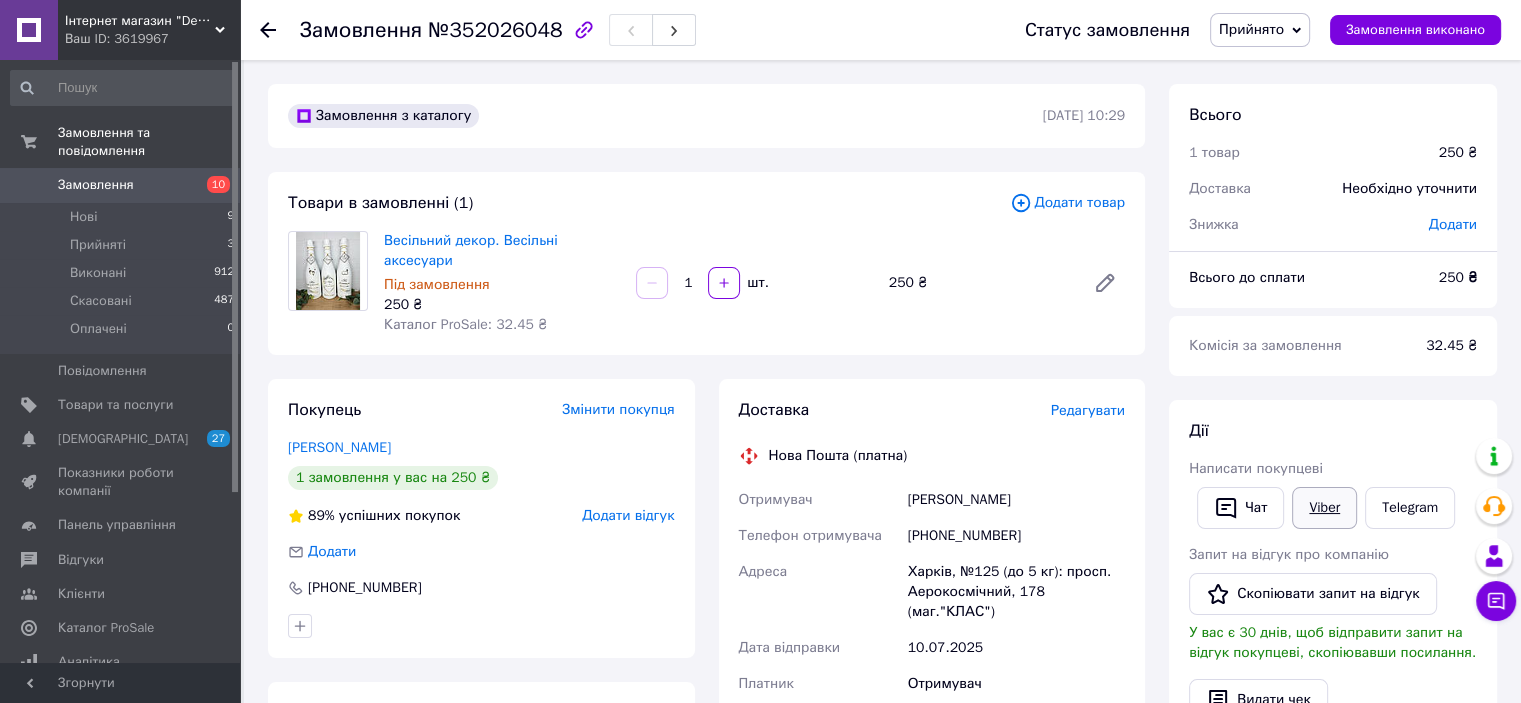 click on "Viber" at bounding box center (1324, 508) 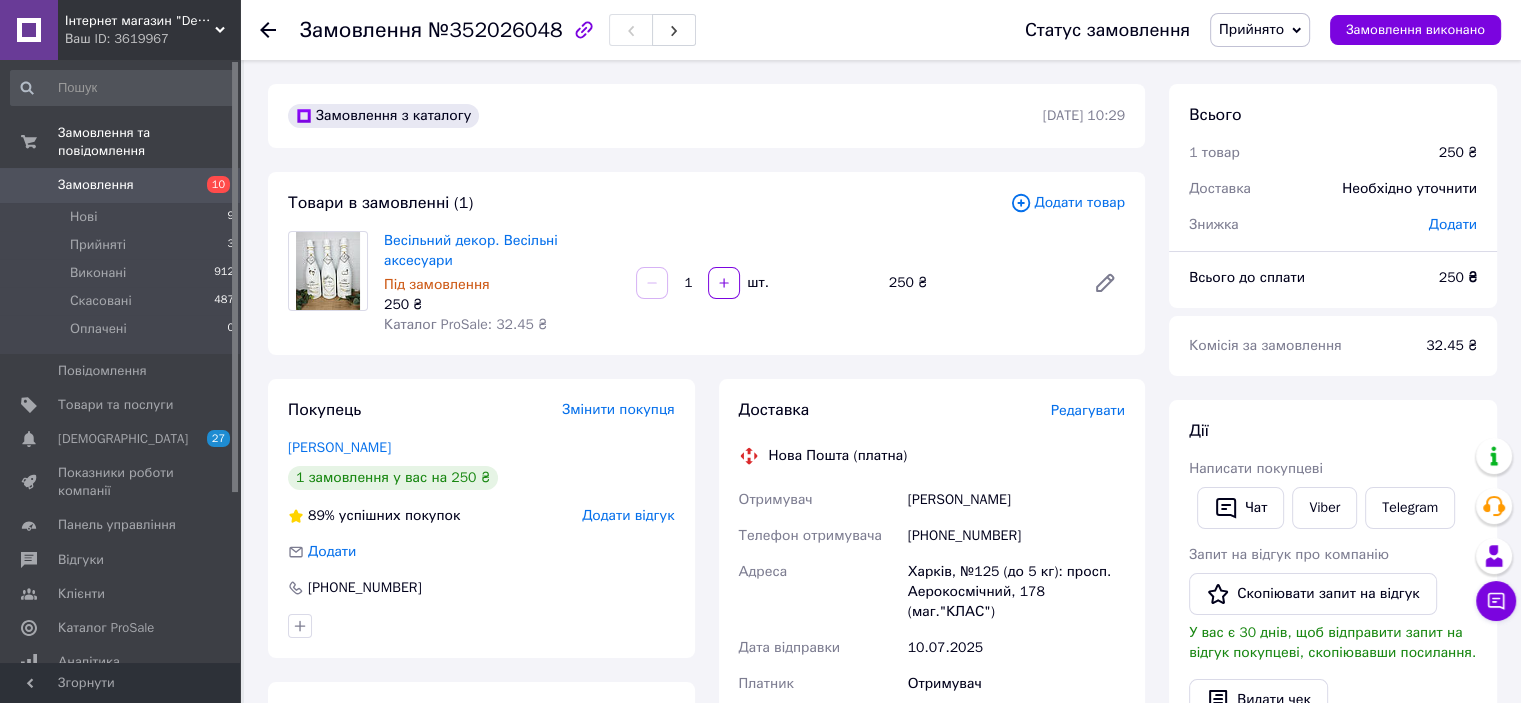 click on "Замовлення" at bounding box center (121, 185) 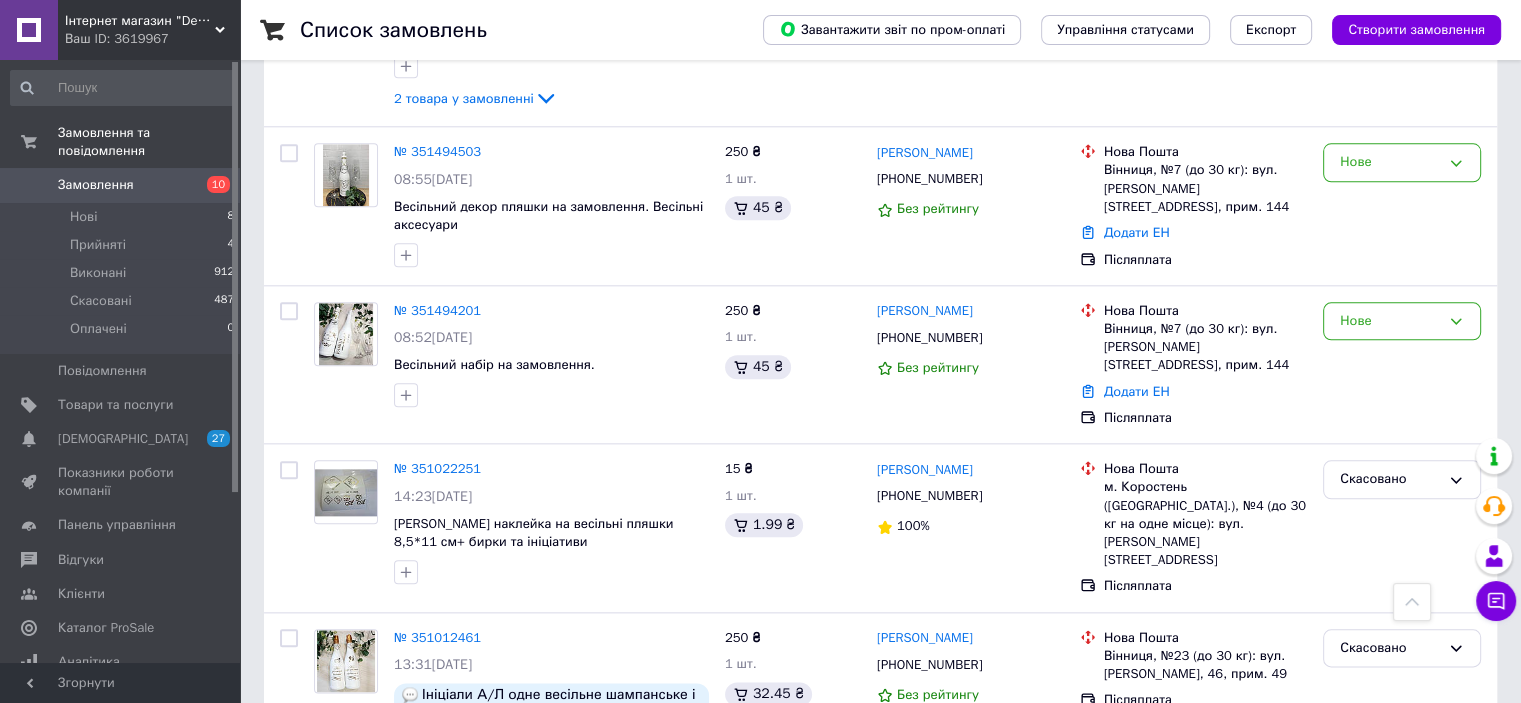scroll, scrollTop: 2100, scrollLeft: 0, axis: vertical 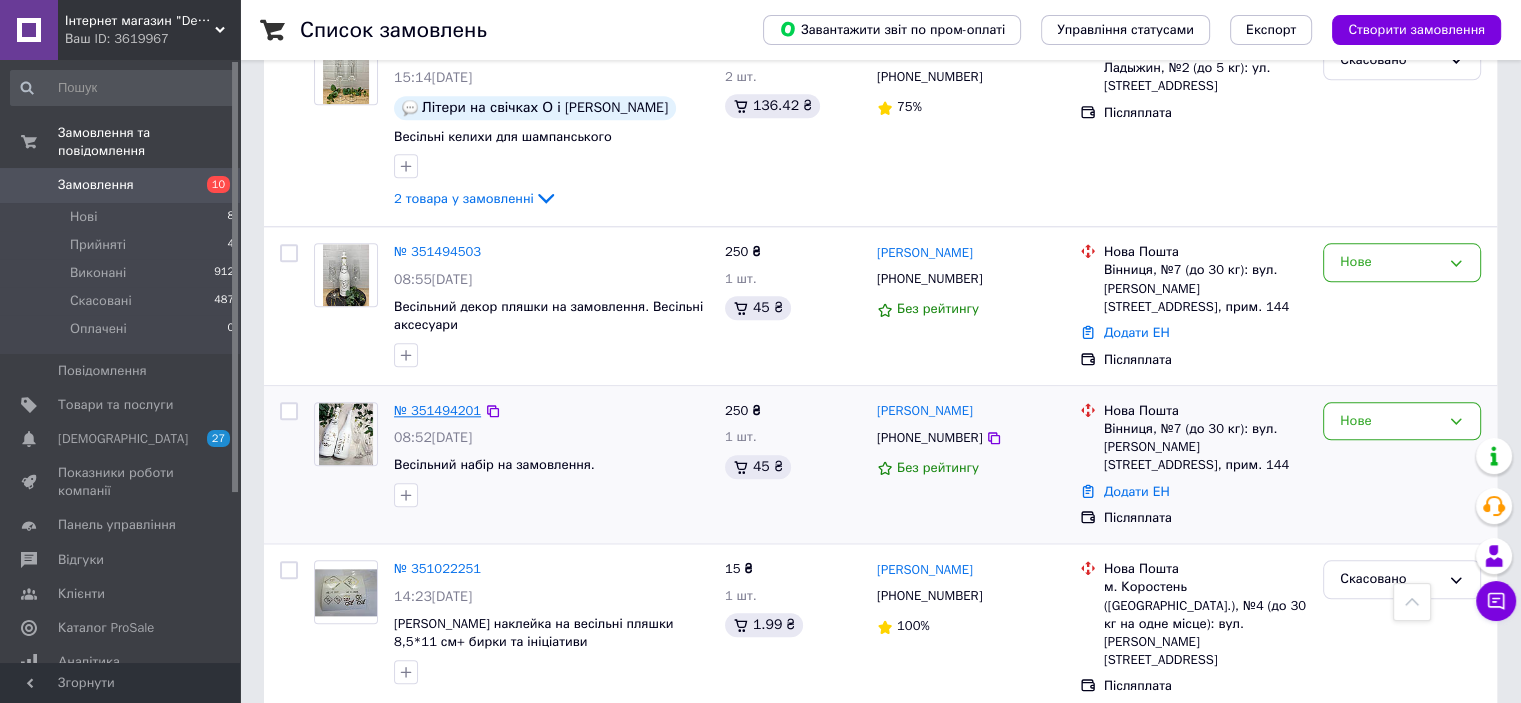 click on "№ 351494201" at bounding box center [437, 410] 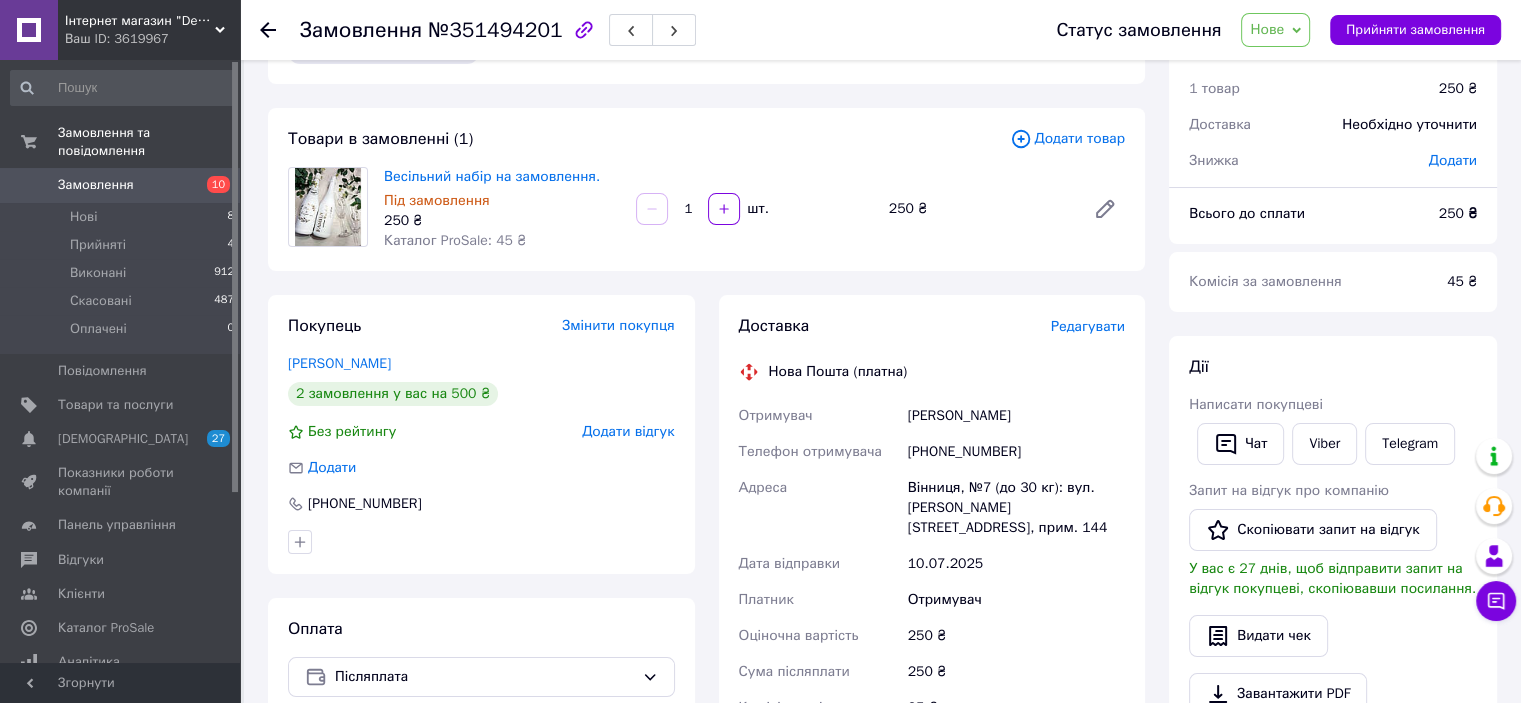 scroll, scrollTop: 100, scrollLeft: 0, axis: vertical 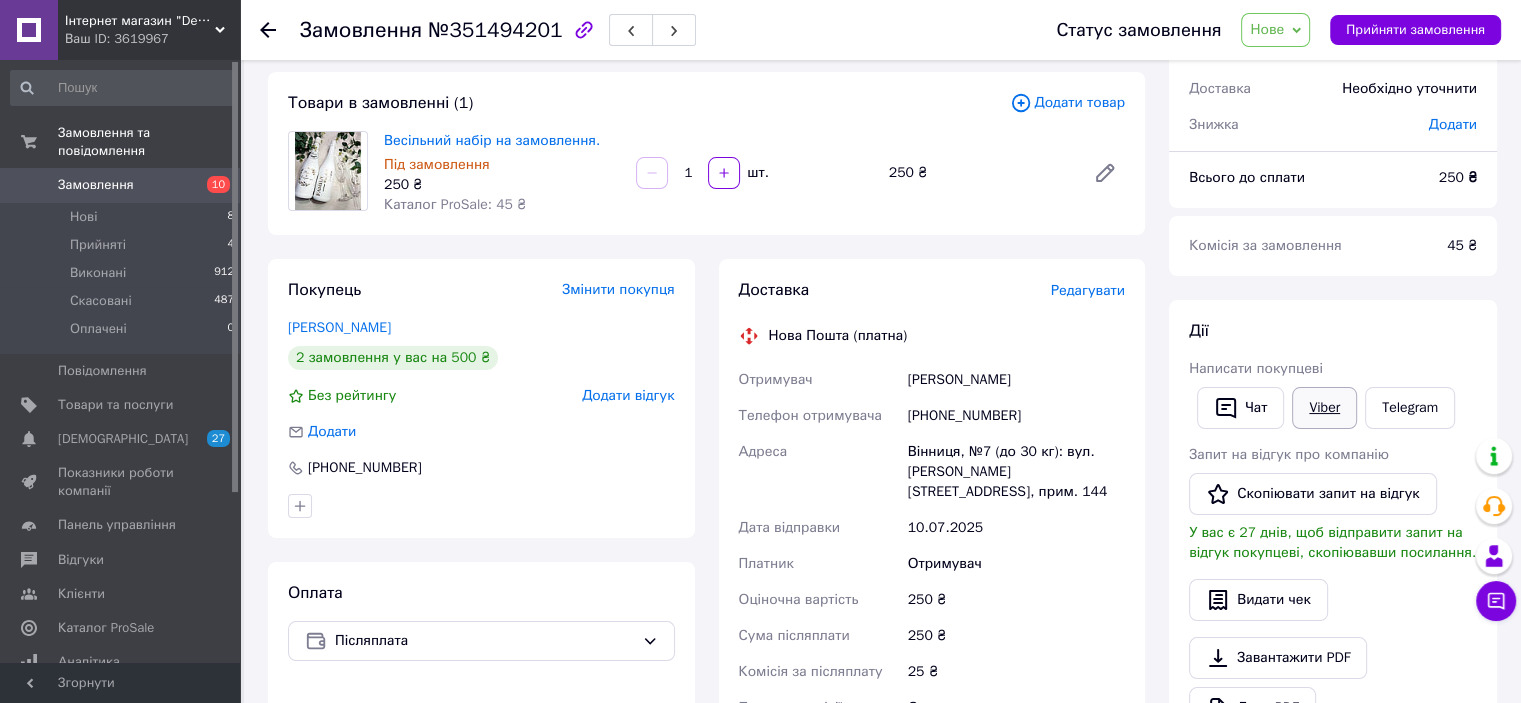 click on "Viber" at bounding box center [1324, 408] 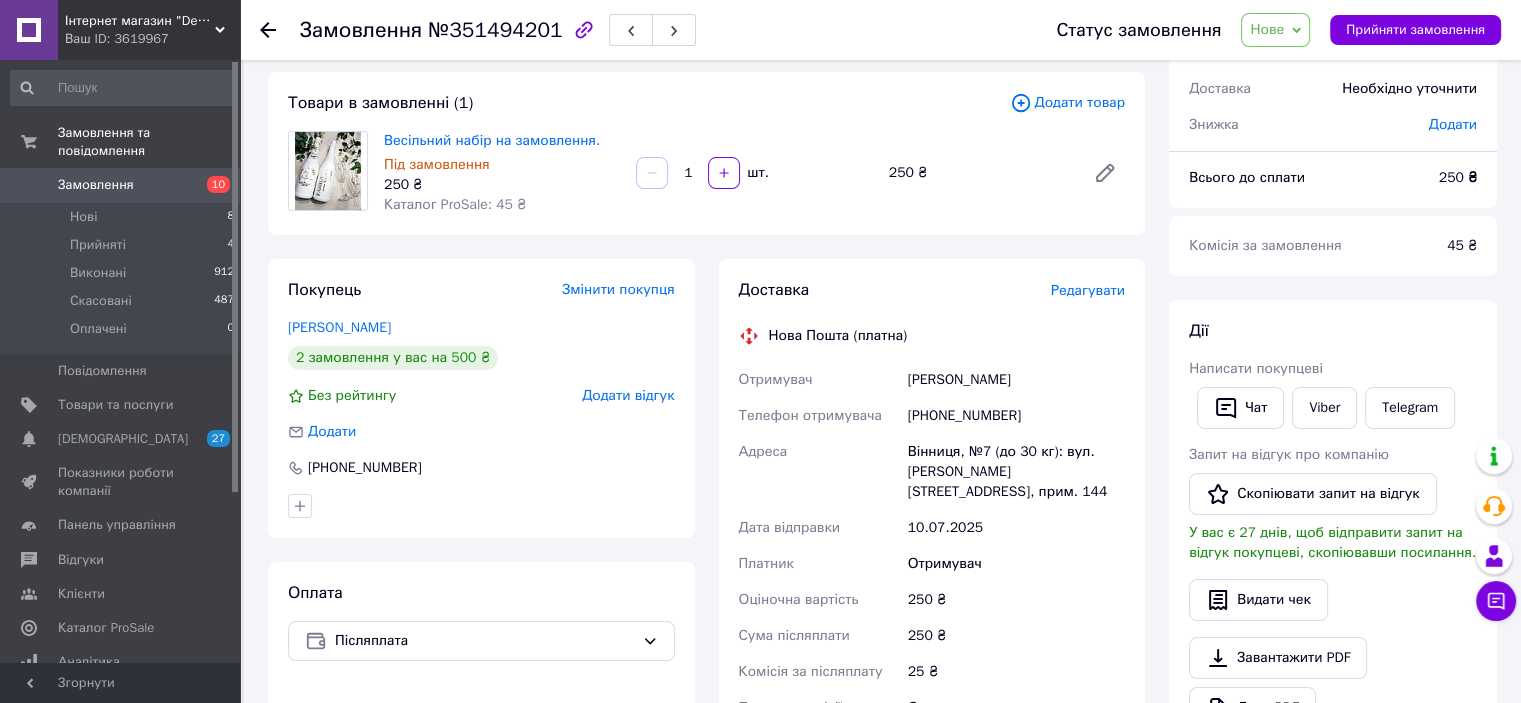 click on "Замовлення" at bounding box center [96, 185] 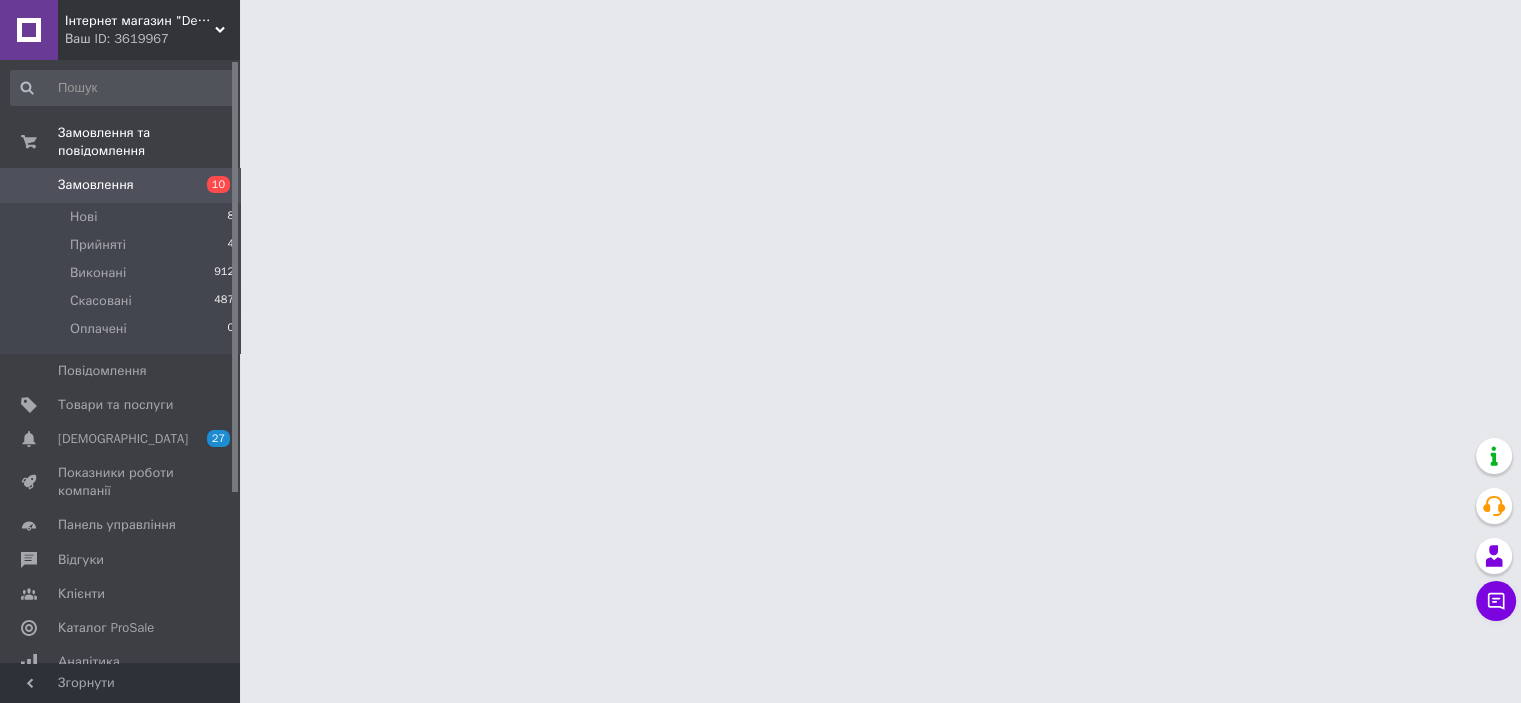 scroll, scrollTop: 0, scrollLeft: 0, axis: both 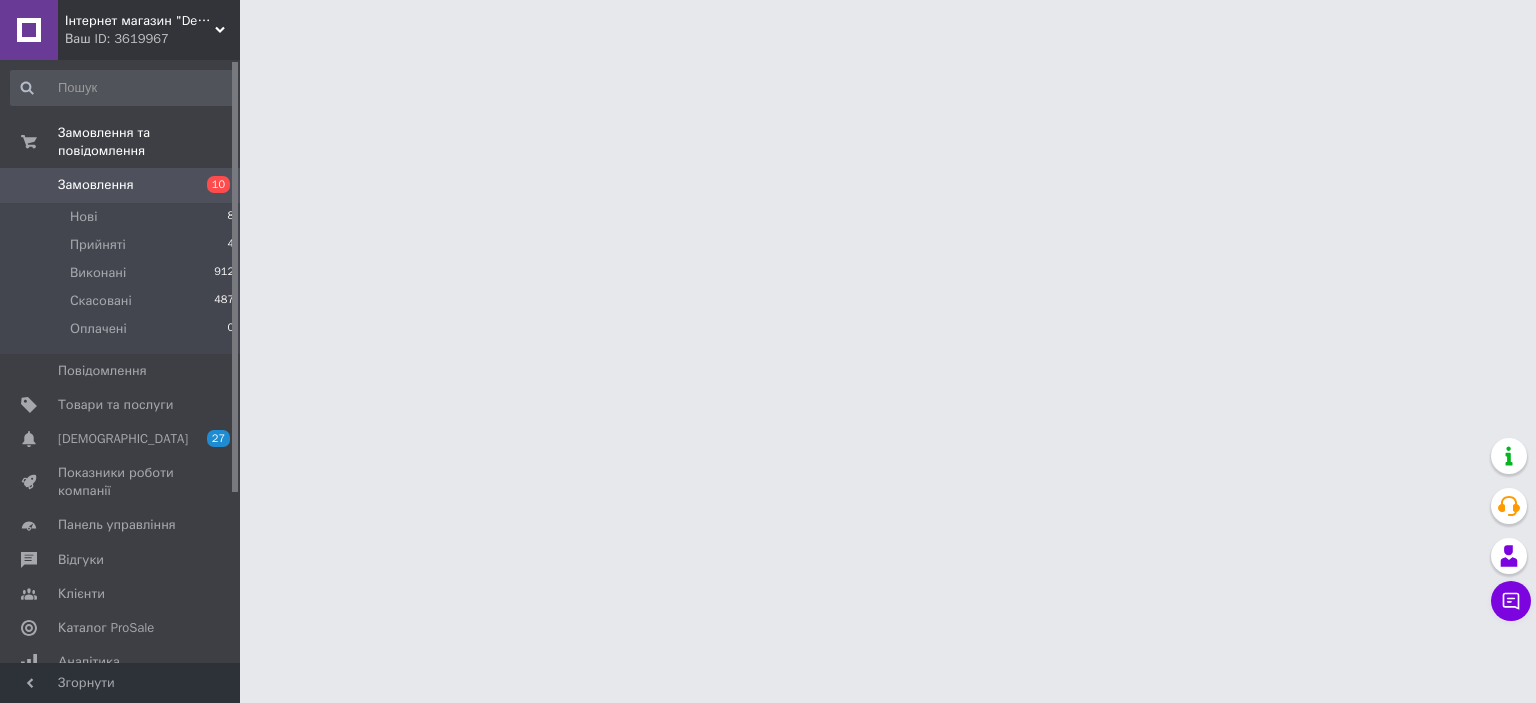 click on "Замовлення" at bounding box center [96, 185] 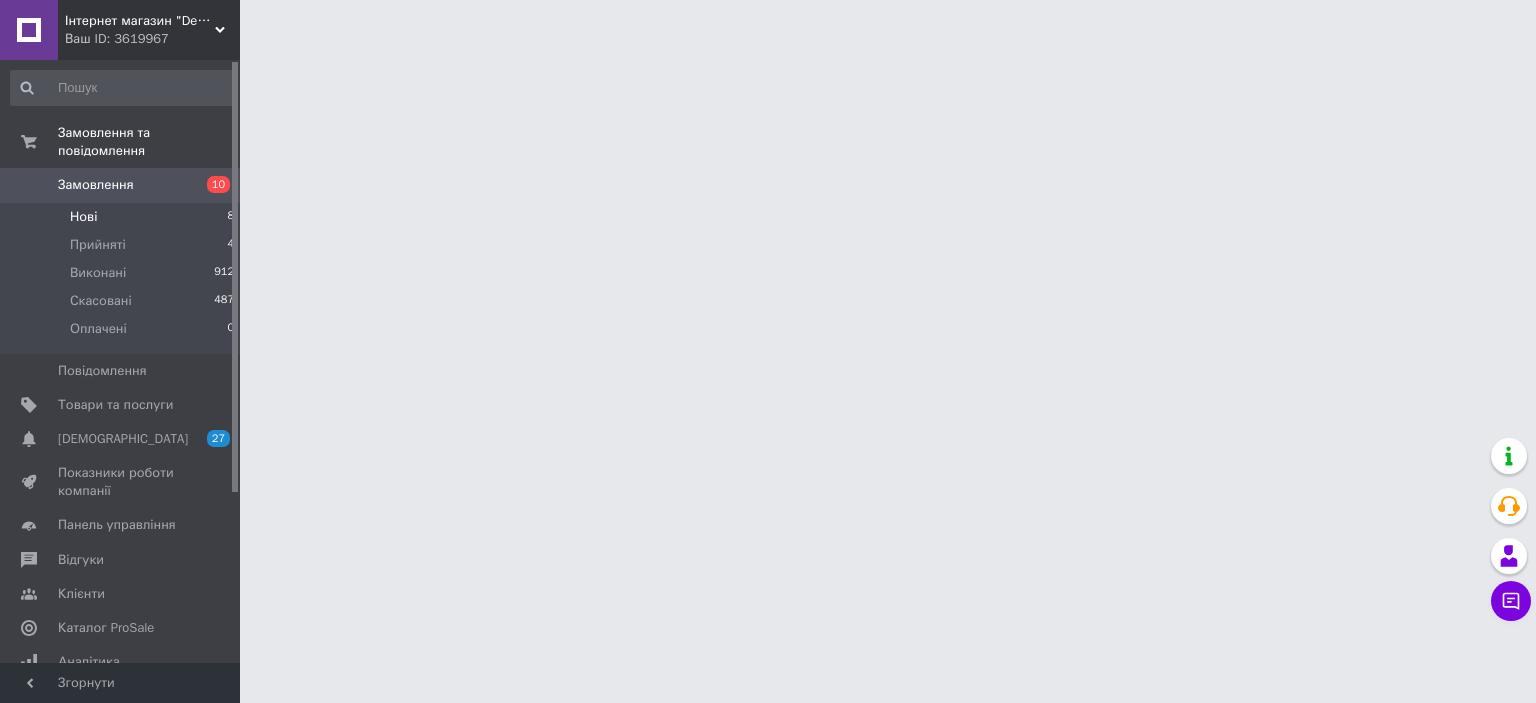 click on "Нові" at bounding box center (83, 217) 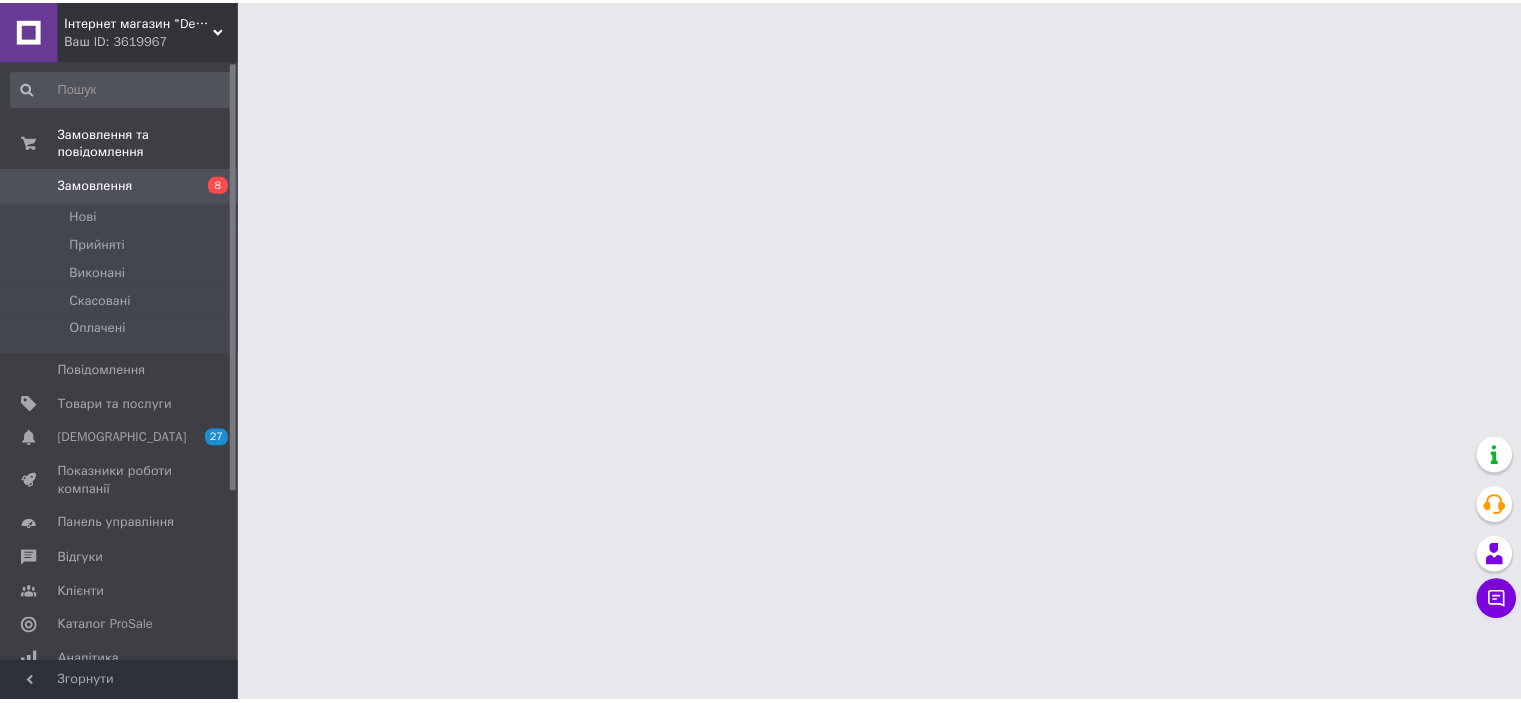 scroll, scrollTop: 0, scrollLeft: 0, axis: both 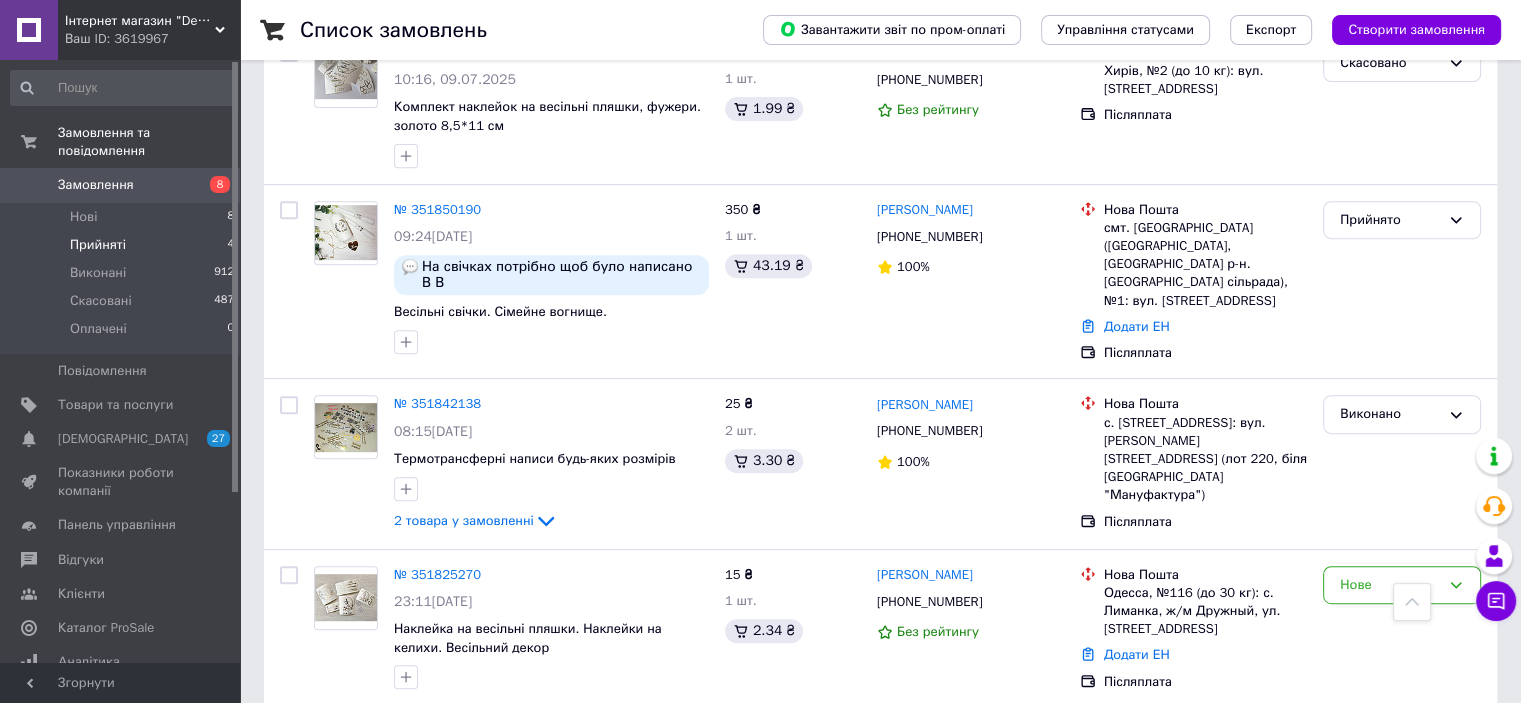 click on "Прийняті" at bounding box center [98, 245] 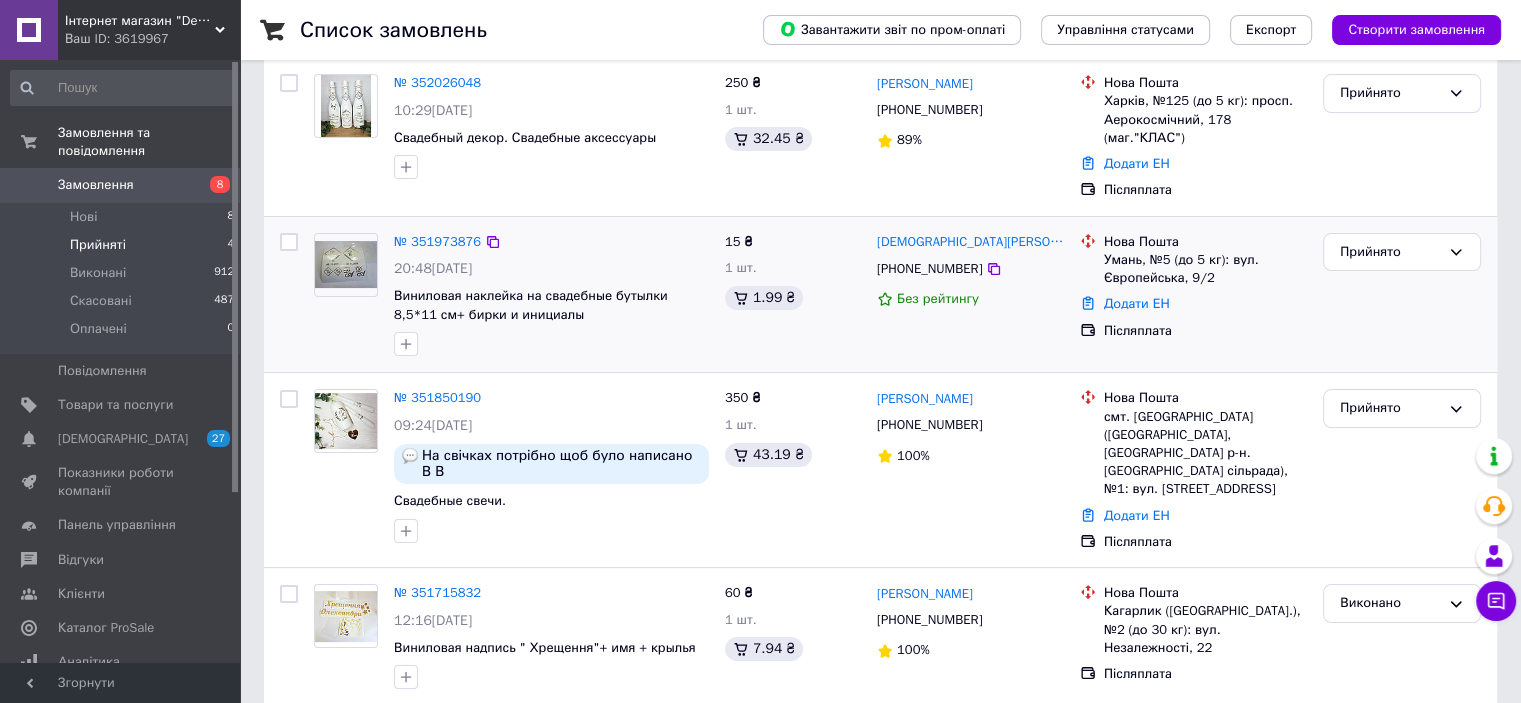 scroll, scrollTop: 235, scrollLeft: 0, axis: vertical 